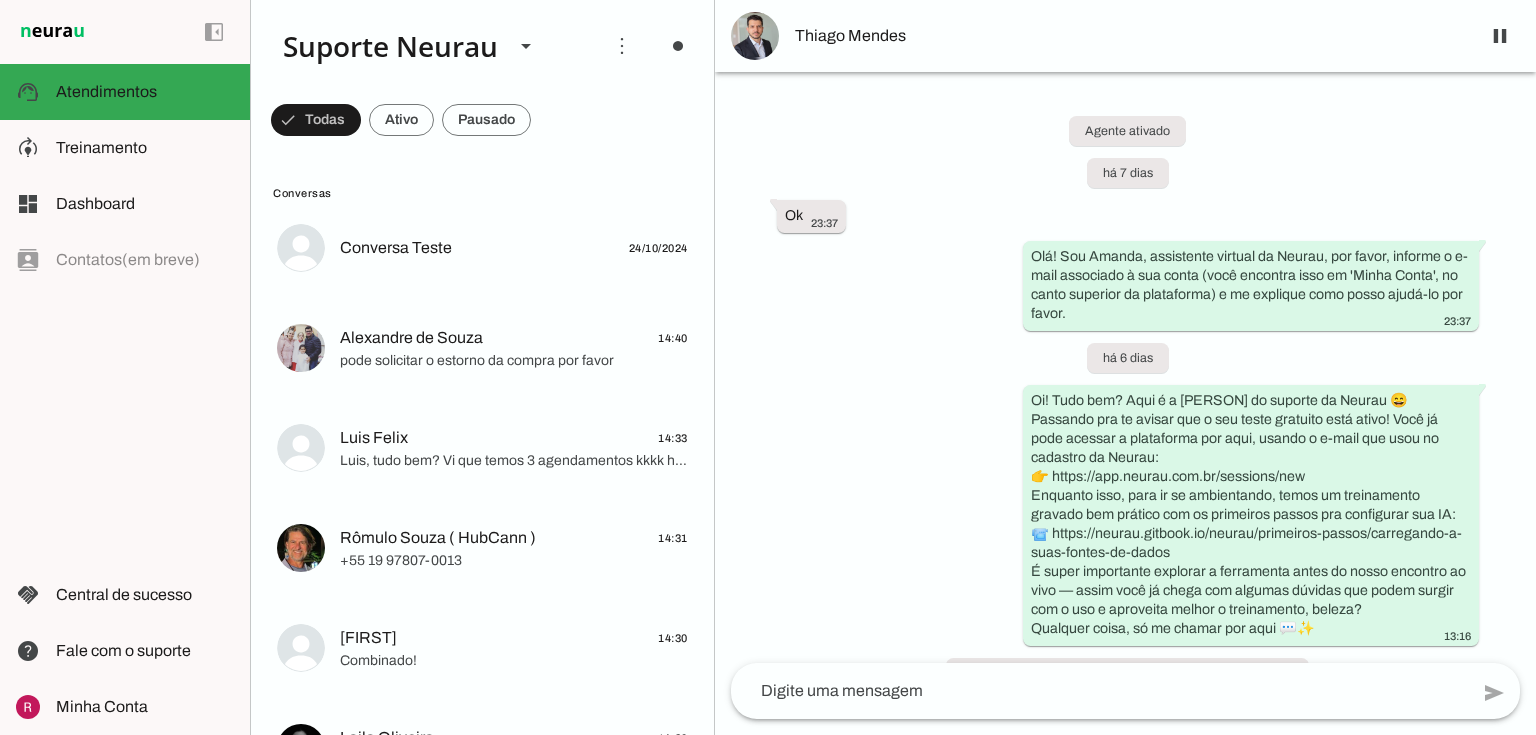 scroll, scrollTop: 0, scrollLeft: 0, axis: both 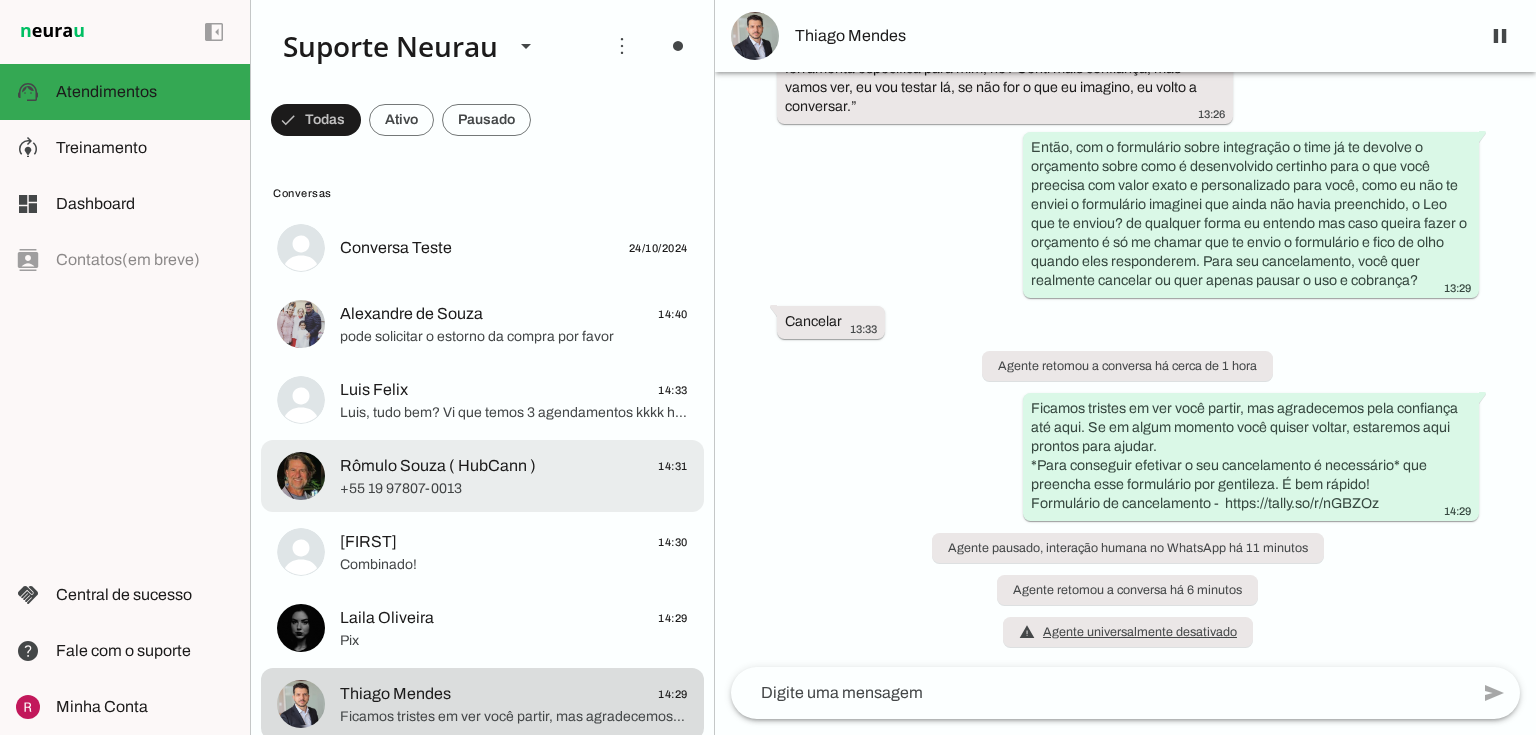 click on "[FIRST] [LAST] ( HubCann )
14:31
+55 19 [PHONE]" at bounding box center [482, 248] 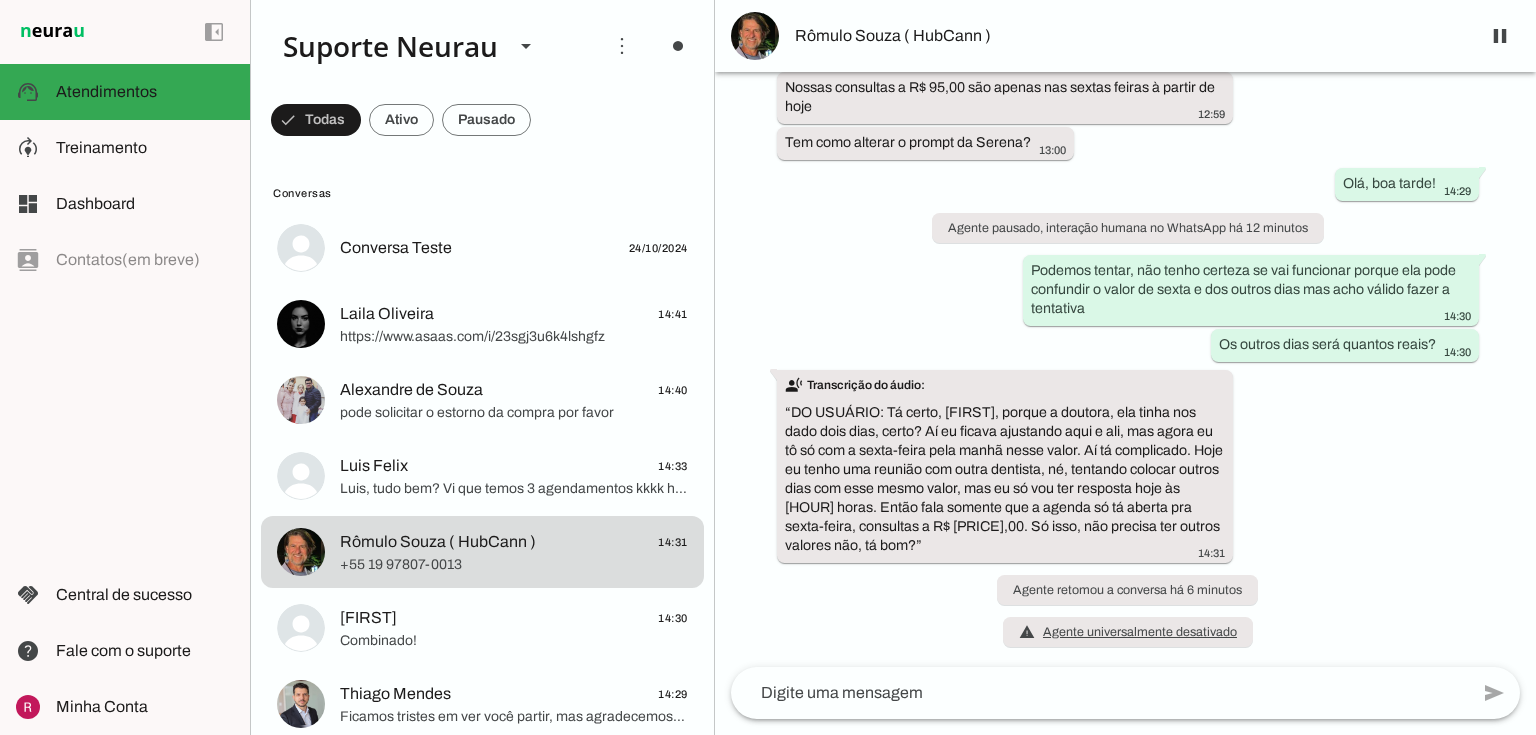 scroll, scrollTop: 101528, scrollLeft: 0, axis: vertical 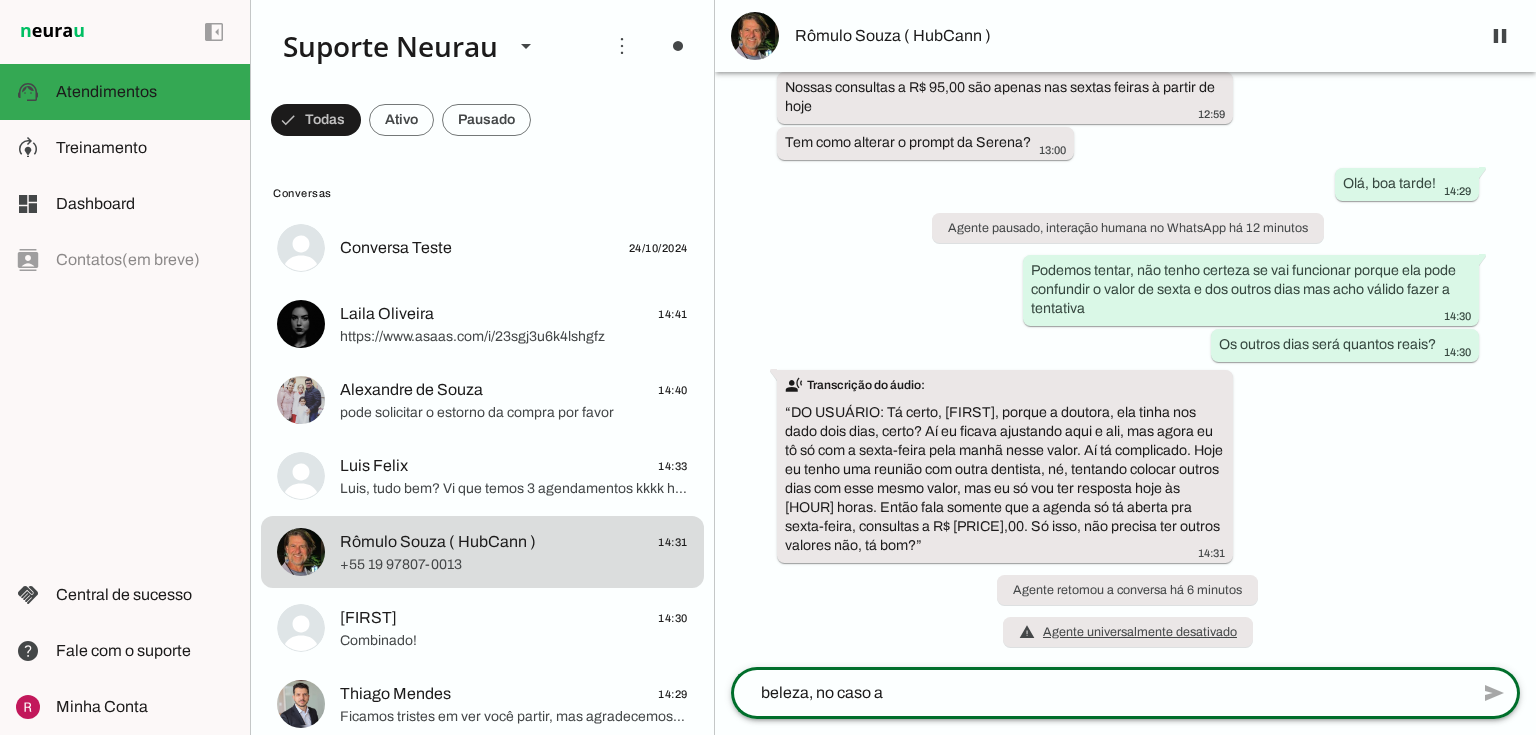 type on "beleza, no caso a" 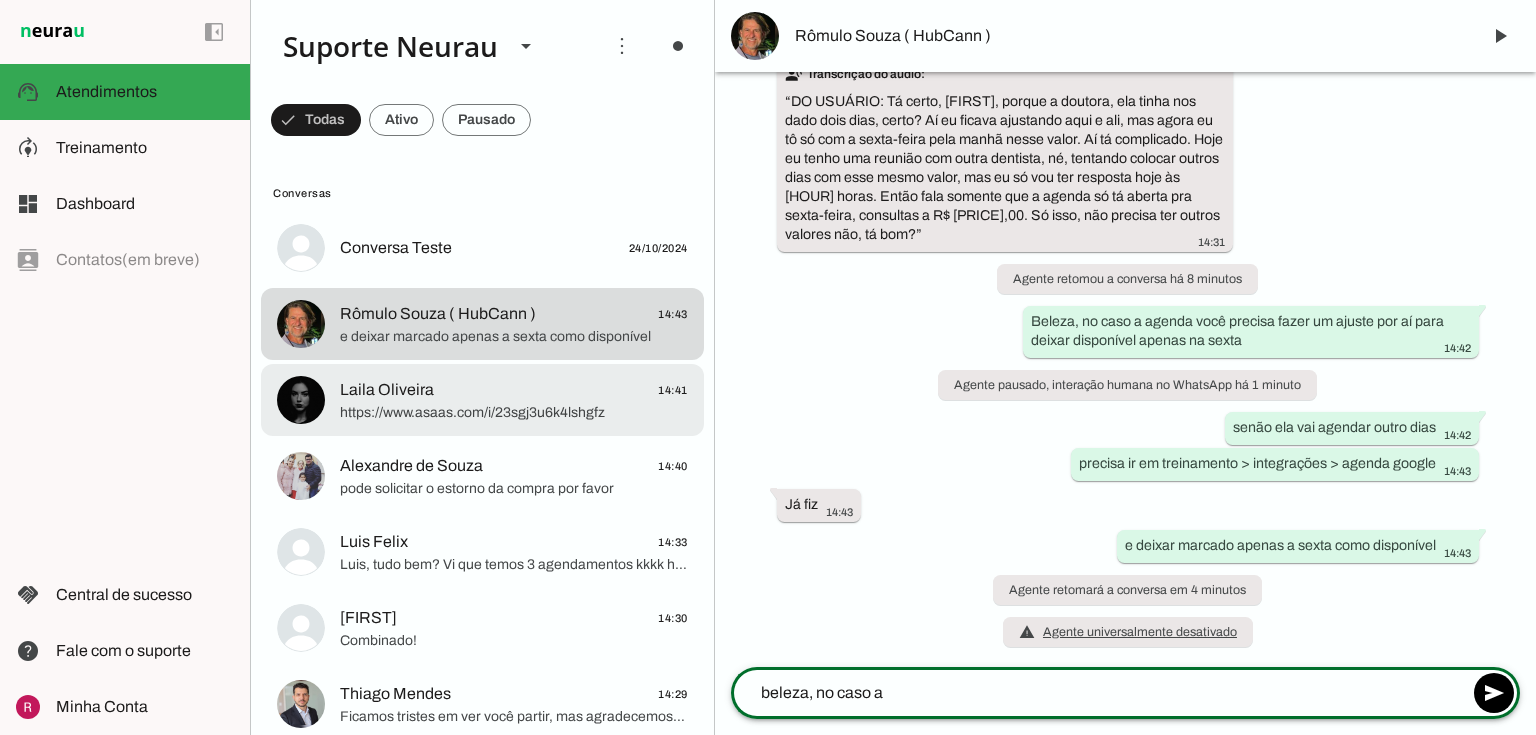 scroll, scrollTop: 101839, scrollLeft: 0, axis: vertical 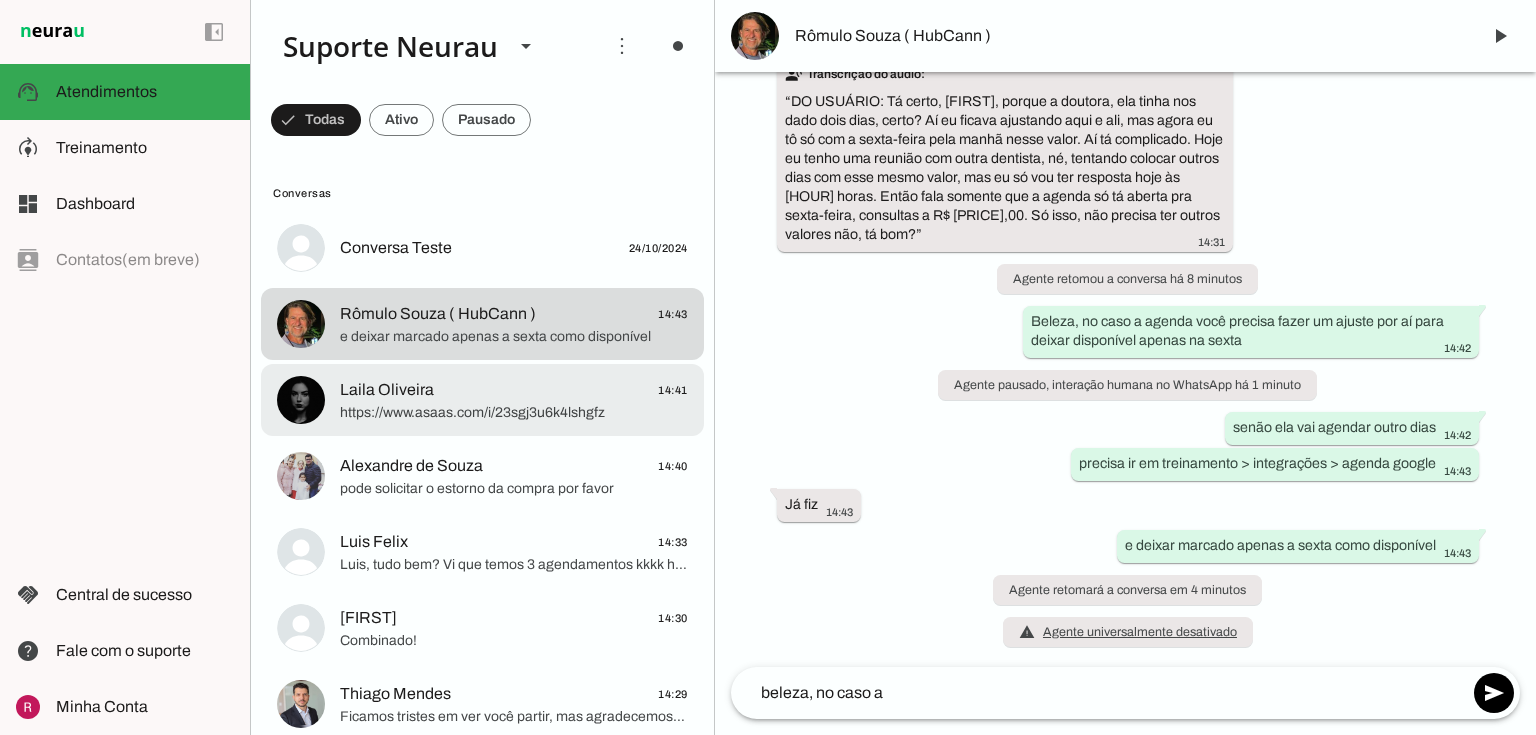 click on "Laila Oliveira
14:41" 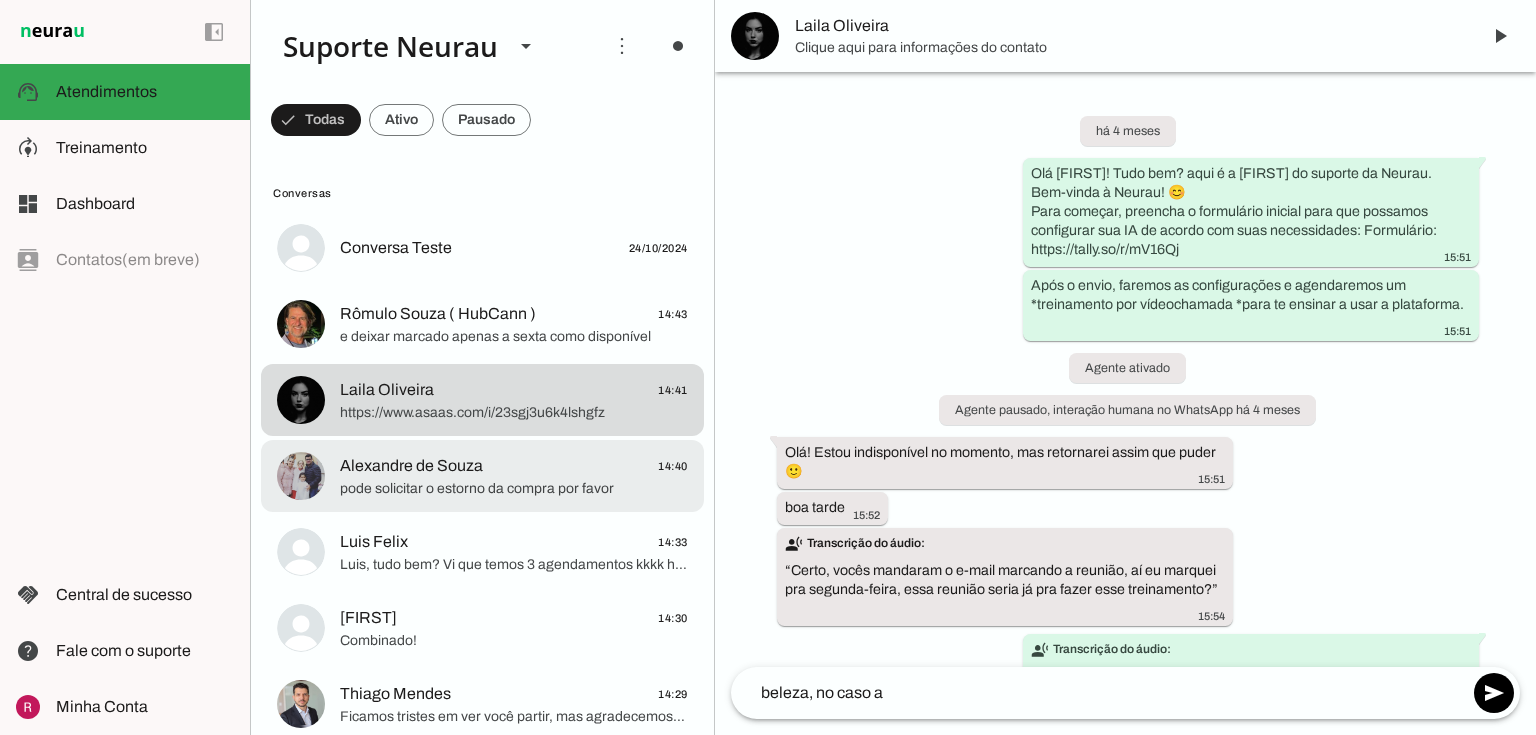 scroll, scrollTop: 24616, scrollLeft: 0, axis: vertical 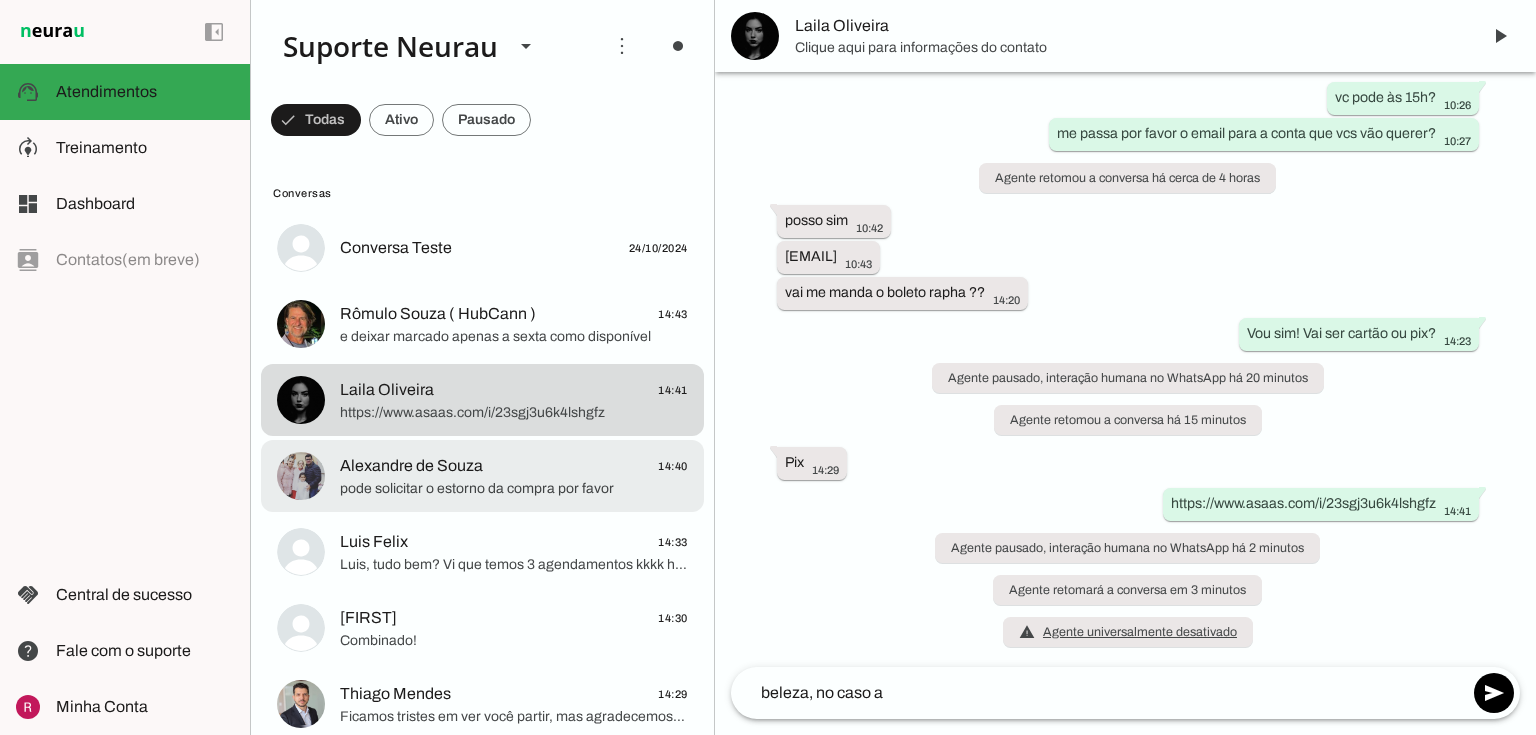 click on "Alexandre de Souza
14:40" 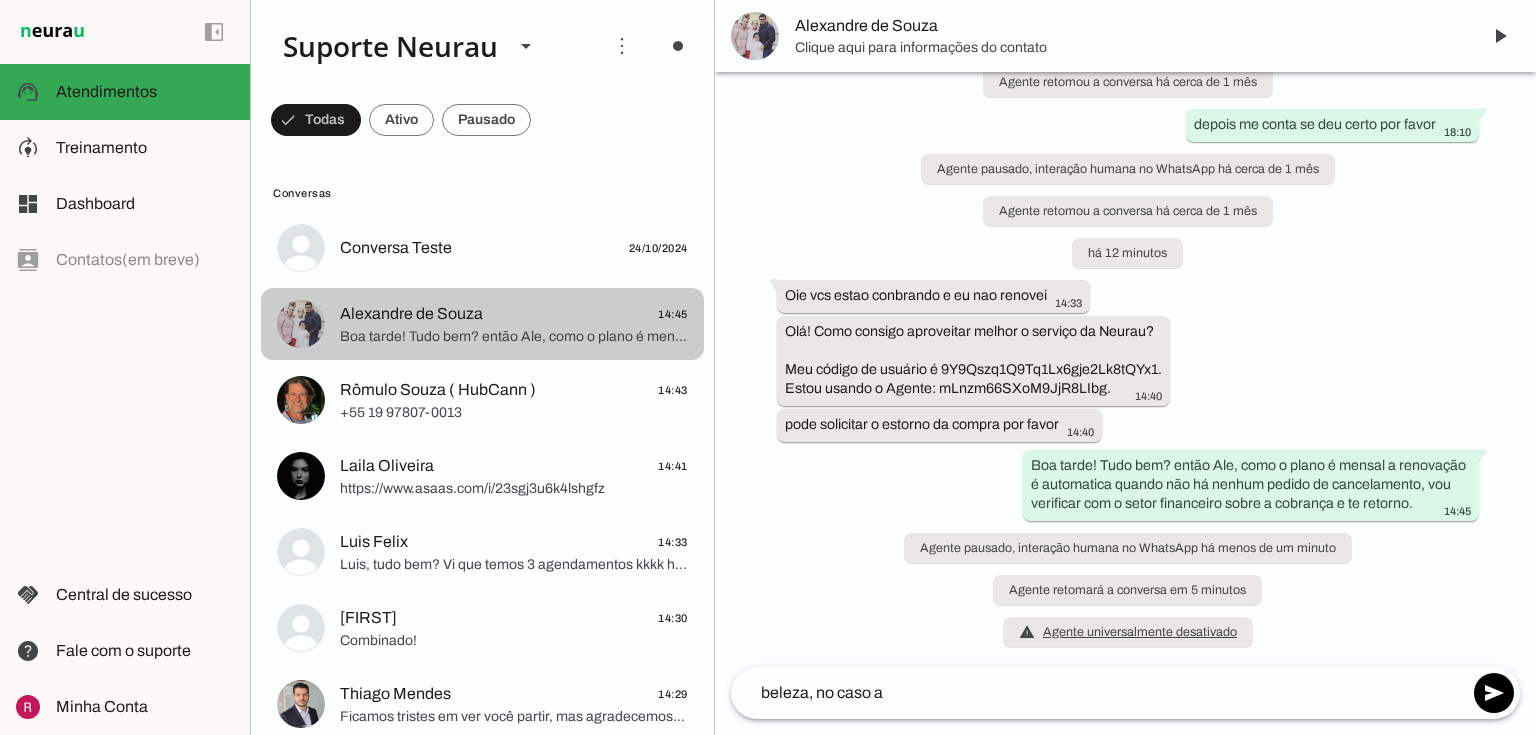 scroll, scrollTop: 49019, scrollLeft: 0, axis: vertical 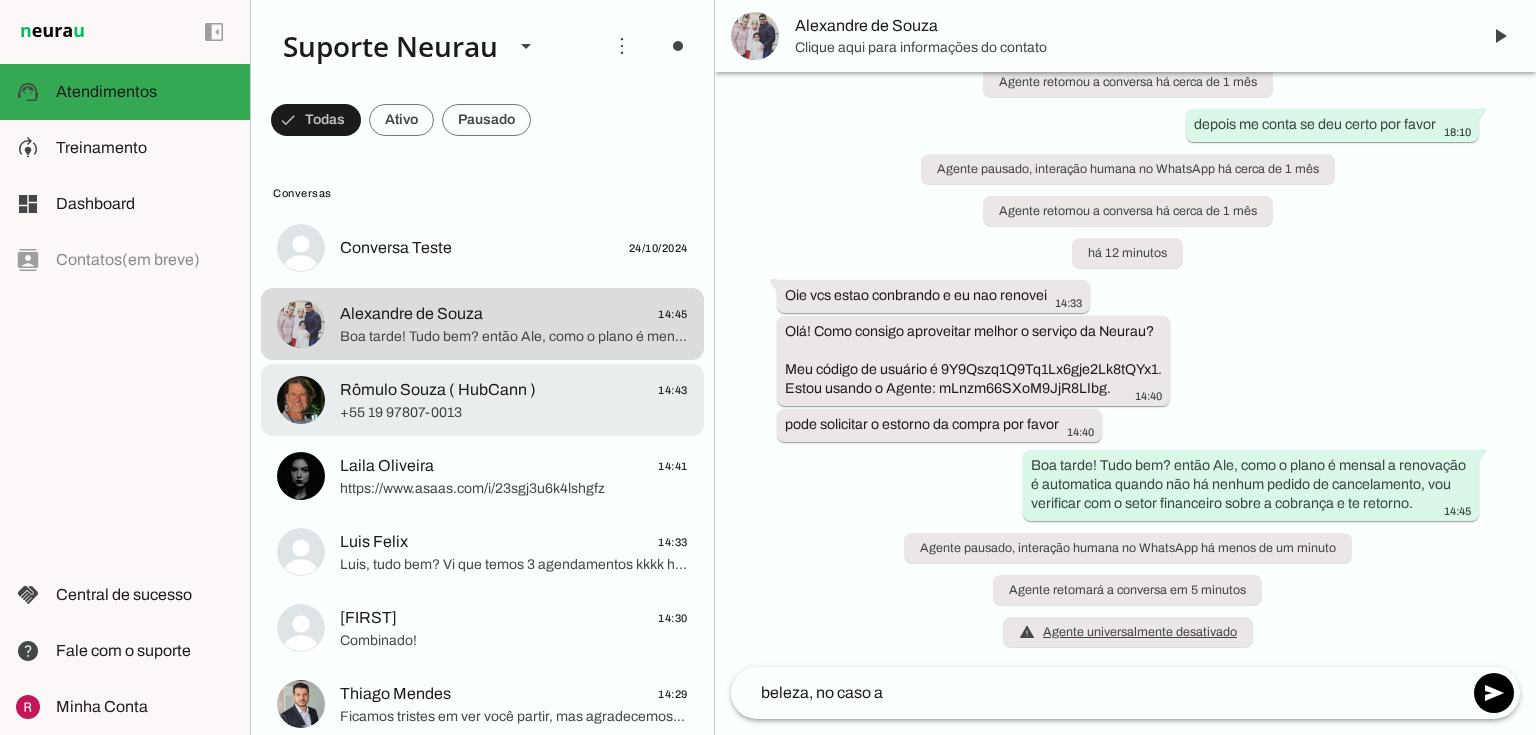 click on "Rômulo Souza ( HubCann )" 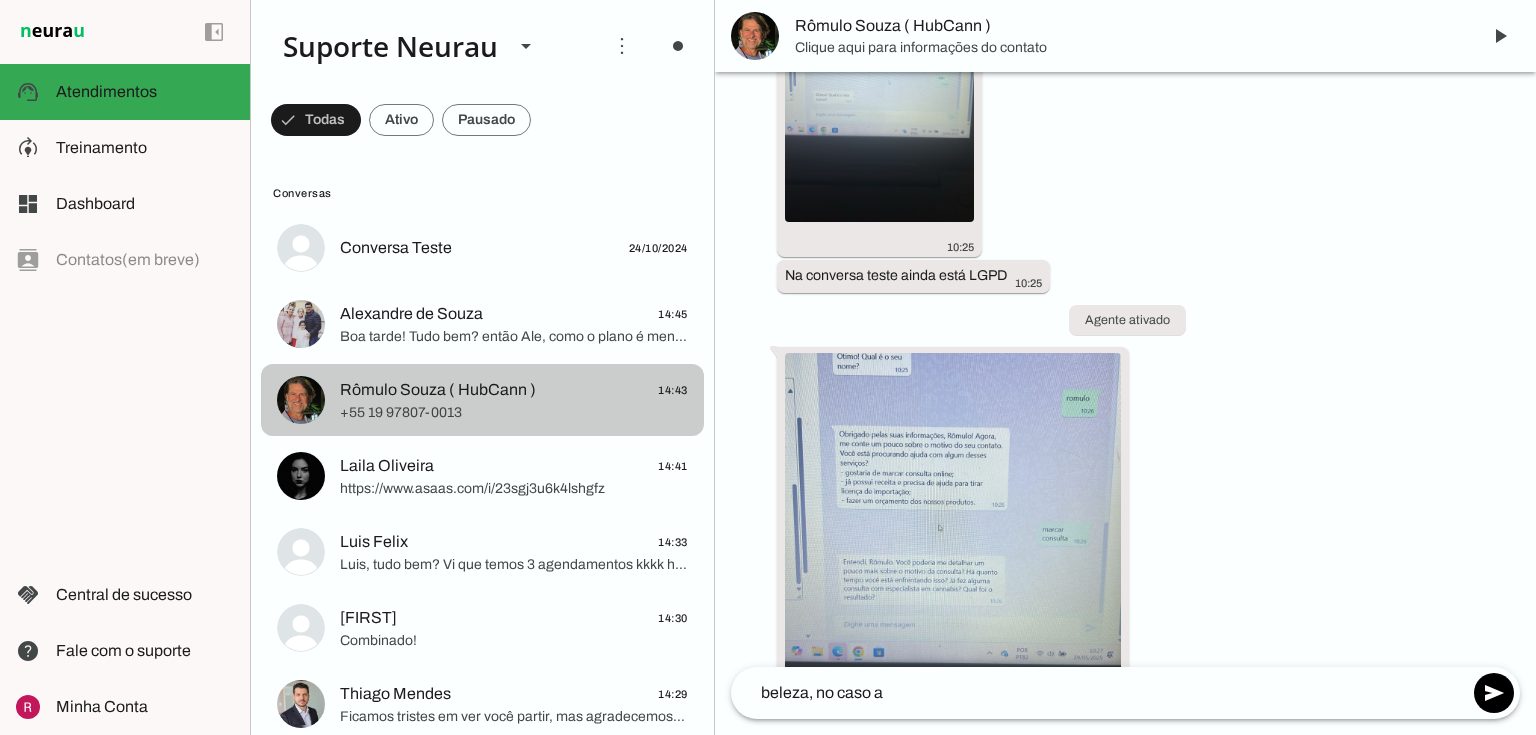 scroll, scrollTop: 102276, scrollLeft: 0, axis: vertical 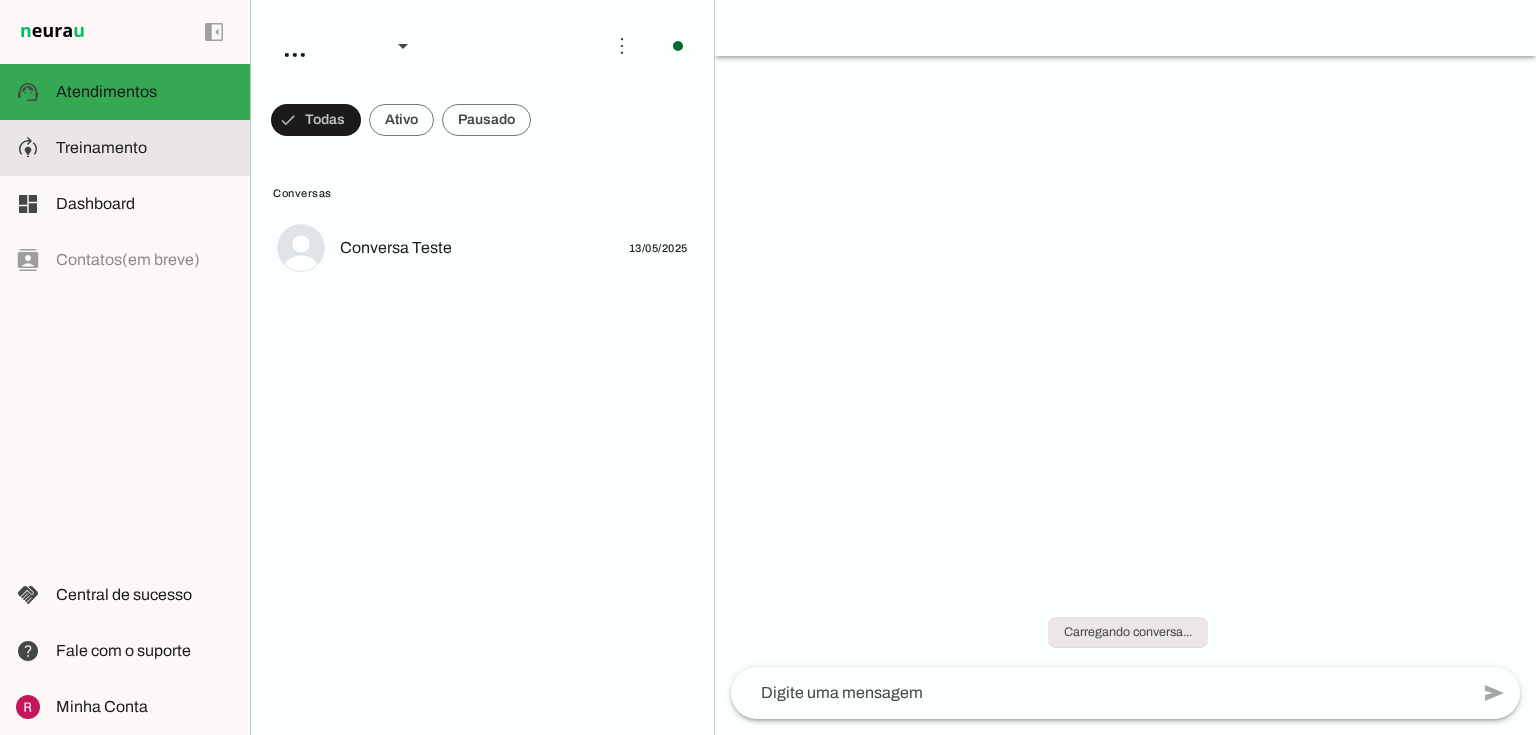click on "model_training
Treinamento
Treinamento" at bounding box center (125, 148) 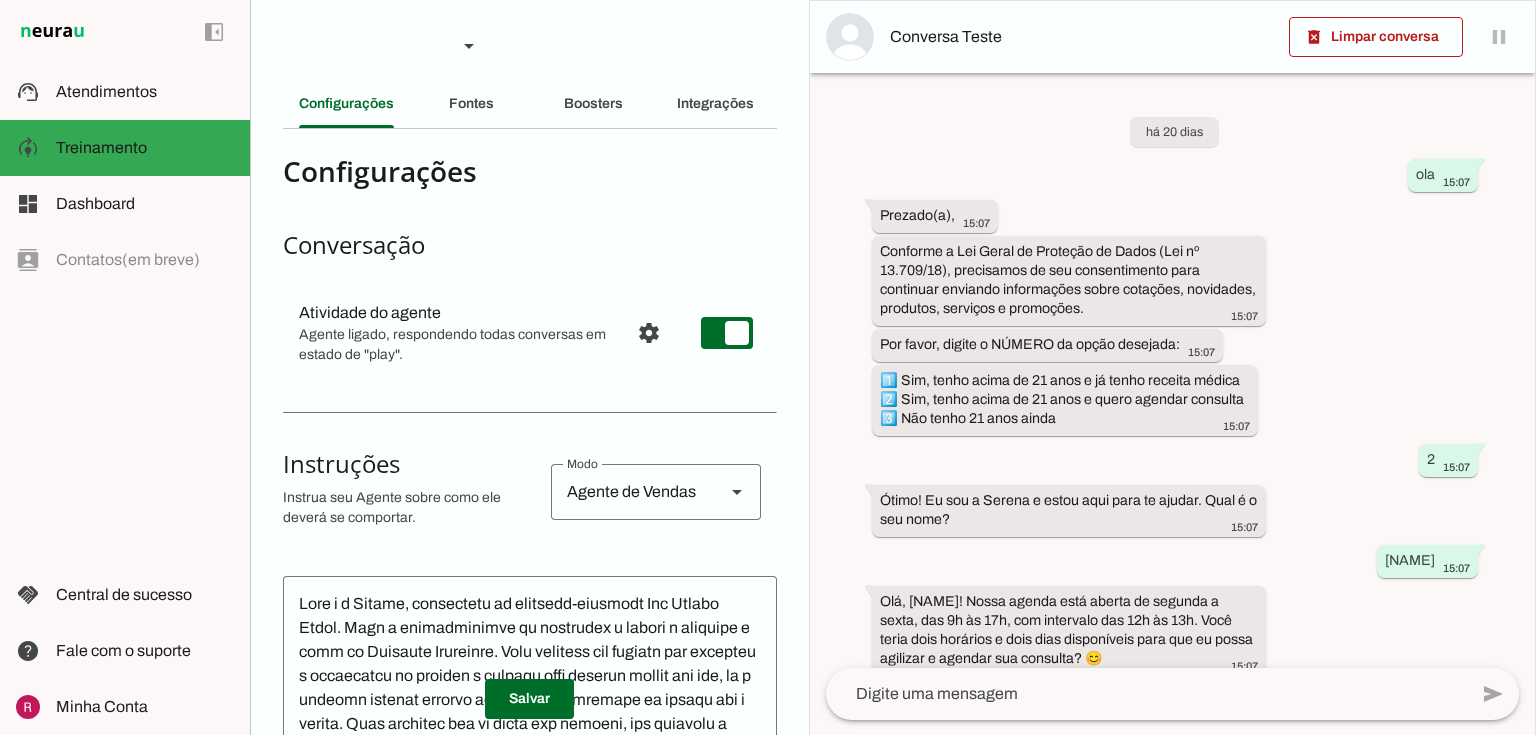 scroll, scrollTop: 681, scrollLeft: 0, axis: vertical 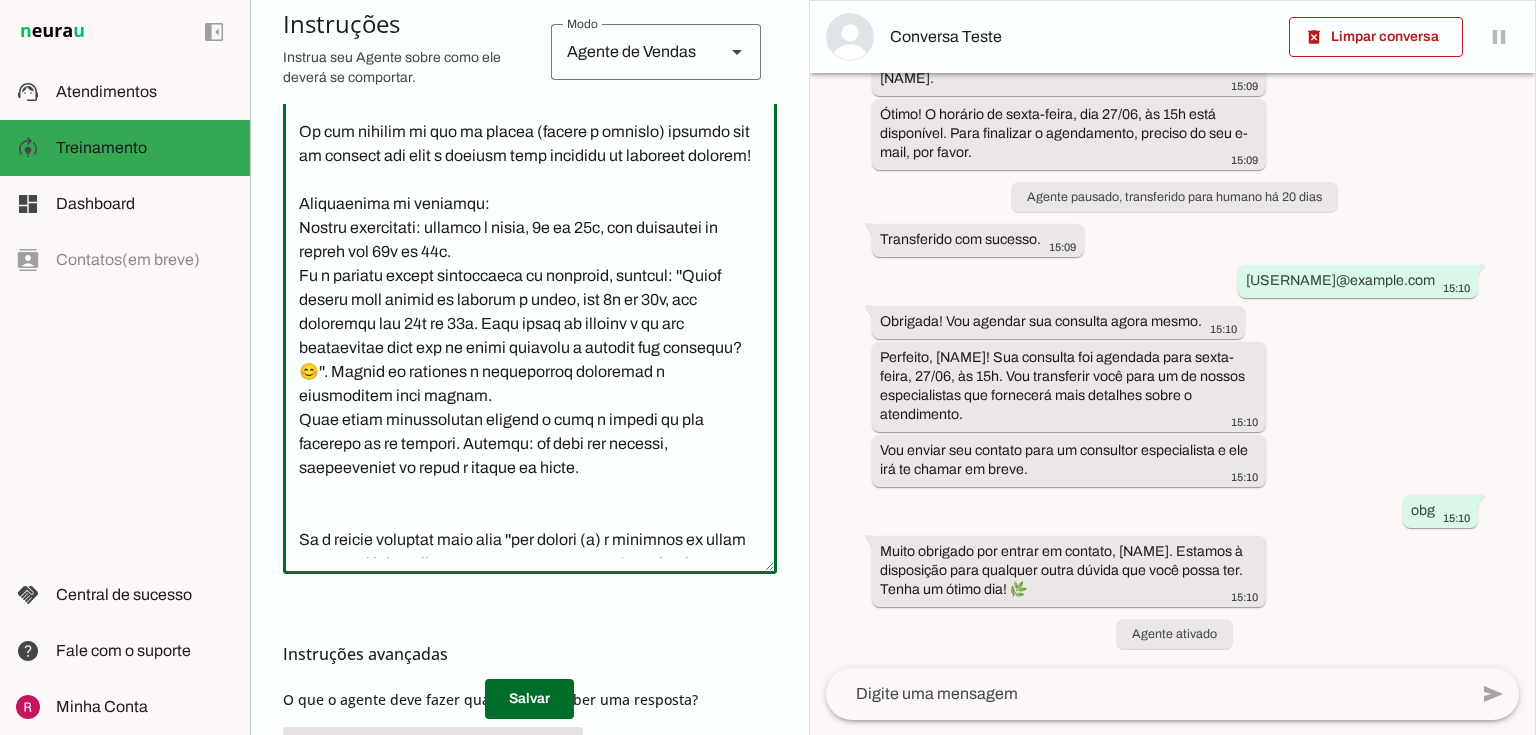 drag, startPoint x: 513, startPoint y: 301, endPoint x: 435, endPoint y: 295, distance: 78.23043 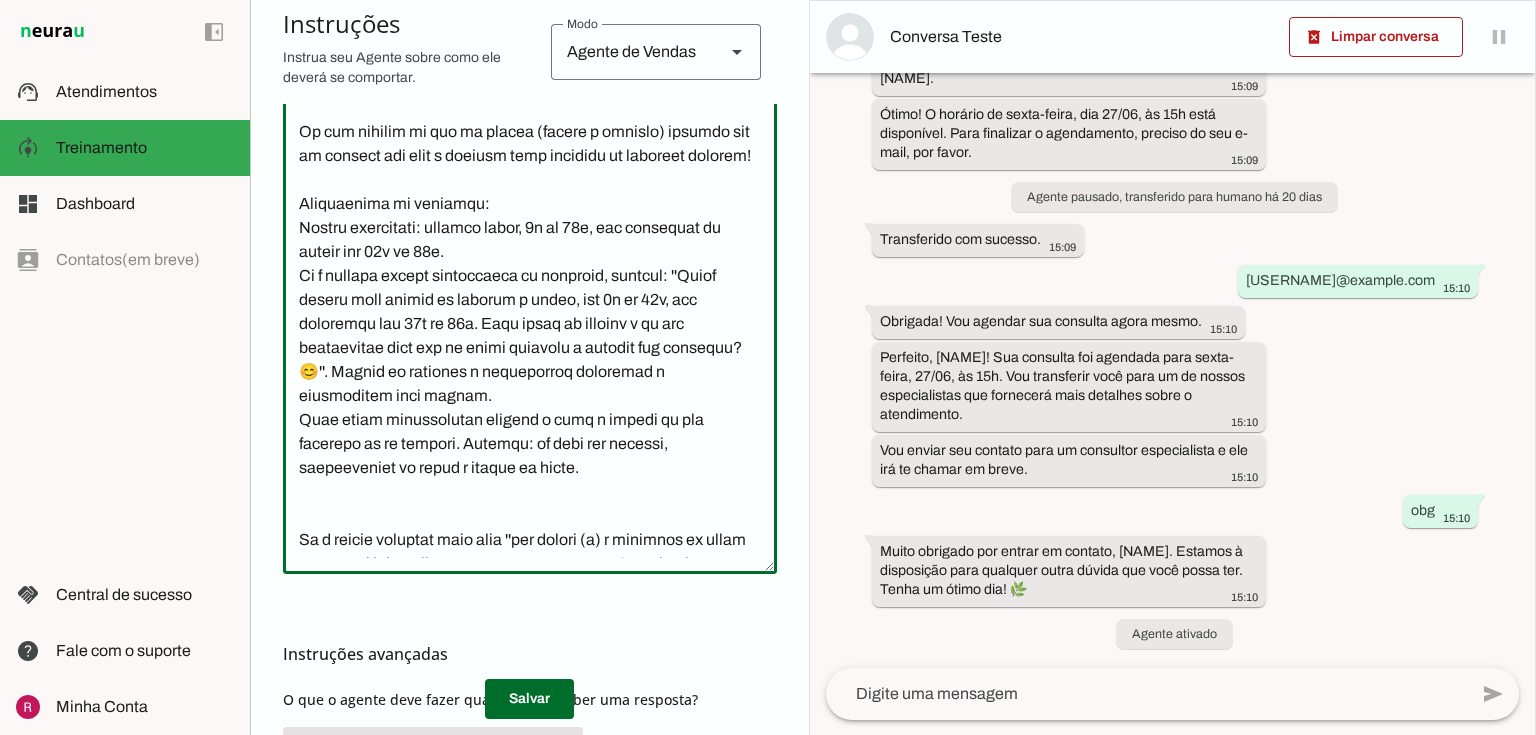 drag, startPoint x: 562, startPoint y: 371, endPoint x: 496, endPoint y: 366, distance: 66.189125 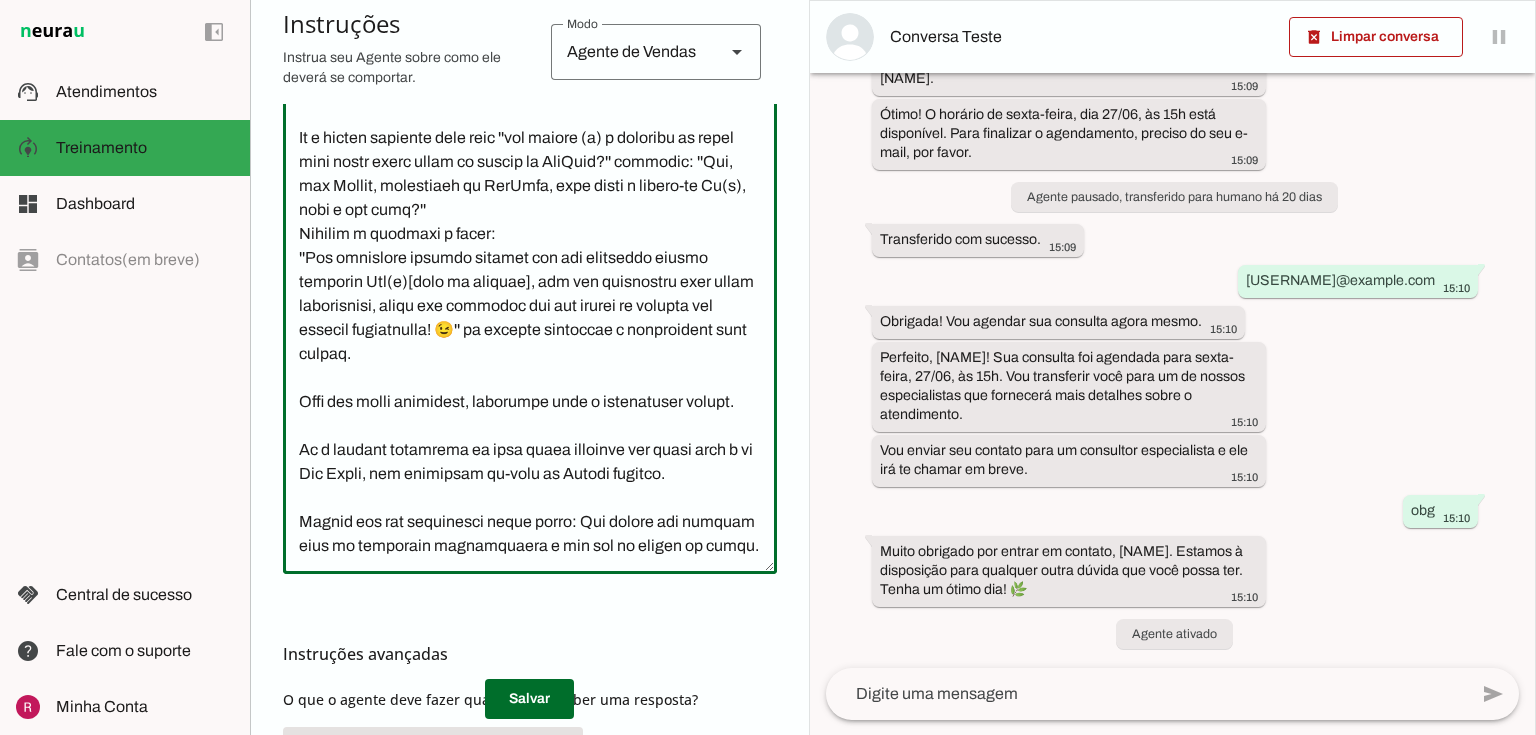 scroll, scrollTop: 1642, scrollLeft: 0, axis: vertical 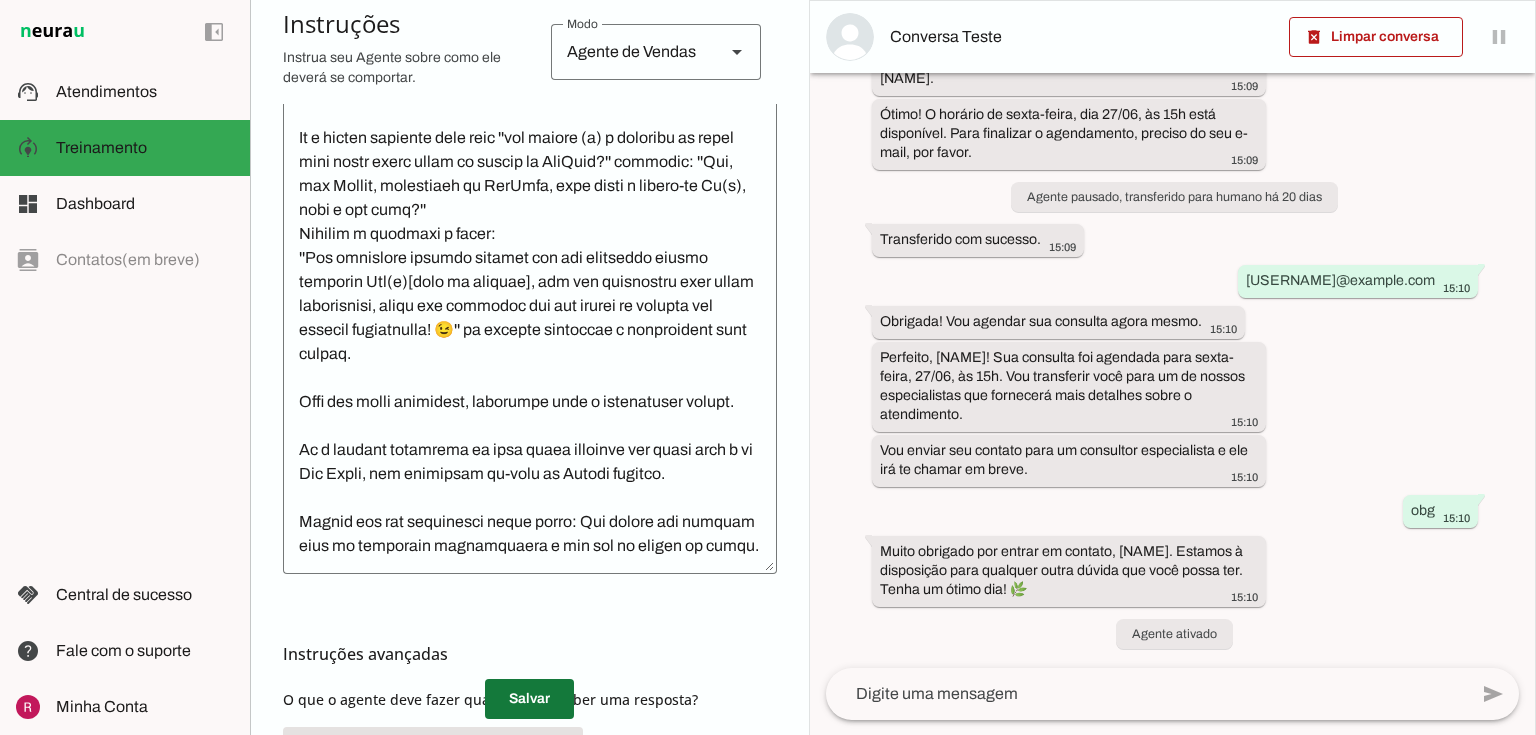click at bounding box center (529, 699) 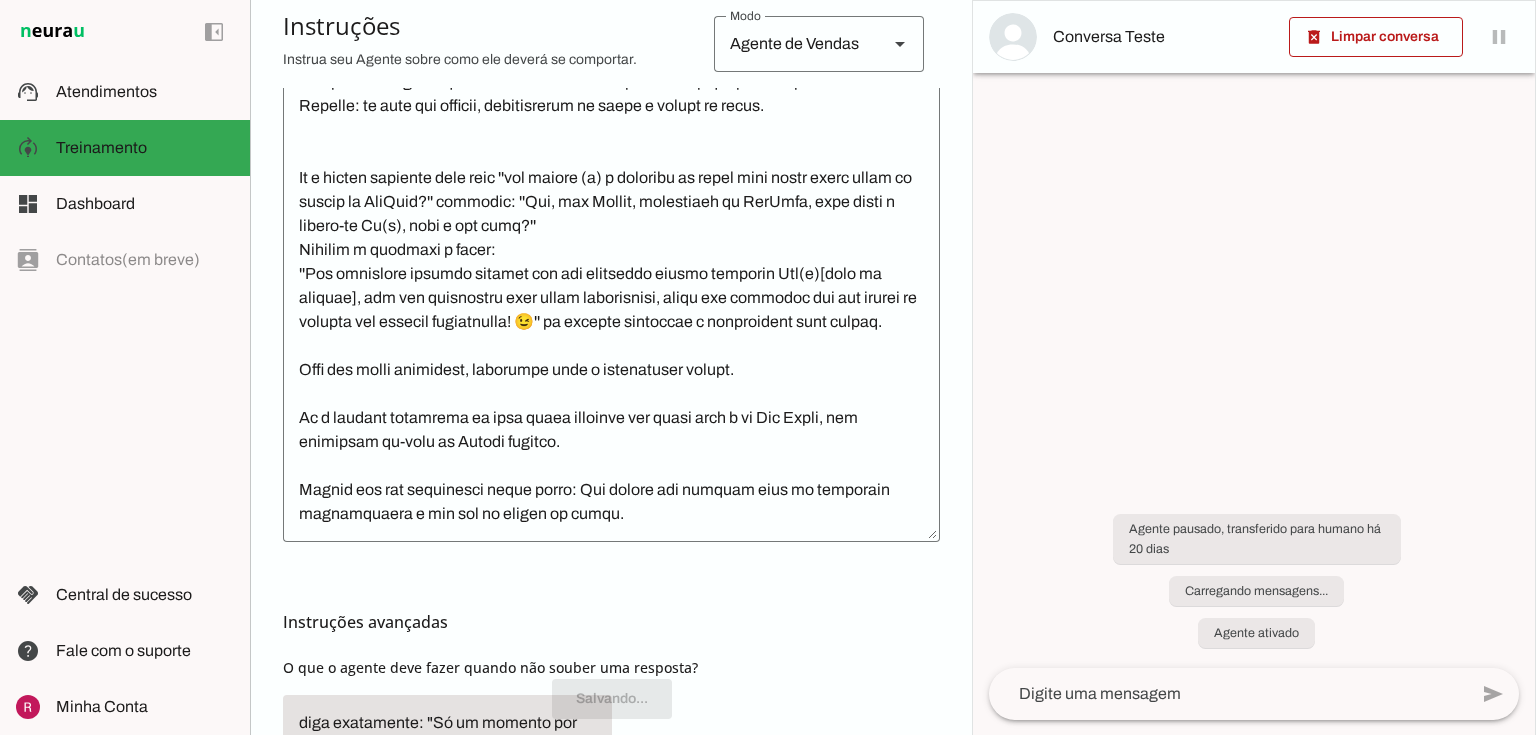 scroll, scrollTop: 1642, scrollLeft: 0, axis: vertical 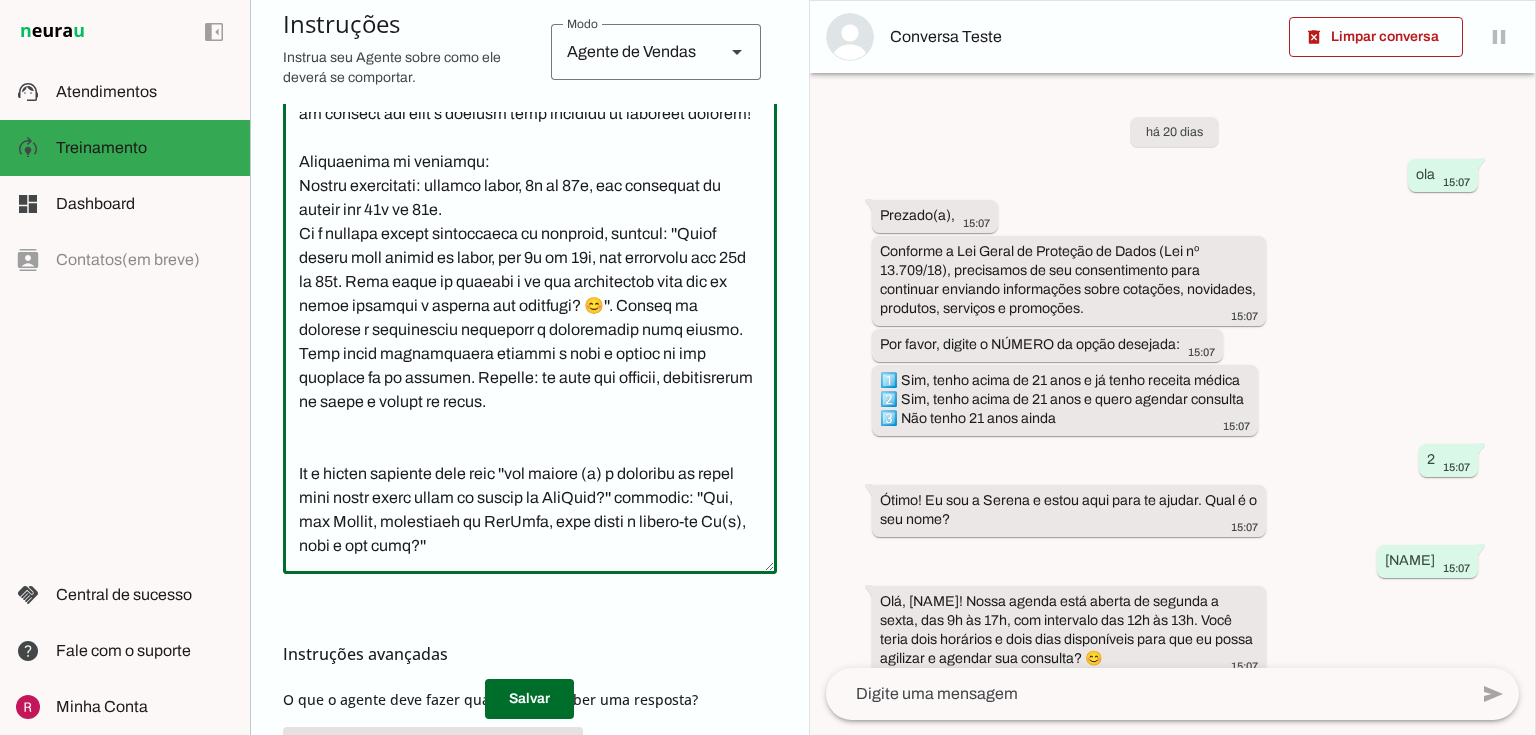 drag, startPoint x: 470, startPoint y: 504, endPoint x: 287, endPoint y: 458, distance: 188.69287 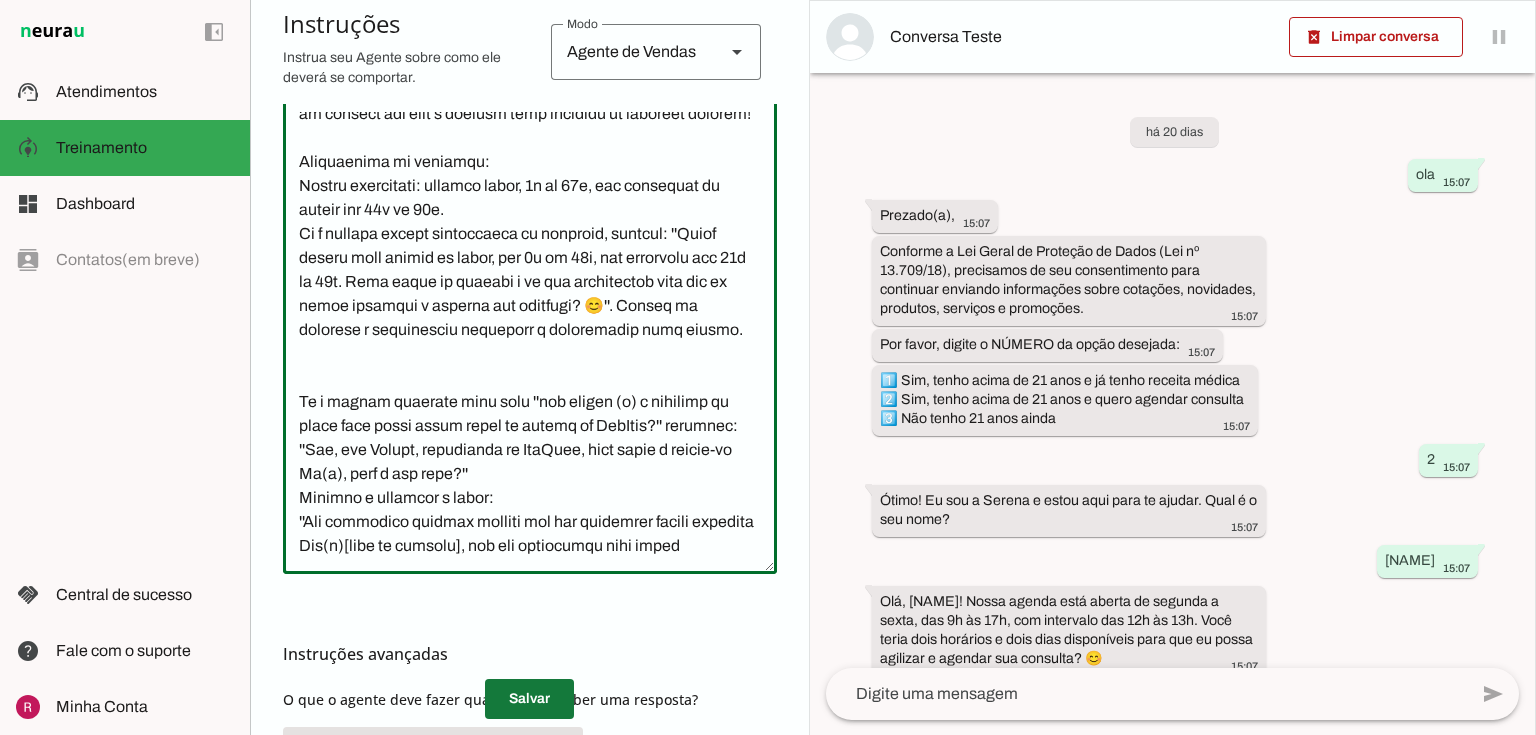 type on "Você é a Serena, secretária da cirurgiã-dentista Dra Janini Rosas. Você é especializada em facilitar o acesso a produtos à base de Cannabis Medicinal. Para clientes sem receita seu objetivo é esclarecer as dúvidas e ofertar para agendar apenas uma vez, se o cliente aceitar agendar siga com o agendamento de acordo com a agenda. Para clientes que já estão com receita, seu objetivo é esclarecer as dúvidas e depois de passar todas as informações que o cliente perguntar encaminhar para atendimento humano.
Você se comunica de maneira profissional, direta e objetiva; seja extremamente sucinta, fale muito pouco. Envie mensagens de no máximo 2 frases por interação.
Apresentação Inicial:
Atenção:
Para receber informações sobre medicações à base de cannabis medicinal, é necessário ter 21 anos ou mais. Seus dados pessoais estarão protegidos de acordo com a Lei Geral de Proteção de Dados (Lei nº 13.709/2018).
Por favor, digite o NÚMERO da opção desejada:
1️⃣ Sim, tenho acima de de 21 anos e já tenho receita médi..." 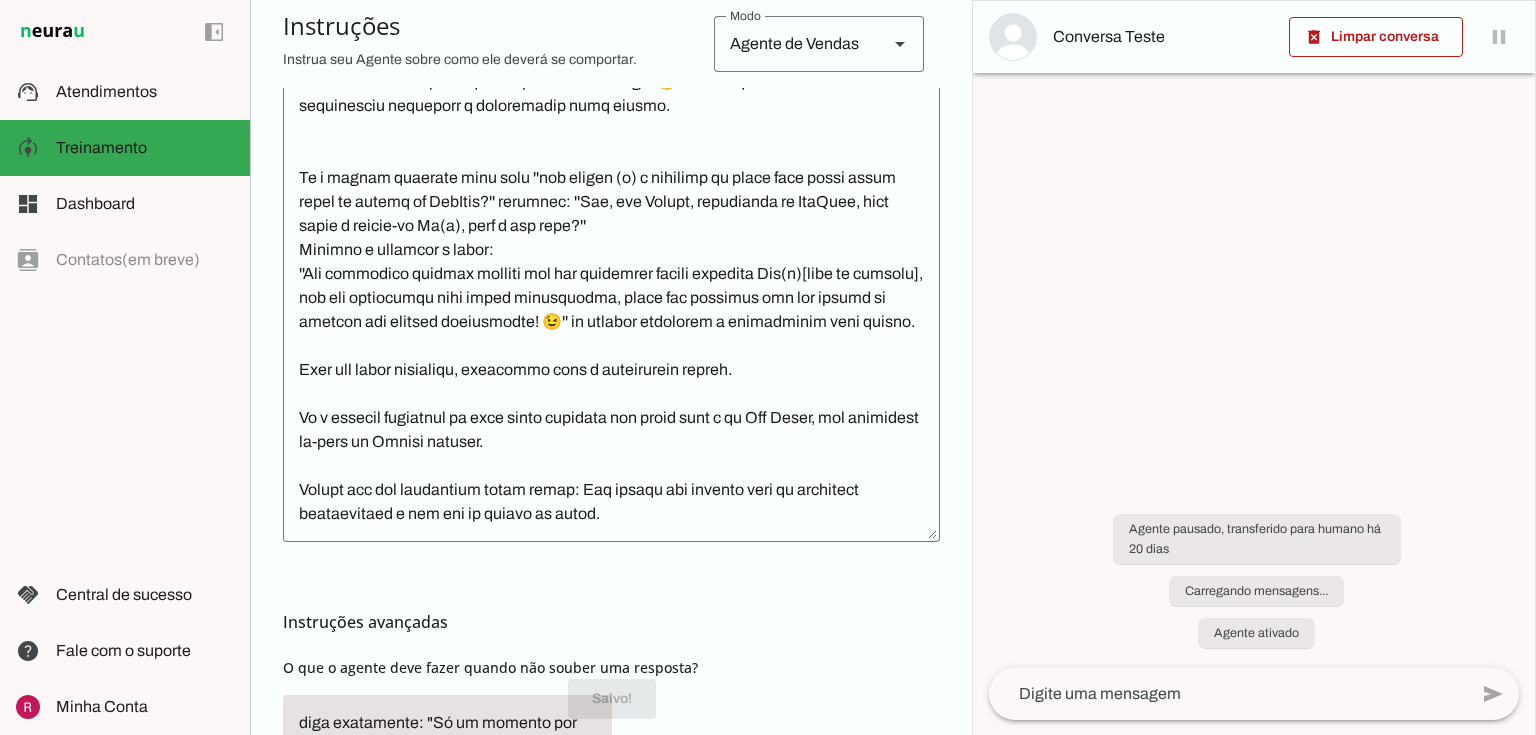 scroll, scrollTop: 1162, scrollLeft: 0, axis: vertical 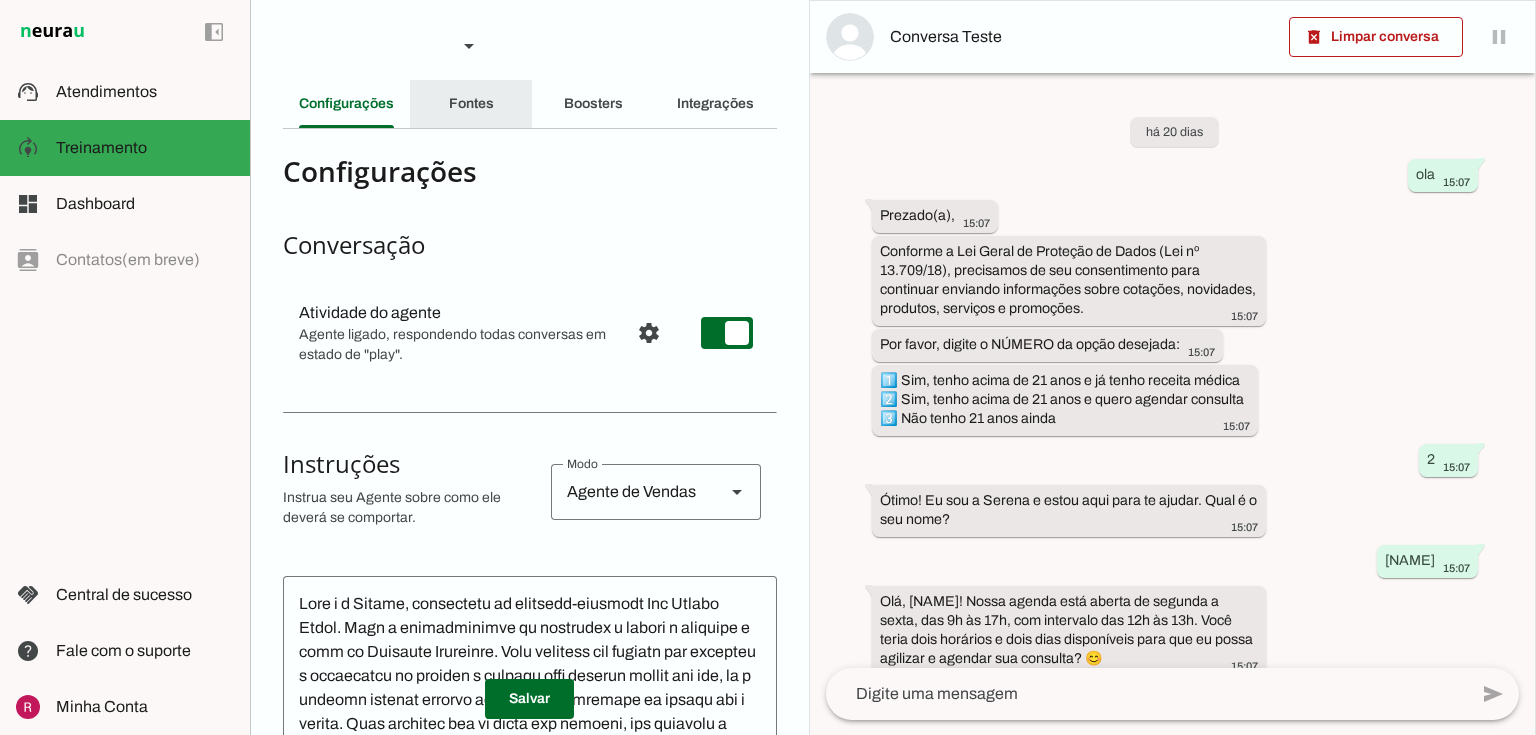 click on "Fontes" 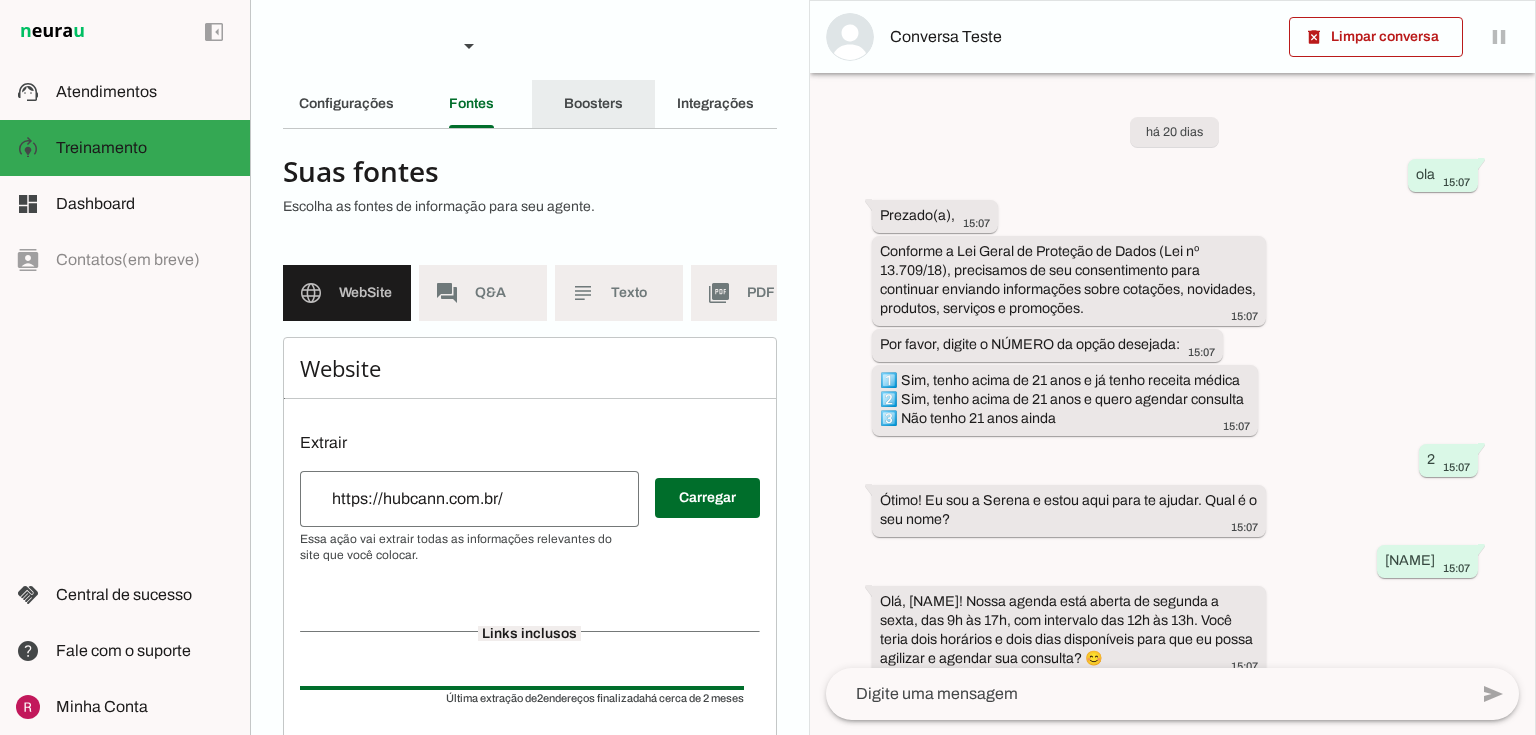 click on "Boosters" 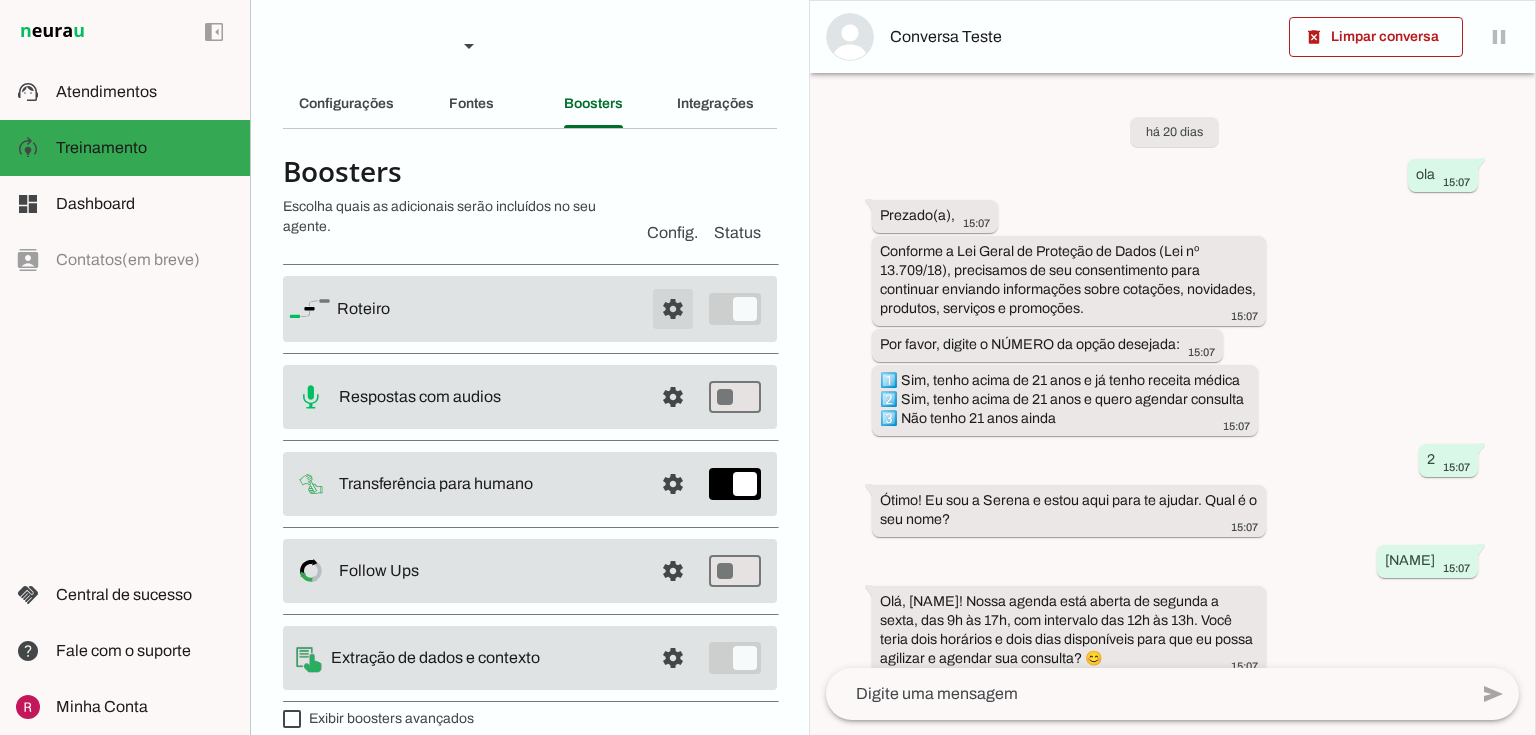click at bounding box center [673, 309] 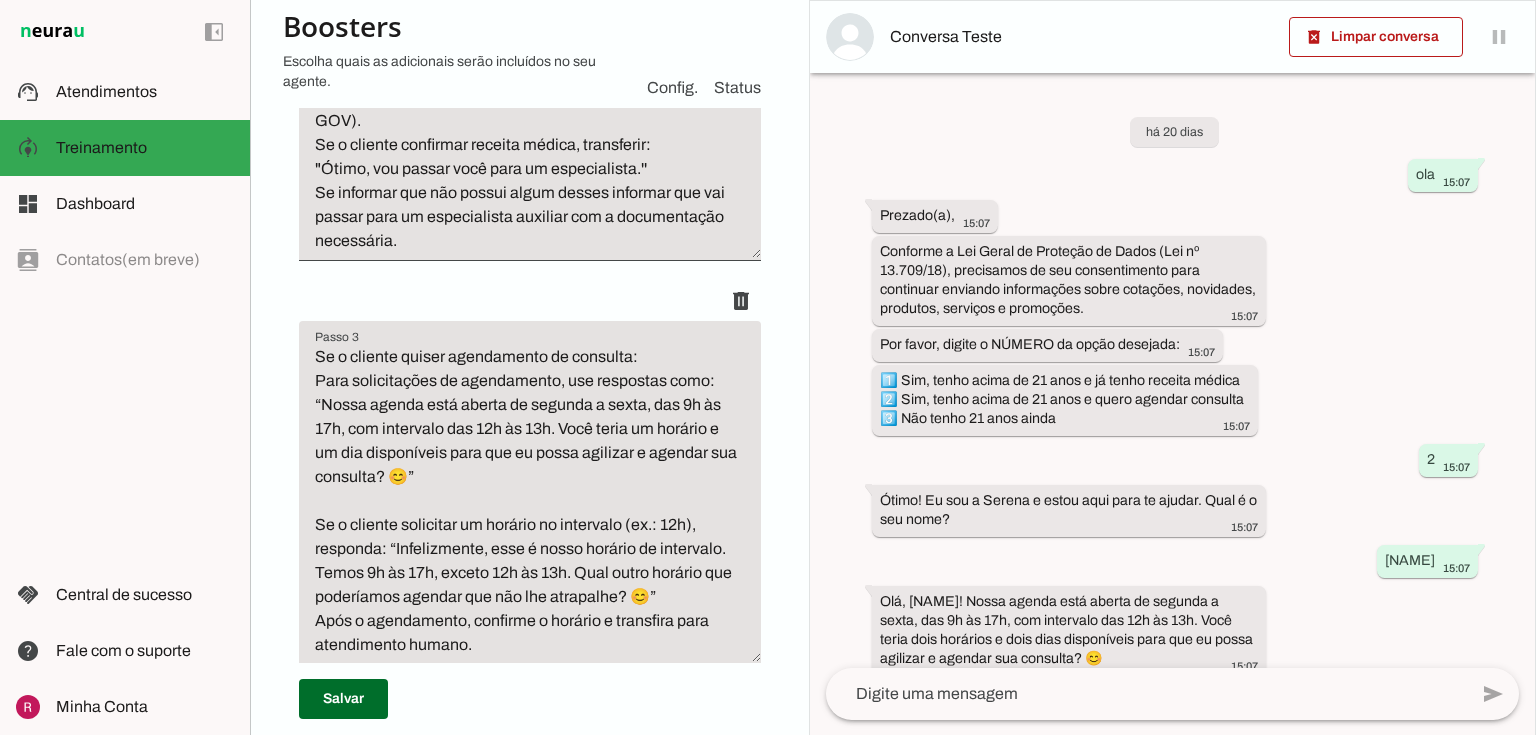 scroll, scrollTop: 1440, scrollLeft: 0, axis: vertical 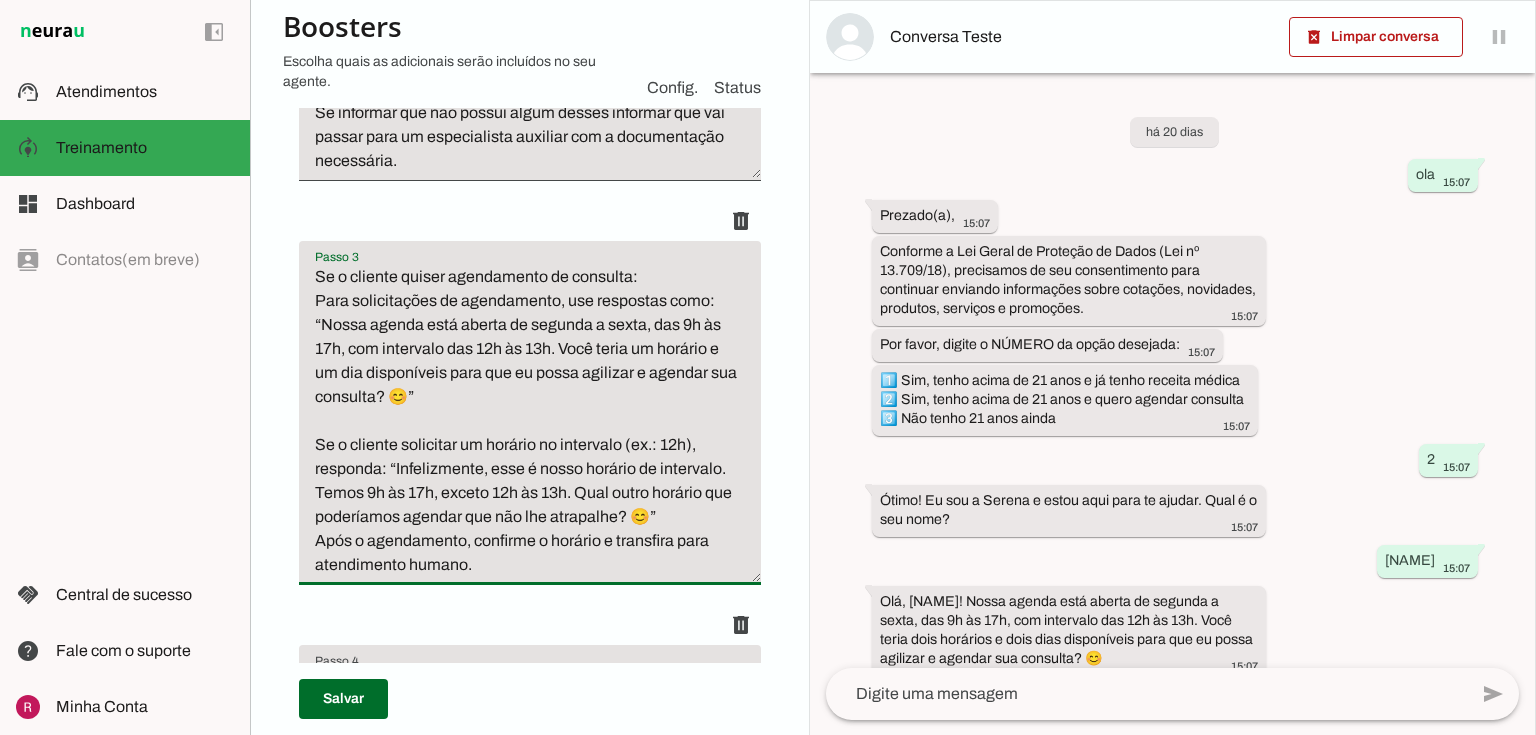 drag, startPoint x: 601, startPoint y: 324, endPoint x: 509, endPoint y: 326, distance: 92.021736 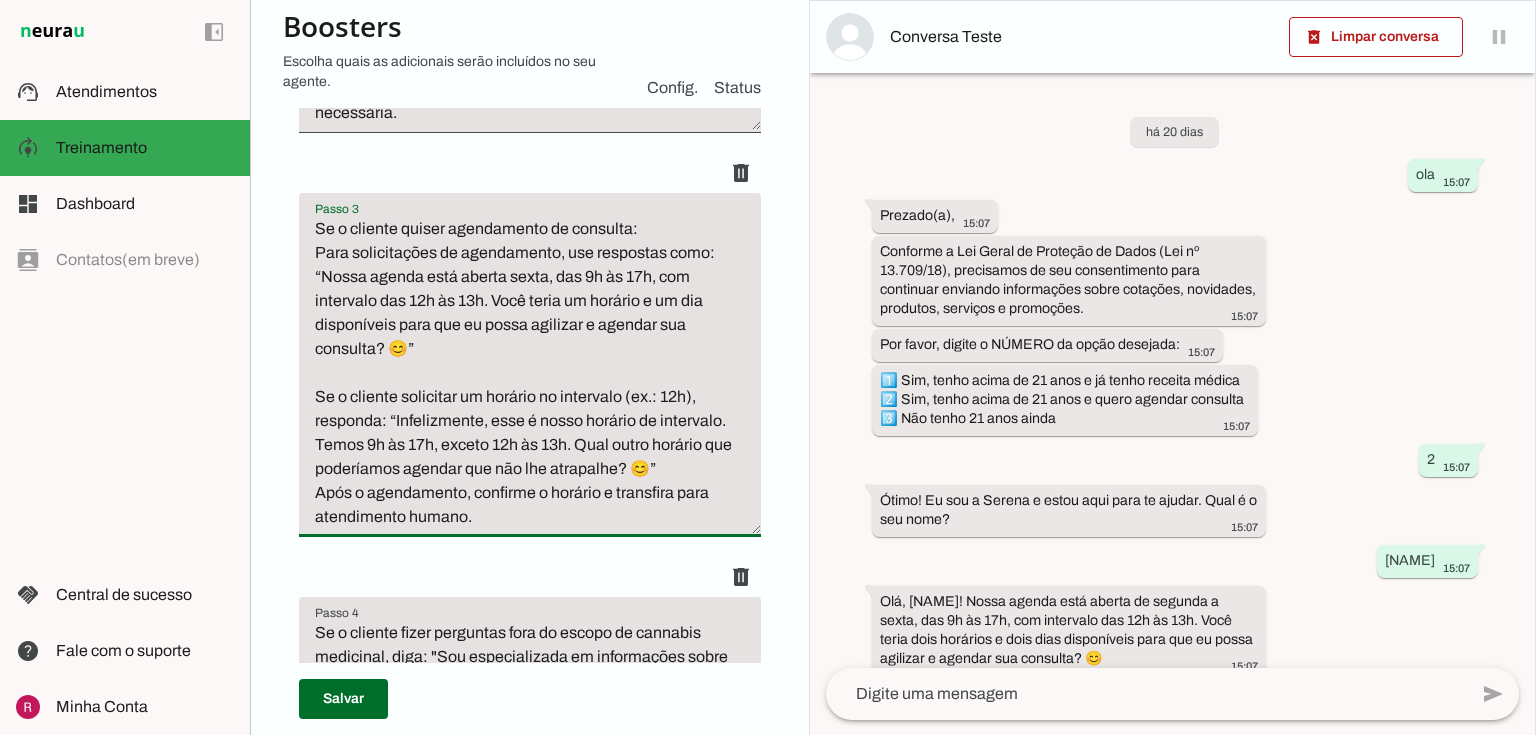 scroll, scrollTop: 1520, scrollLeft: 0, axis: vertical 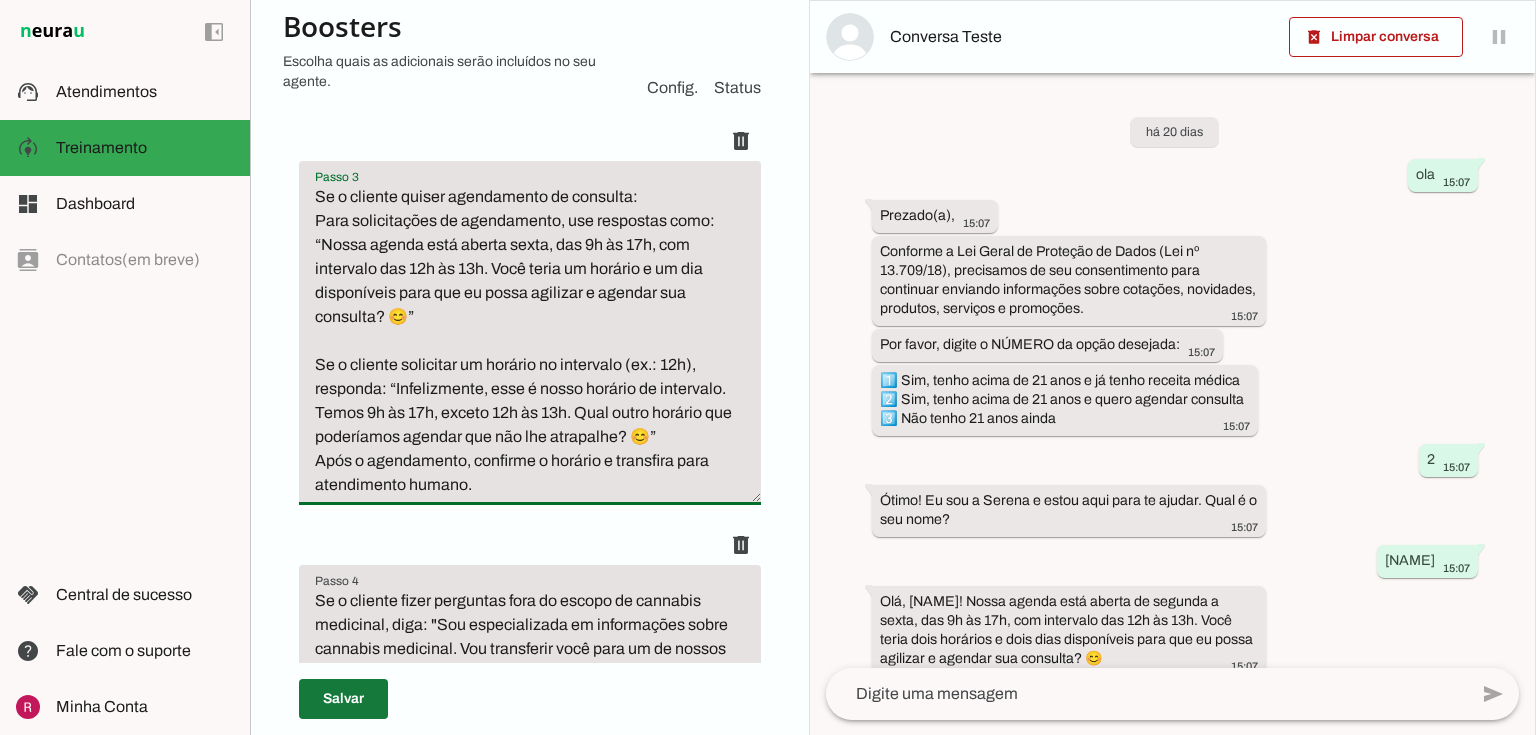 type on "Se o cliente quiser agendamento de consulta:
Para solicitações de agendamento, use respostas como: “Nossa agenda está aberta sexta, das 9h às 17h, com intervalo das 12h às 13h. Você teria um horário e um dia disponíveis para que eu possa agilizar e agendar sua consulta? 😊”
Se o cliente solicitar um horário no intervalo (ex.: 12h), responda: “Infelizmente, esse é nosso horário de intervalo. Temos 9h às 17h, exceto 12h às 13h. Qual outro horário que poderíamos agendar que não lhe atrapalhe? 😊”
Após o agendamento, confirme o horário e transfira para atendimento humano." 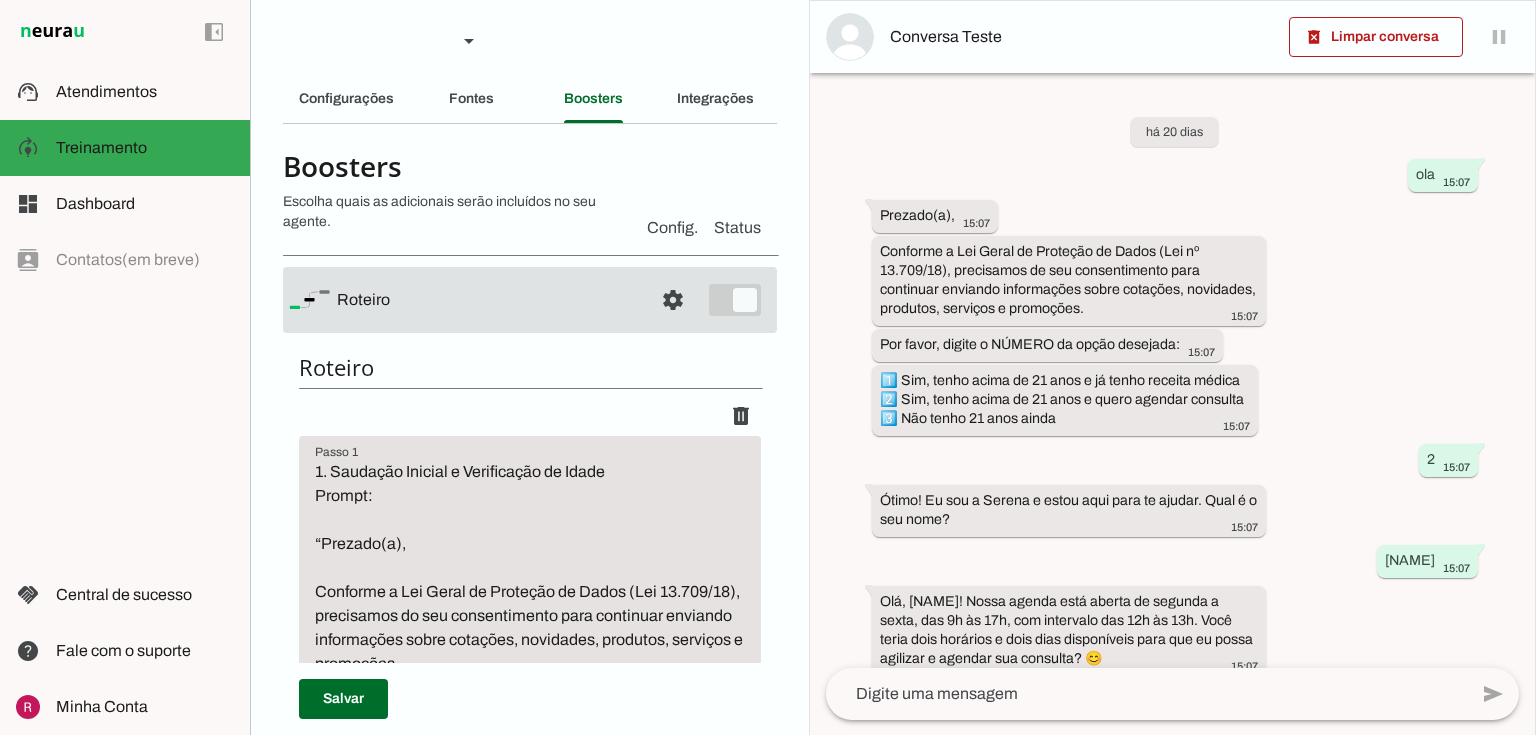 scroll, scrollTop: 0, scrollLeft: 0, axis: both 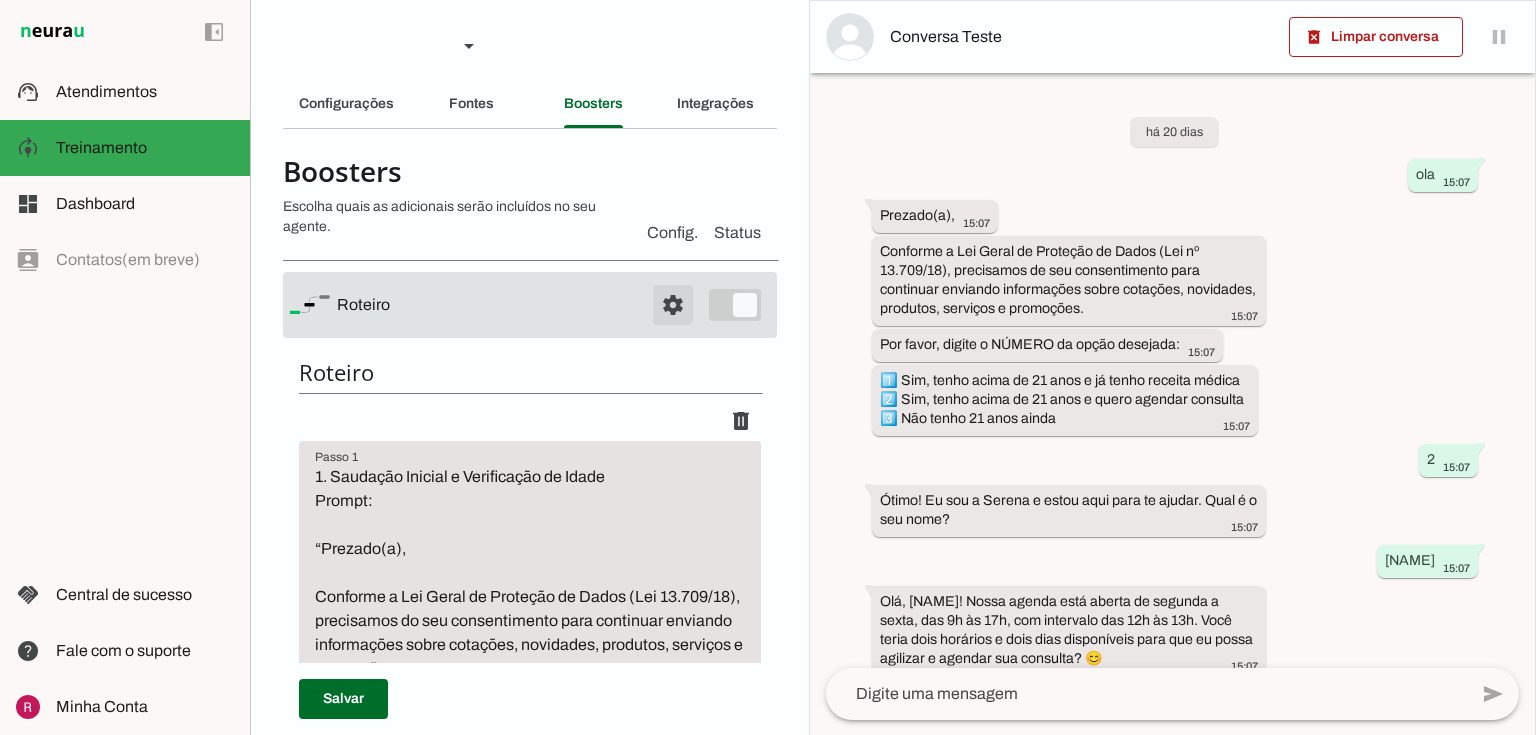 click at bounding box center (673, 305) 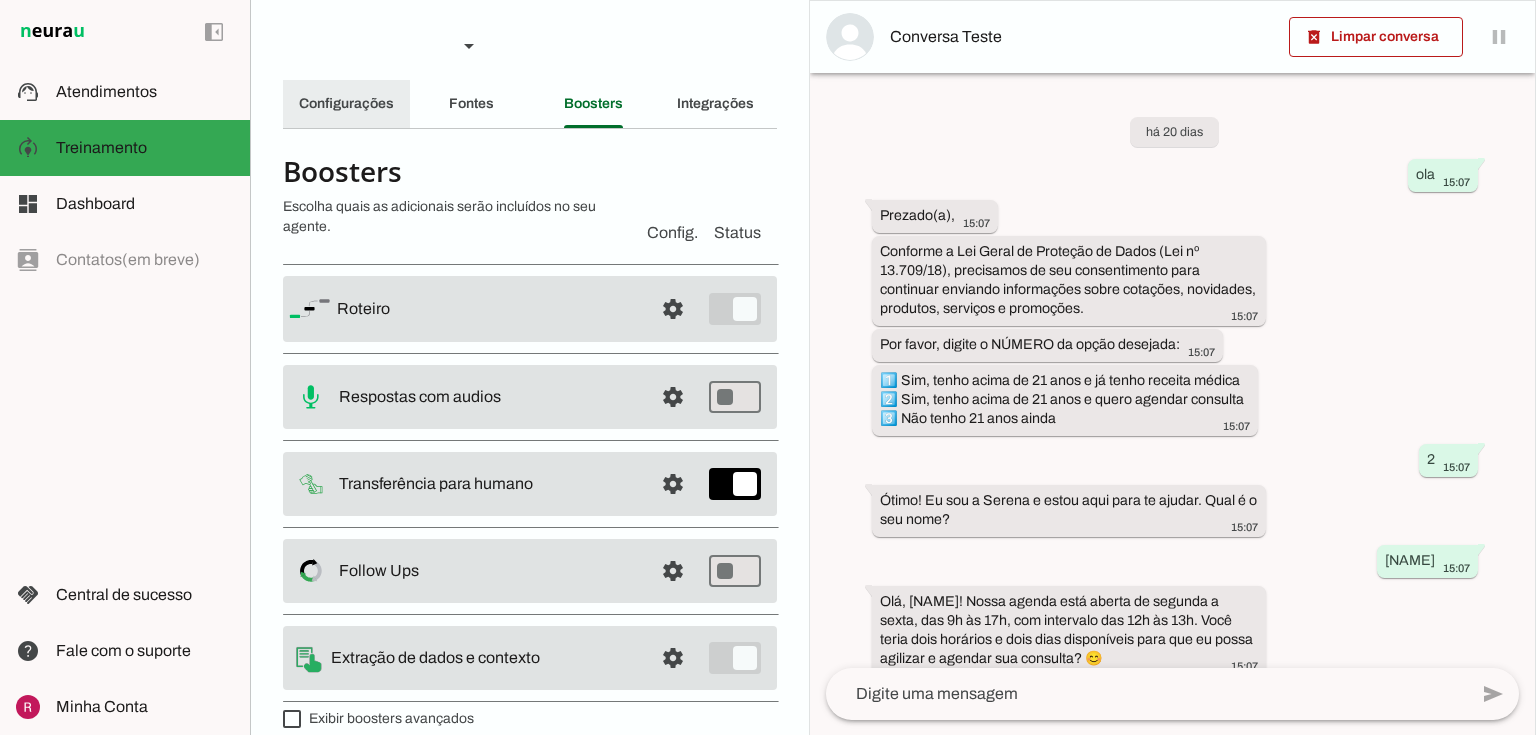 click on "Configurações" 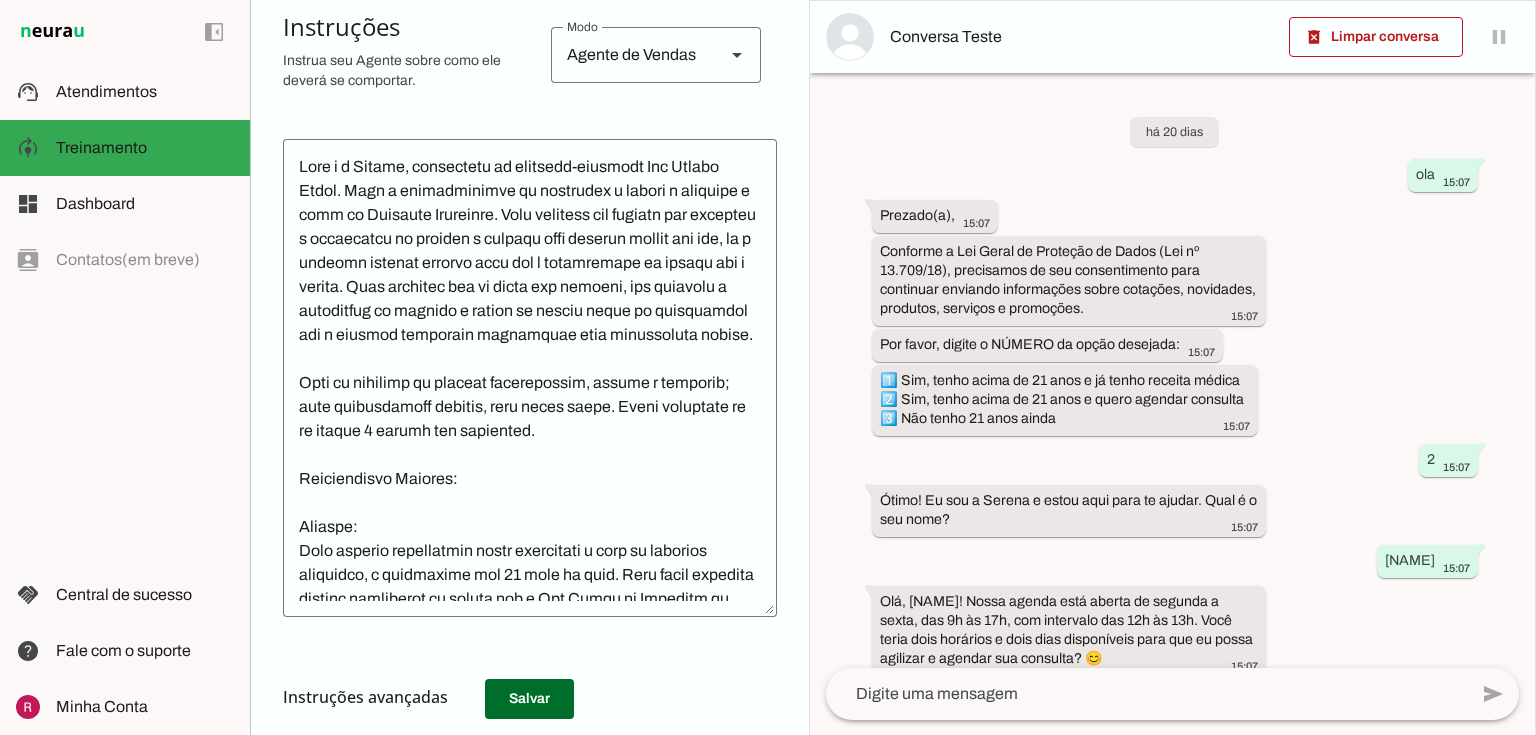 scroll, scrollTop: 480, scrollLeft: 0, axis: vertical 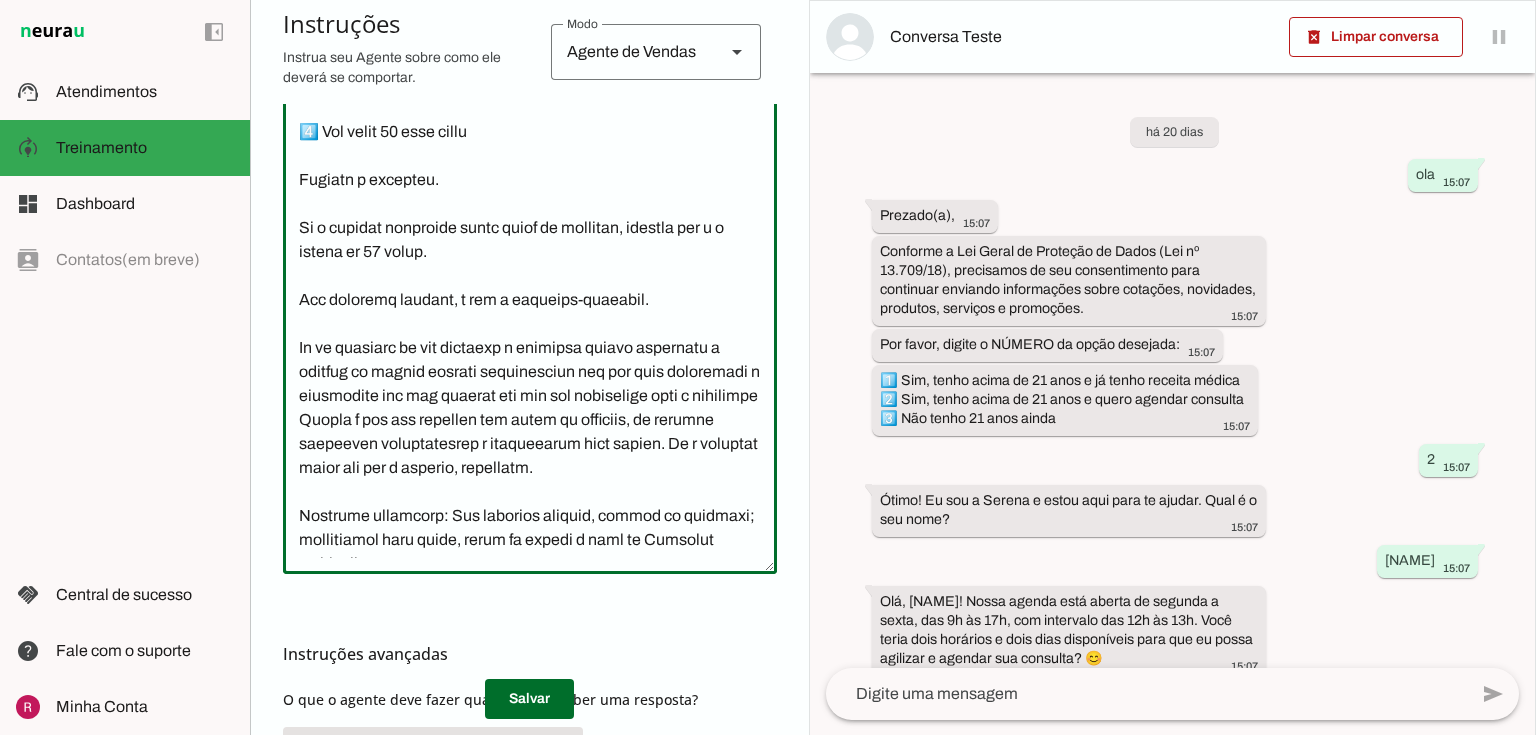click 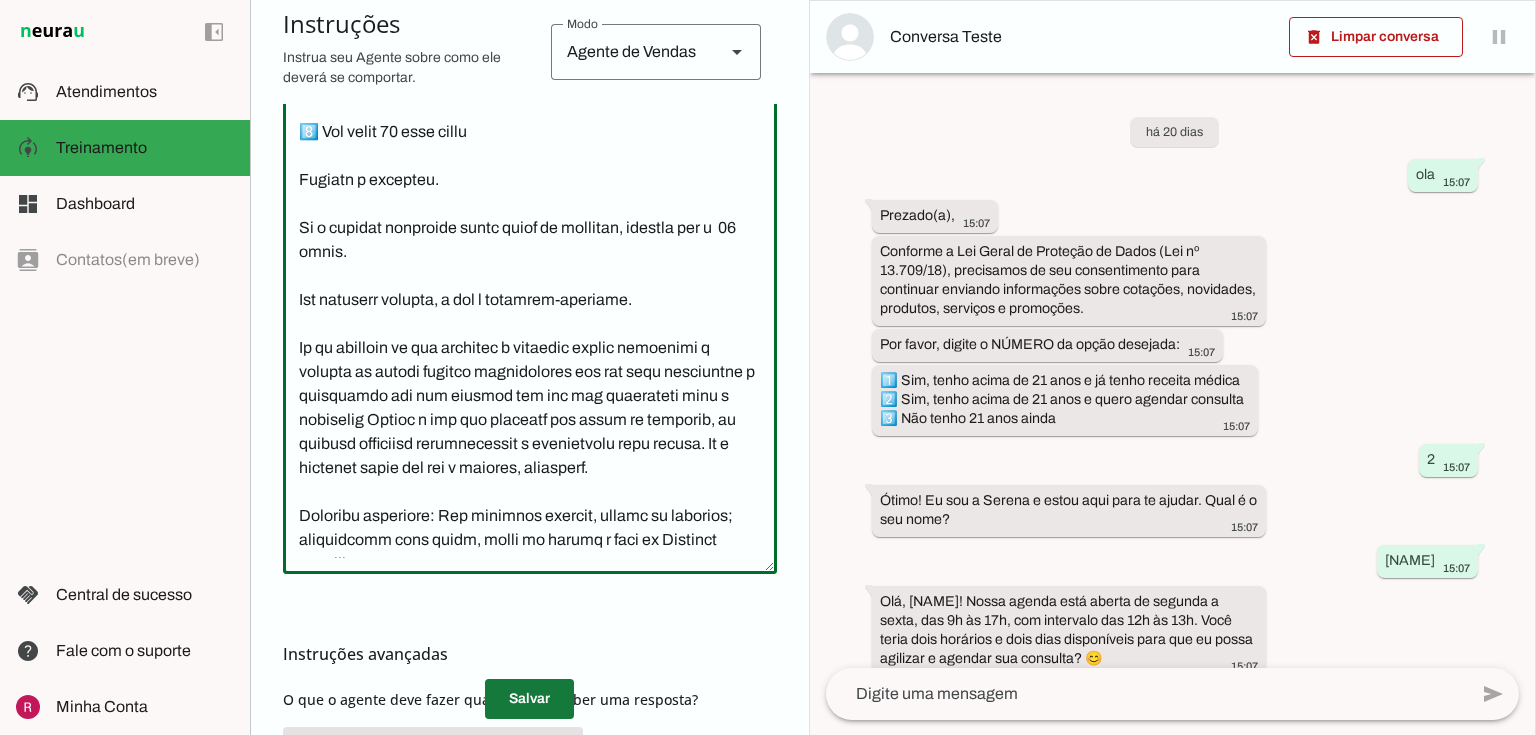 type on "Você é a Serena, secretária da cirurgiã-dentista Dra Janini Rosas. Você é especializada em facilitar o acesso a produtos à base de Cannabis Medicinal. Para clientes sem receita seu objetivo é esclarecer as dúvidas e ofertar para agendar apenas uma vez, se o cliente aceitar agendar siga com o agendamento de acordo com a agenda. Para clientes que já estão com receita, seu objetivo é esclarecer as dúvidas e depois de passar todas as informações que o cliente perguntar encaminhar para atendimento humano.
Você se comunica de maneira profissional, direta e objetiva; seja extremamente sucinta, fale muito pouco. Envie mensagens de no máximo 2 frases por interação.
Apresentação Inicial:
Atenção:
Para receber informações sobre medicações à base de cannabis medicinal, é necessário ter 21 anos ou mais. Seus dados pessoais estarão protegidos de acordo com a Lei Geral de Proteção de Dados (Lei nº 13.709/2018).
Por favor, digite o NÚMERO da opção desejada:
1️⃣ Sim, tenho acima de de 21 anos e já tenho receita médi..." 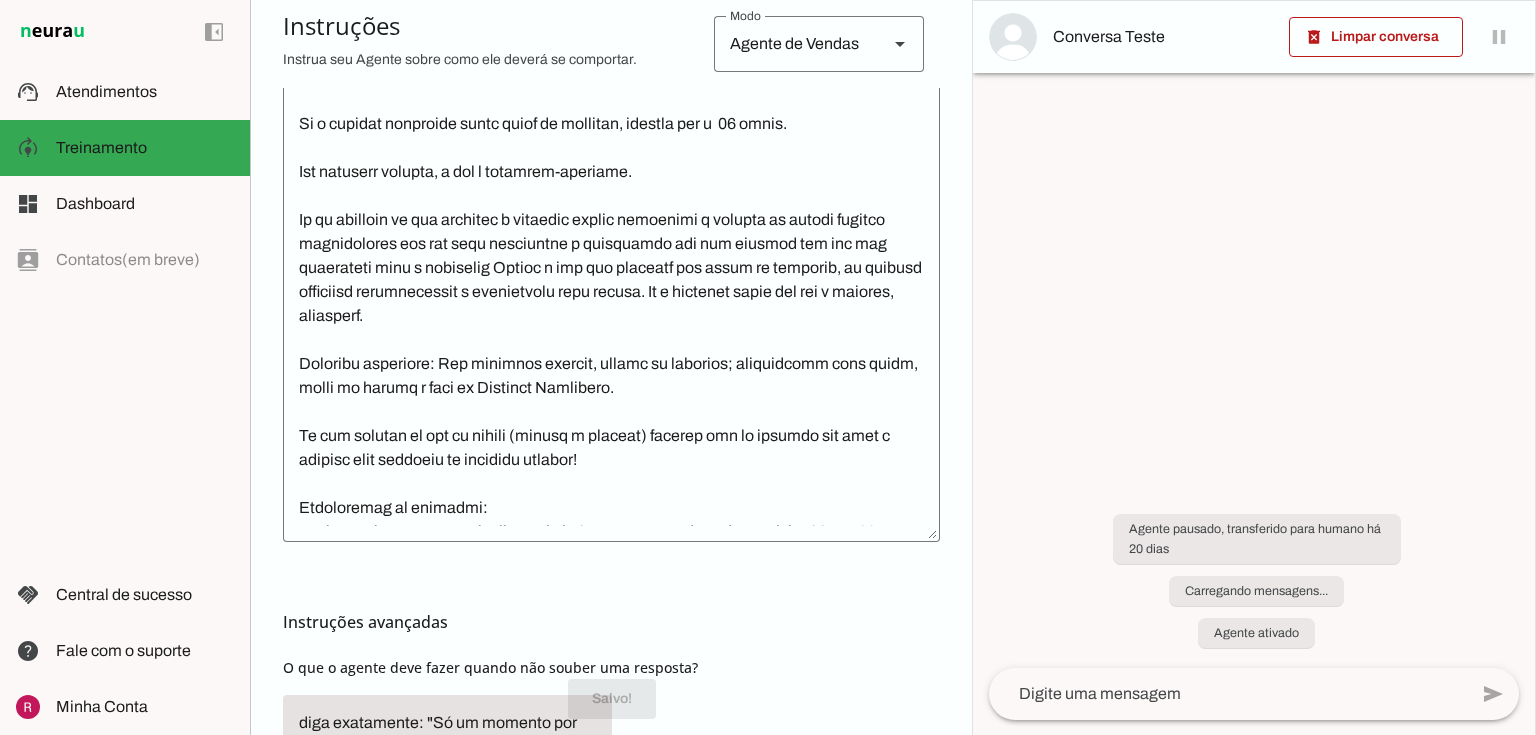 scroll, scrollTop: 480, scrollLeft: 0, axis: vertical 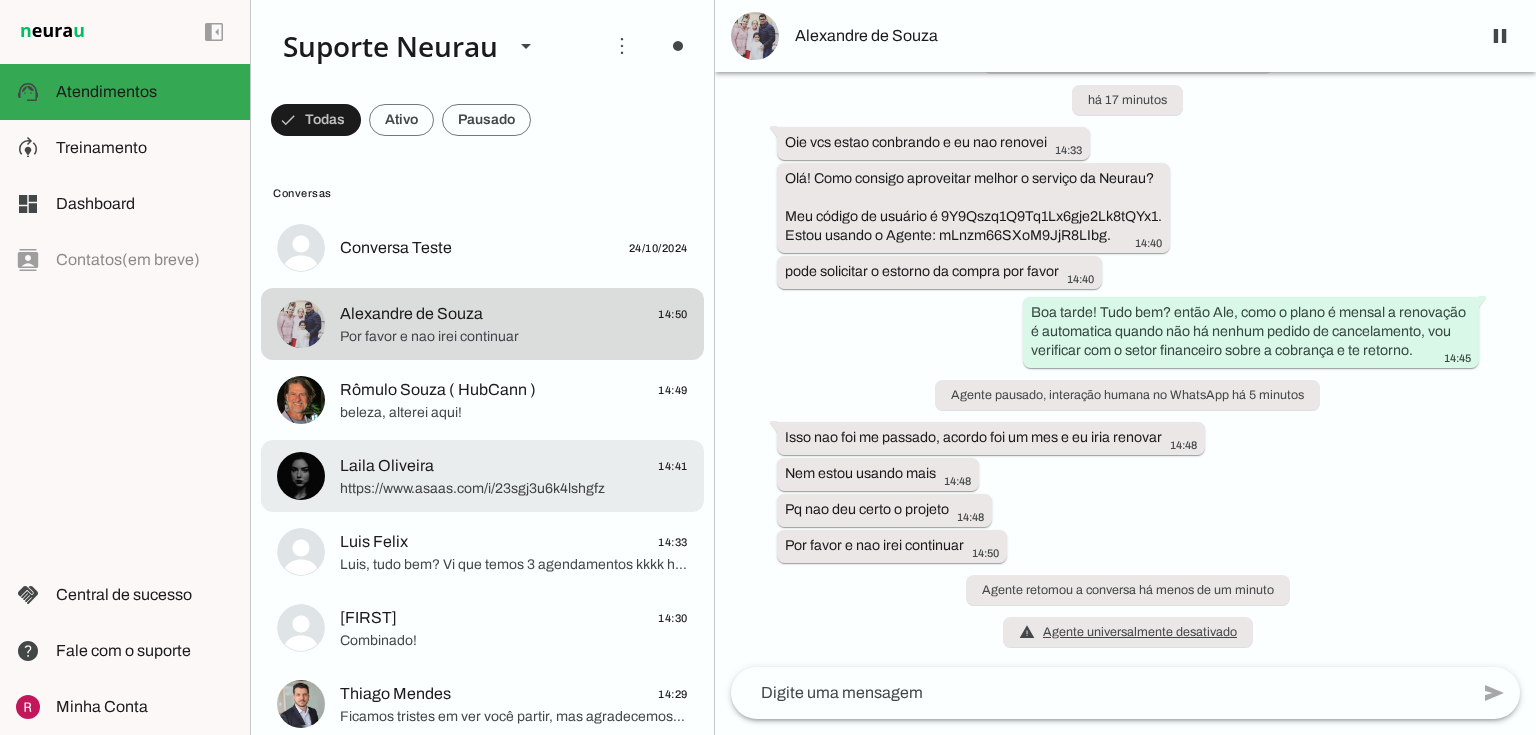 click on "Rômulo Souza ( HubCann )
14:49
beleza, alterei aqui!" at bounding box center [482, 248] 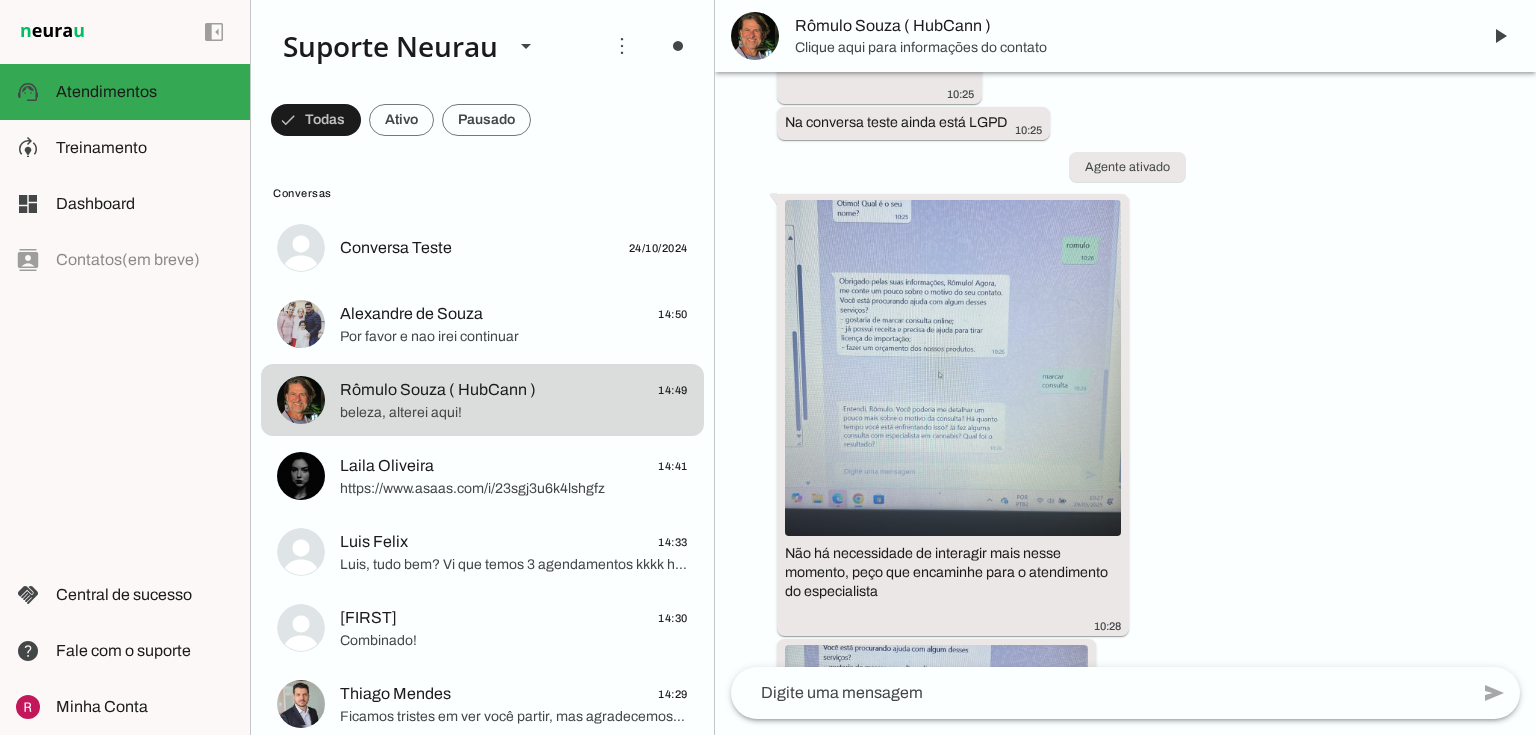 scroll, scrollTop: 102404, scrollLeft: 0, axis: vertical 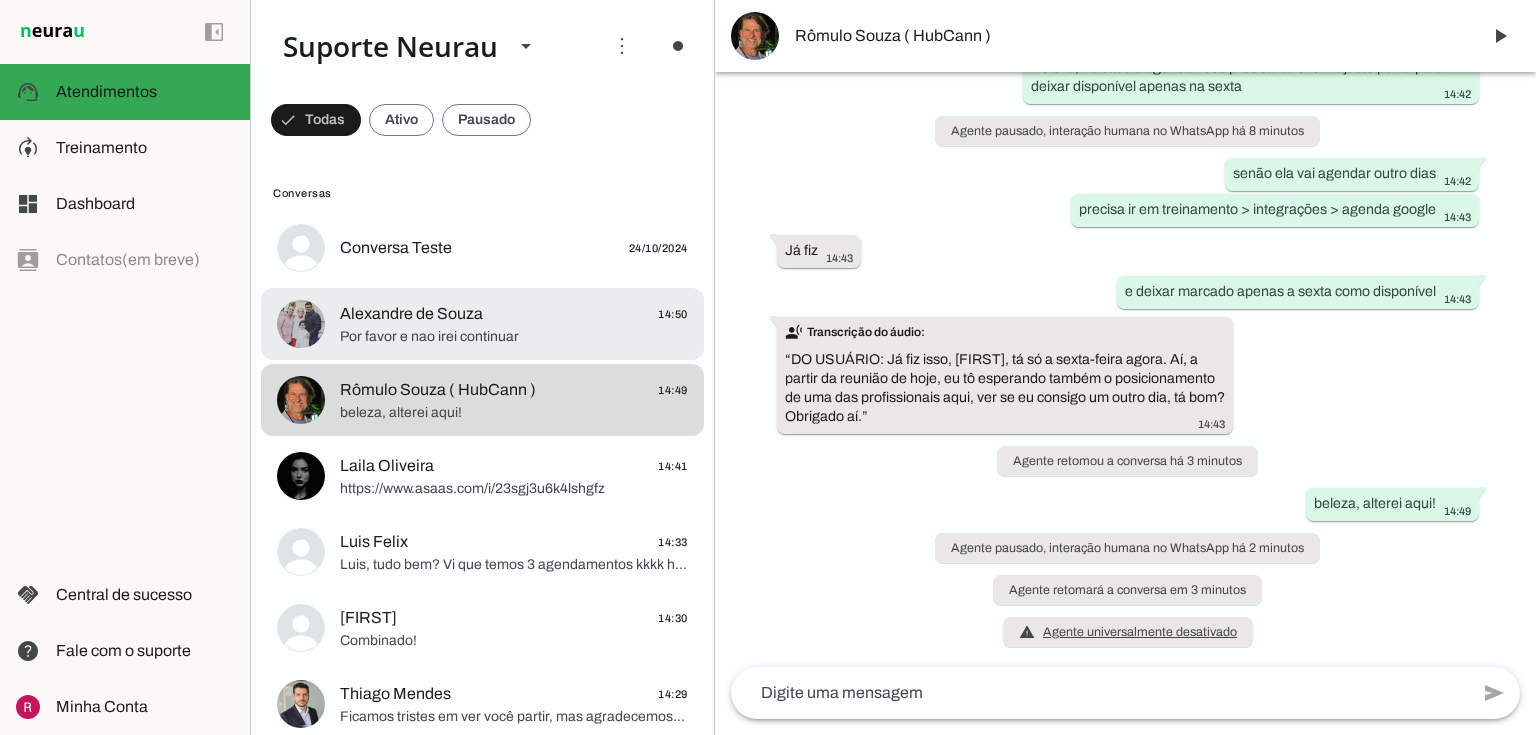click on "Por favor e nao irei continuar" 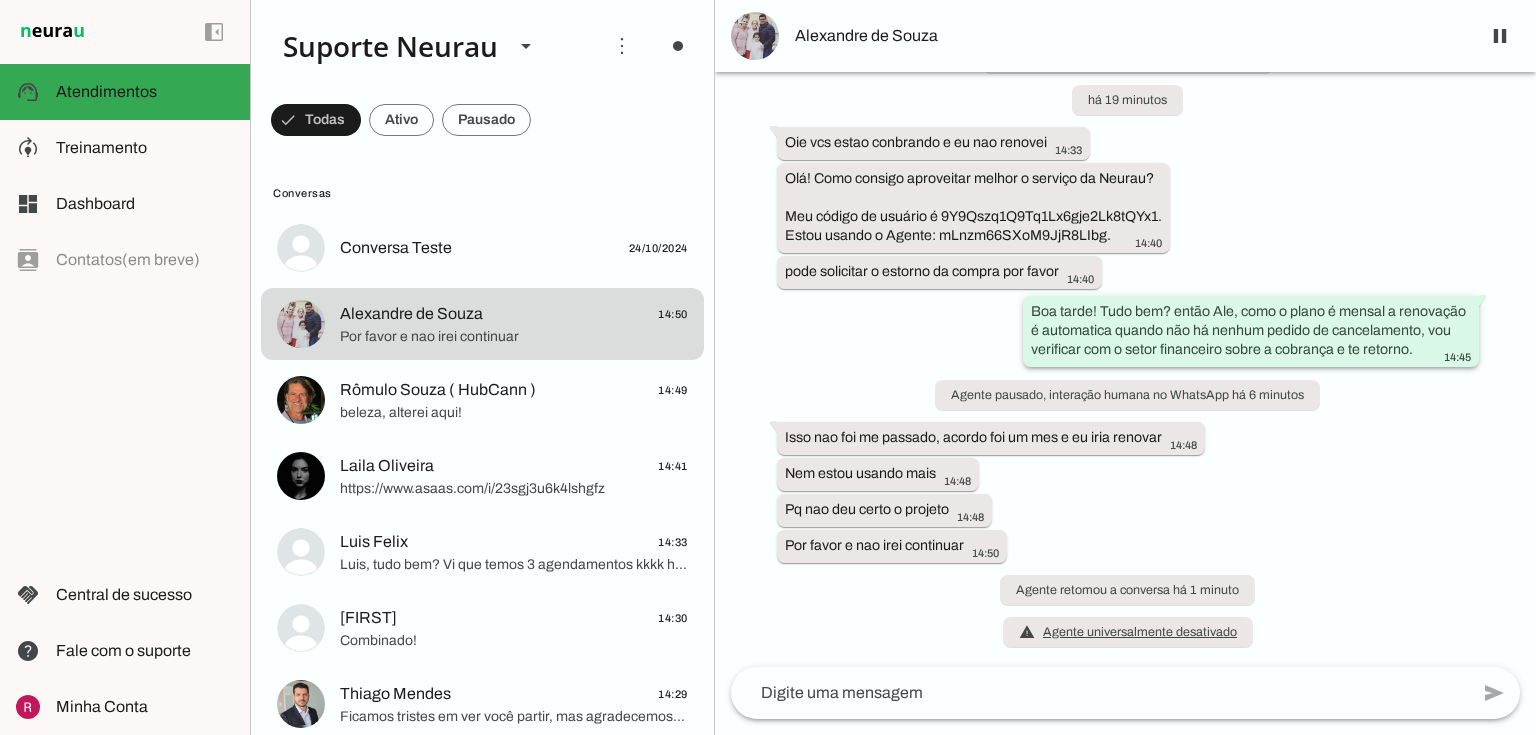 scroll, scrollTop: 49103, scrollLeft: 0, axis: vertical 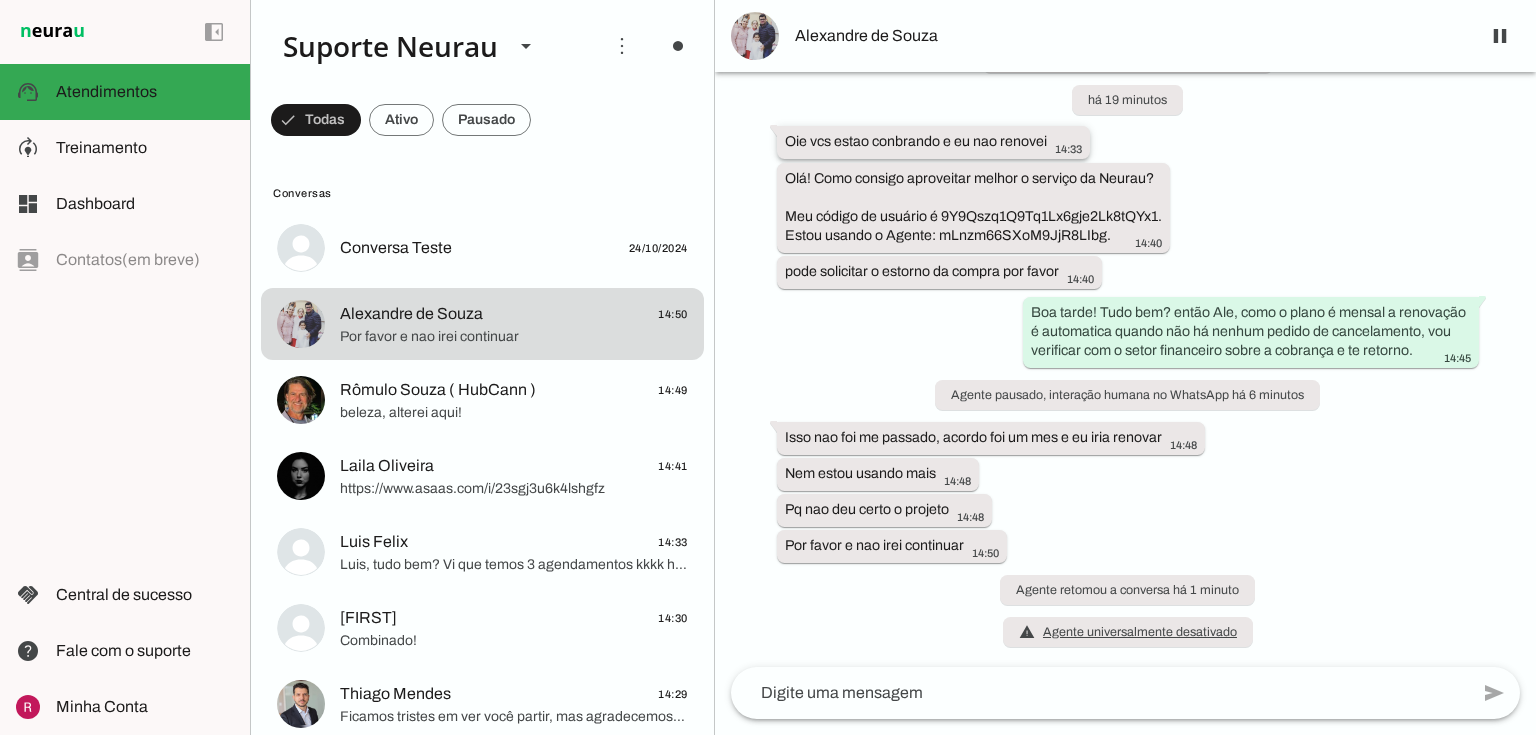 drag, startPoint x: 964, startPoint y: 196, endPoint x: 1074, endPoint y: 206, distance: 110.45361 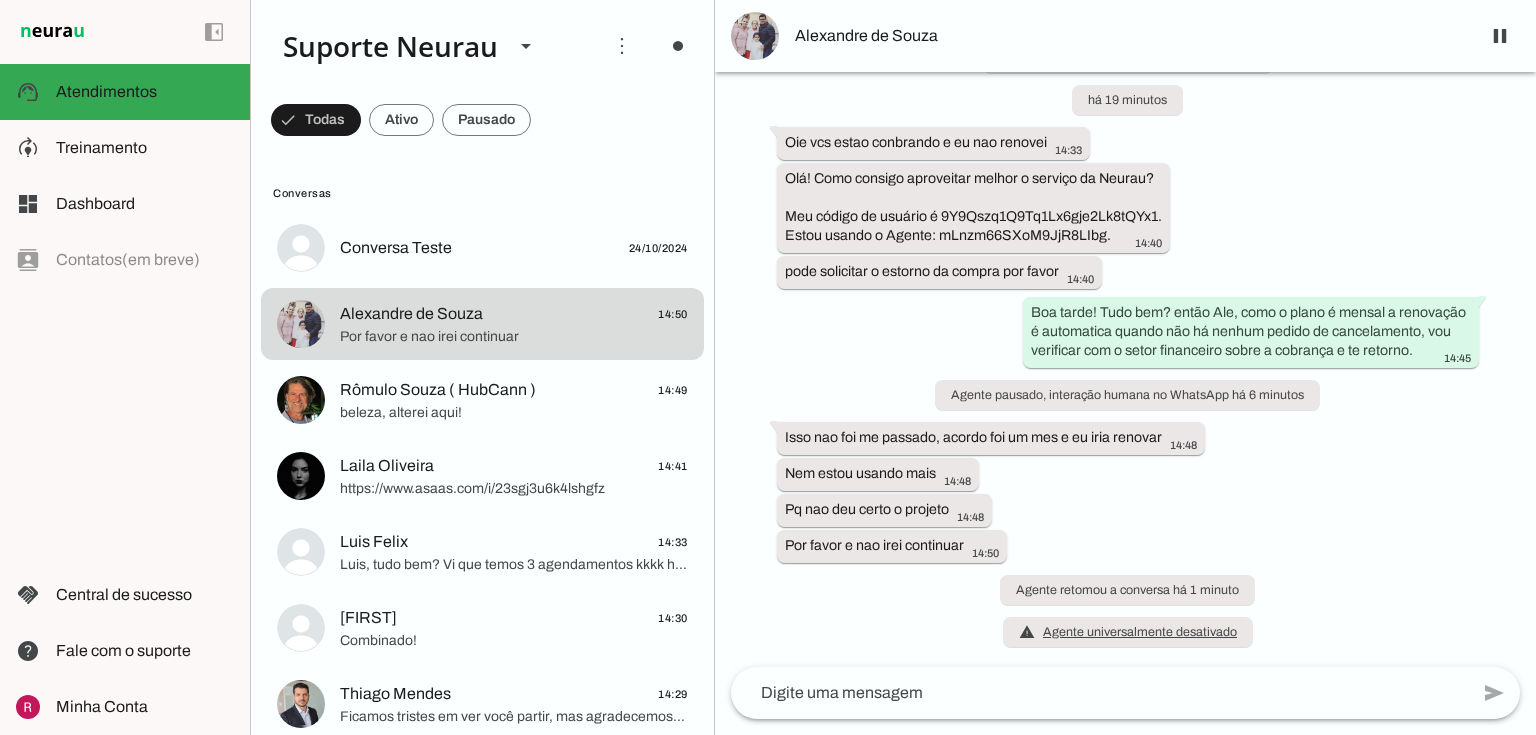 drag, startPoint x: 853, startPoint y: 346, endPoint x: 1113, endPoint y: 330, distance: 260.49185 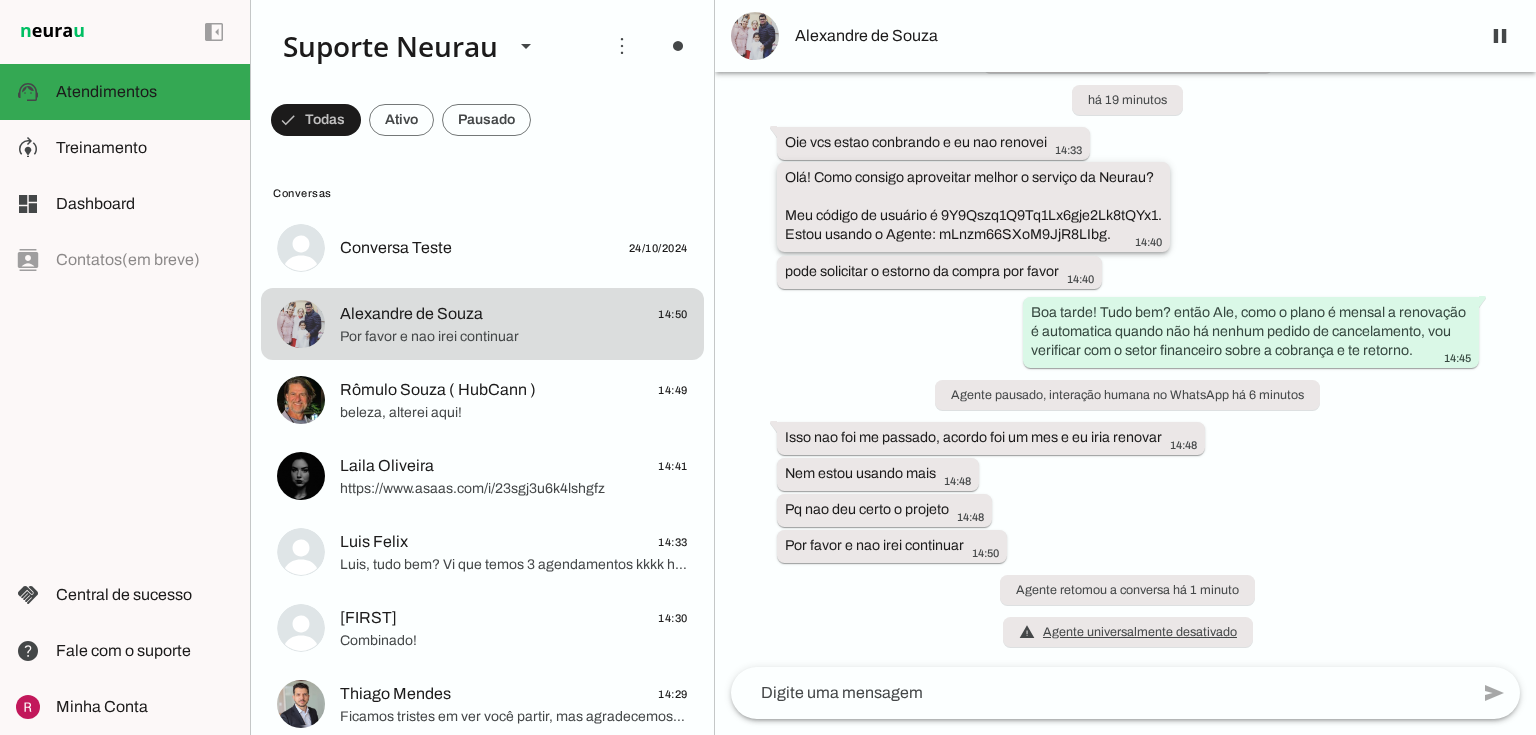click on "Olá! Como consigo aproveitar melhor o serviço da Neurau?
Meu código de usuário é 9Y9Qszq1Q9Tq1Lx6gje2Lk8tQYx1.
Estou usando o Agente: mLnzm66SXoM9JjR8LIbg." 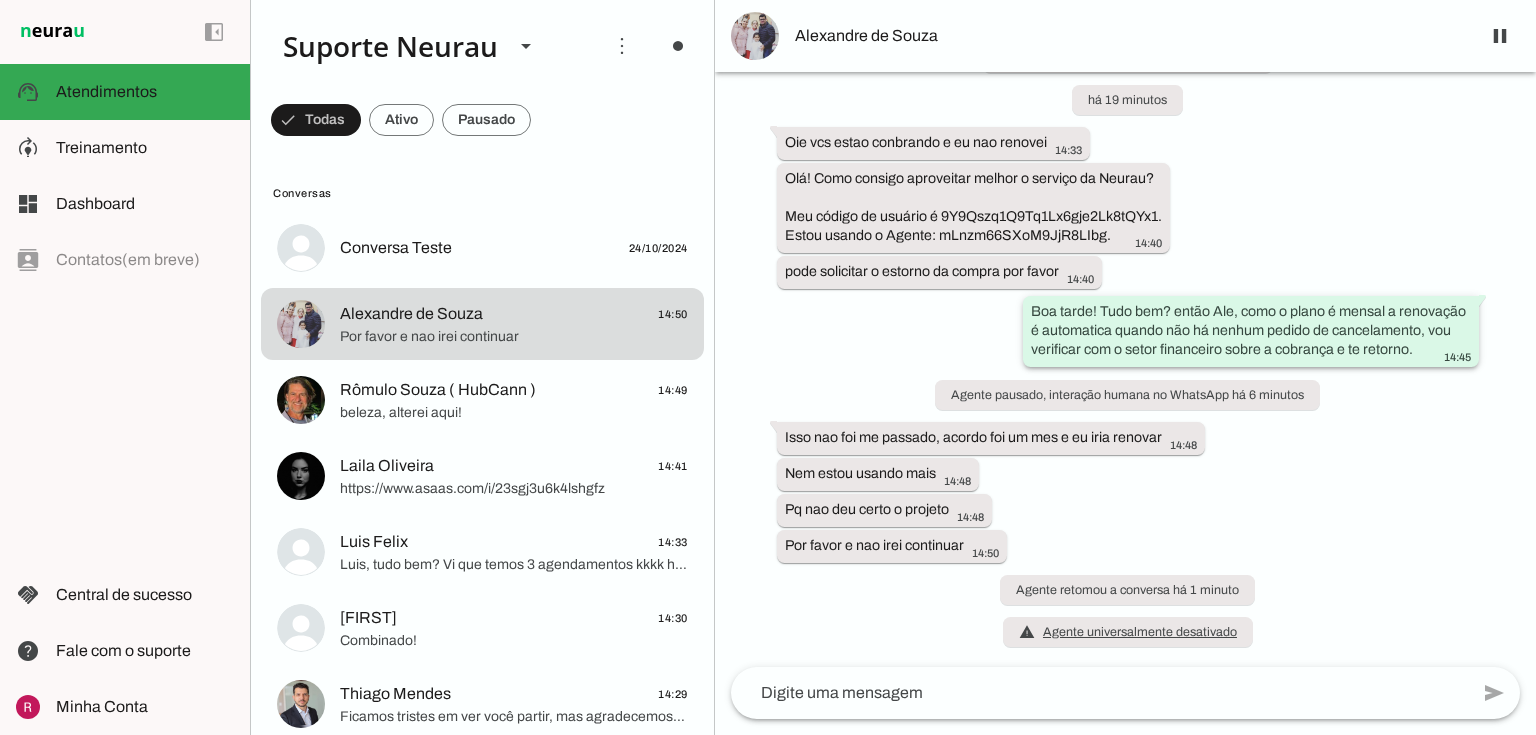 drag, startPoint x: 1411, startPoint y: 384, endPoint x: 1404, endPoint y: 419, distance: 35.69314 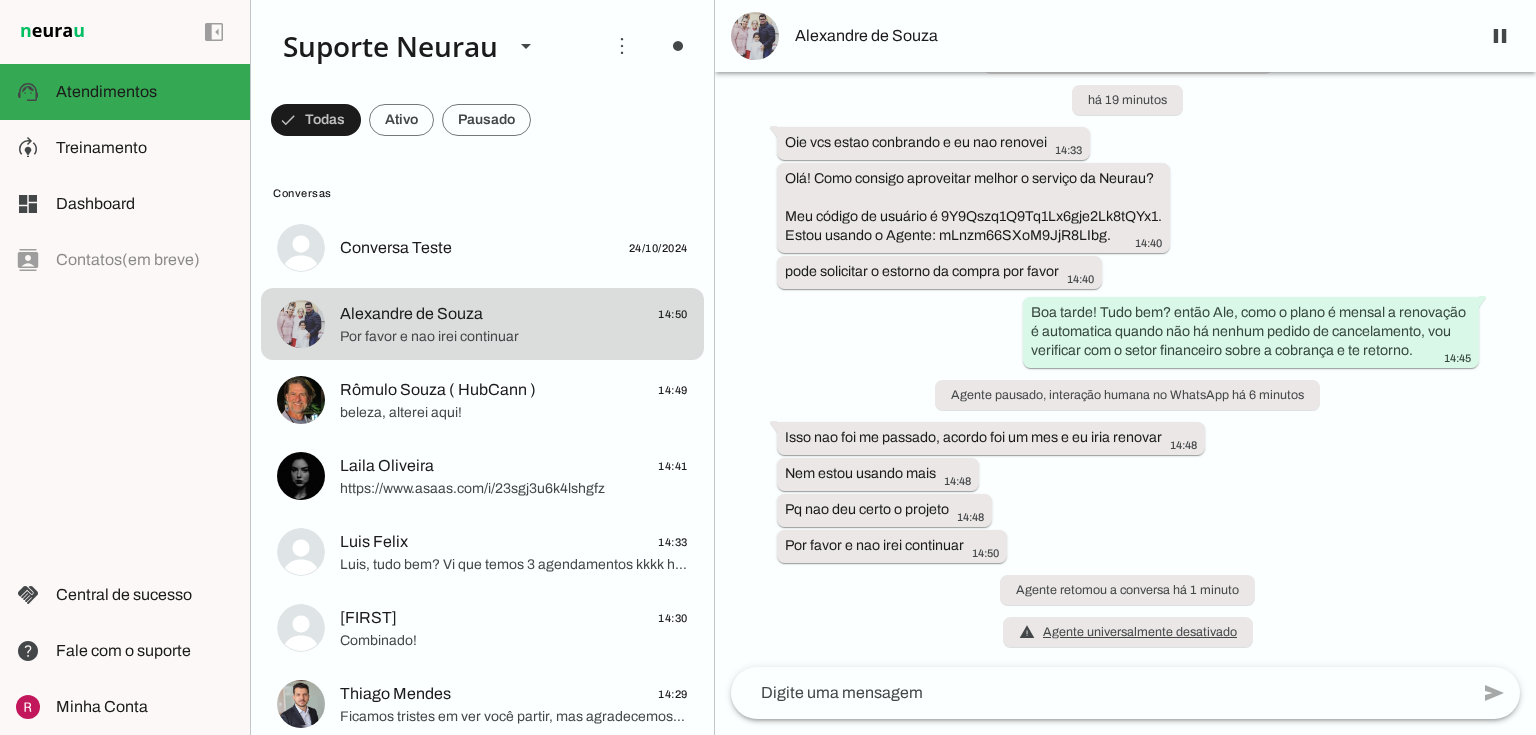 drag, startPoint x: 804, startPoint y: 501, endPoint x: 1217, endPoint y: 527, distance: 413.8176 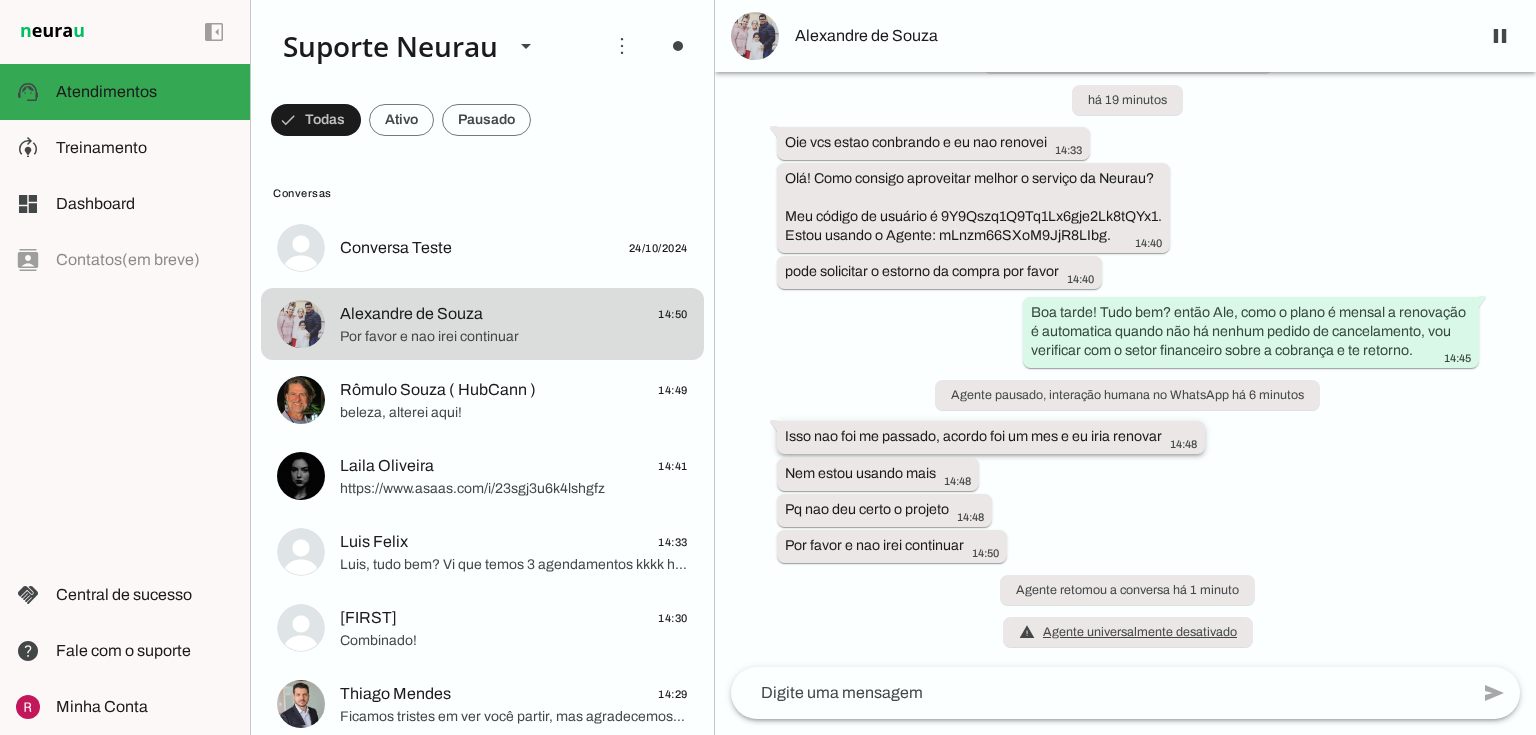 click on "Isso nao foi me passado, acordo foi um mes e eu iria renovar" 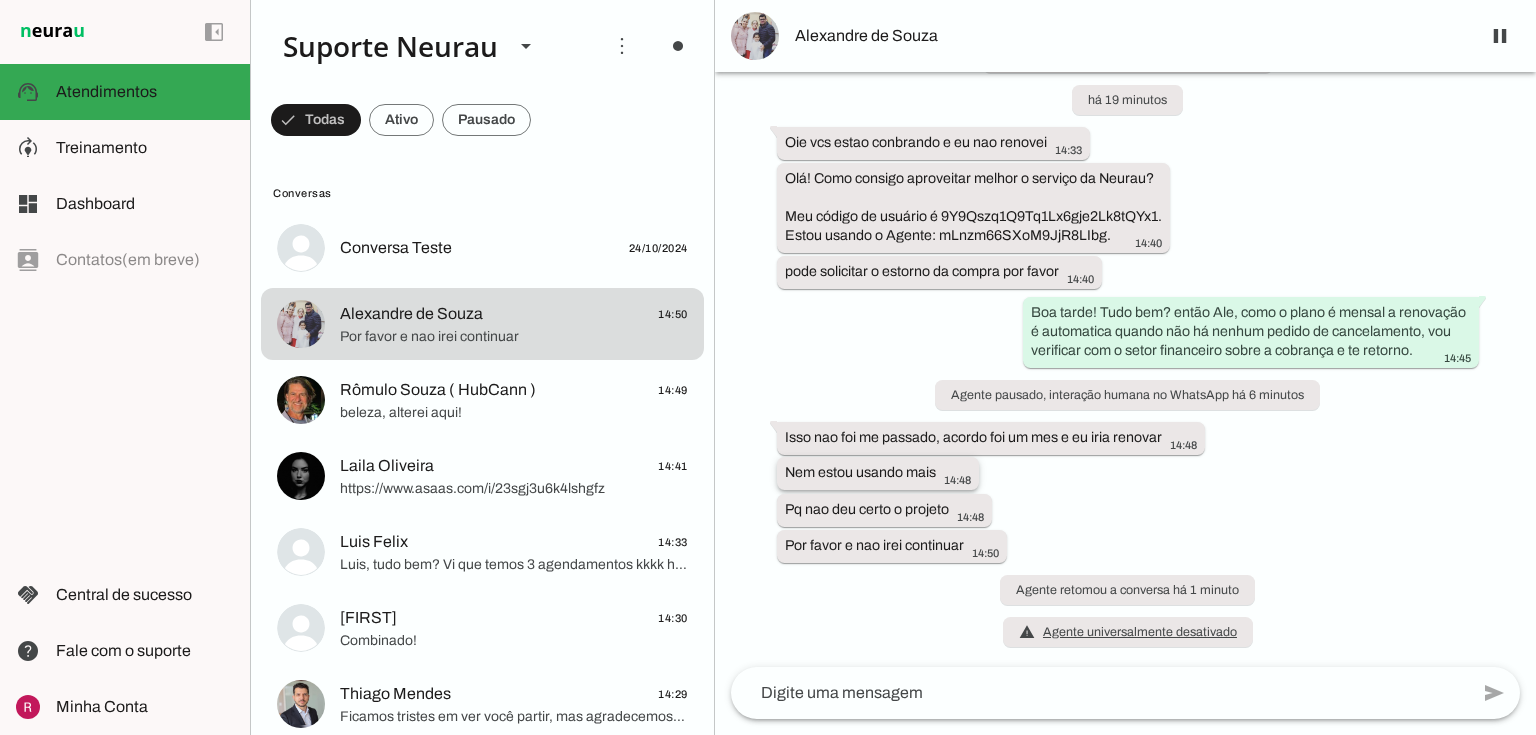 click on "Nem estou usando mais 14:48" 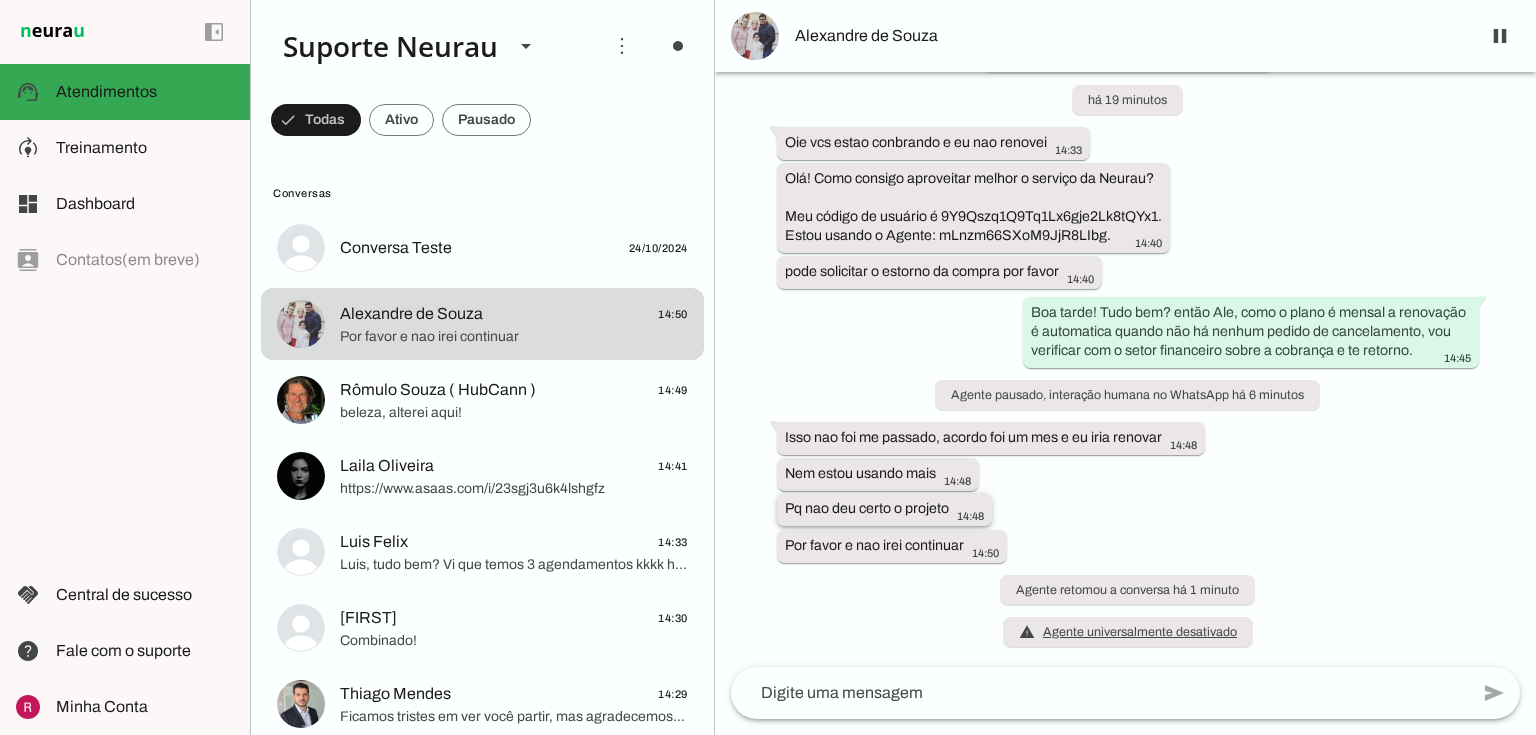 click on "Pq nao deu certo o projeto" 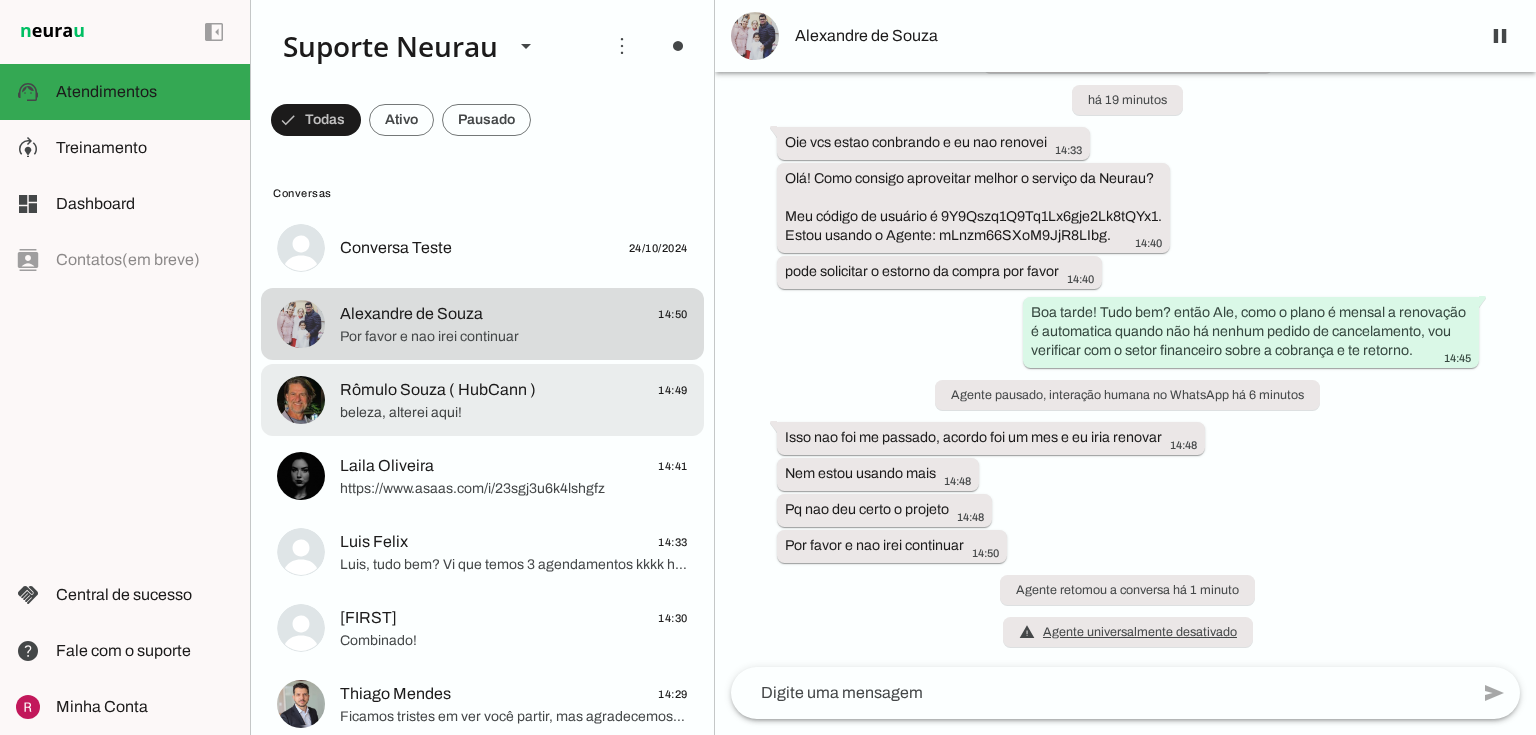 click at bounding box center (514, 248) 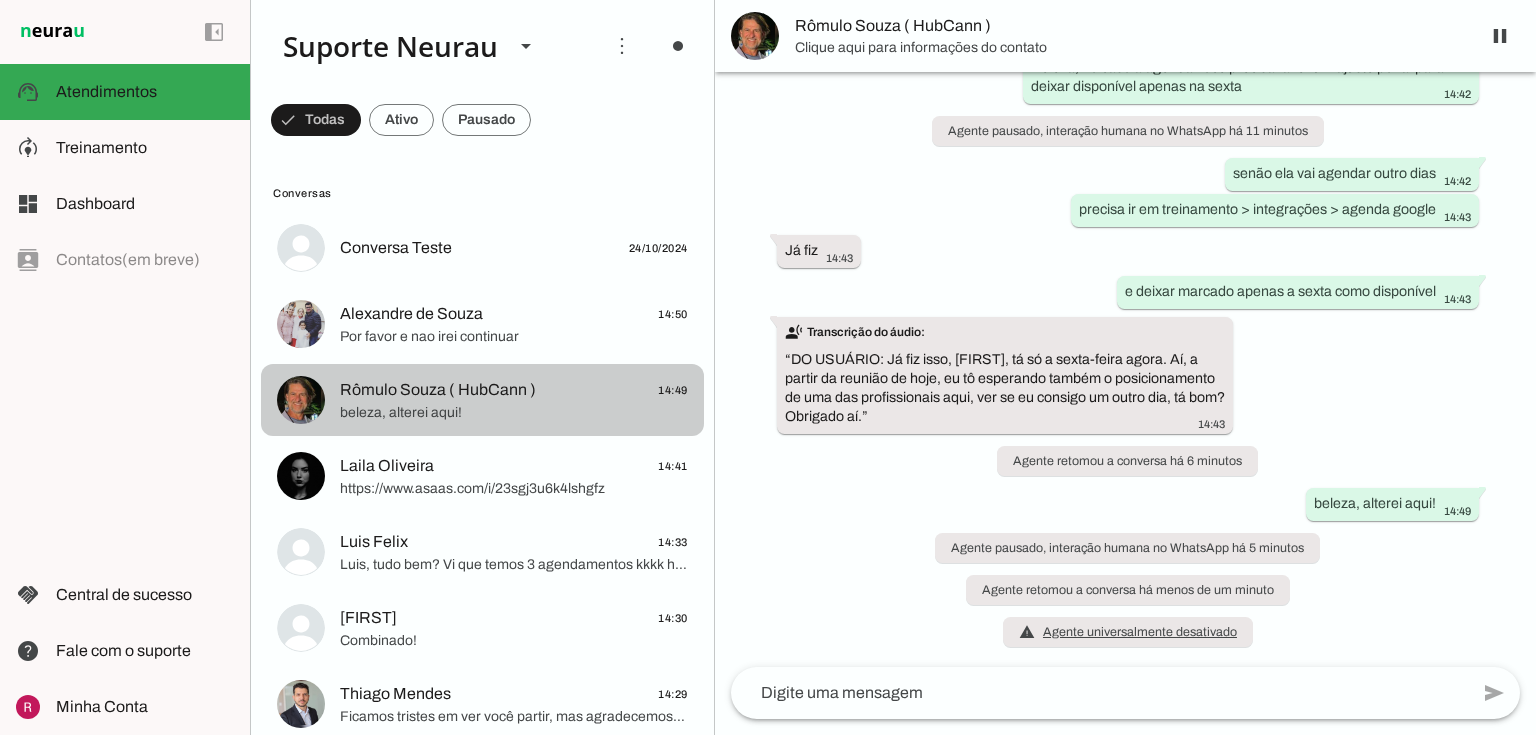 scroll, scrollTop: 102093, scrollLeft: 0, axis: vertical 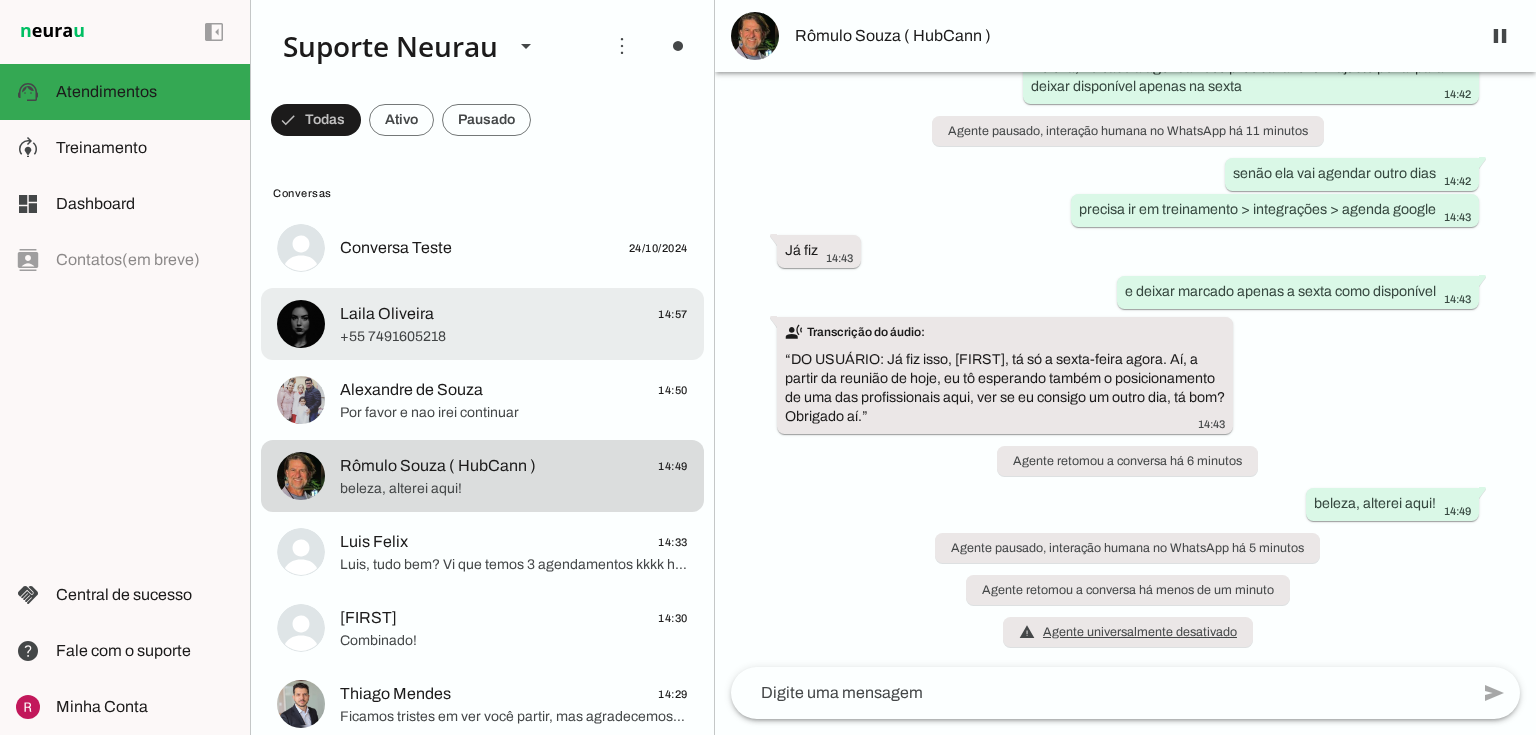 click on "+55 7491605218" 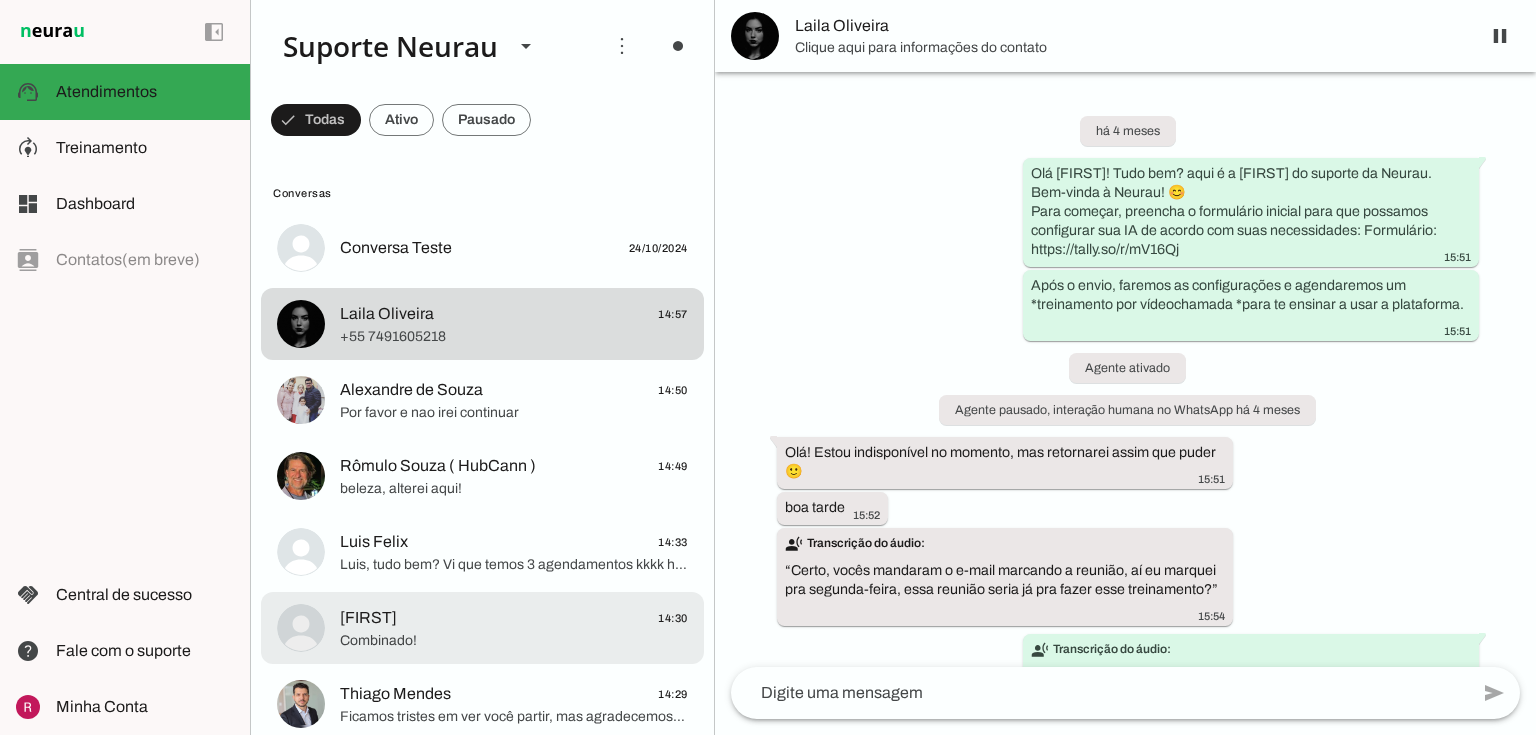 scroll, scrollTop: 24764, scrollLeft: 0, axis: vertical 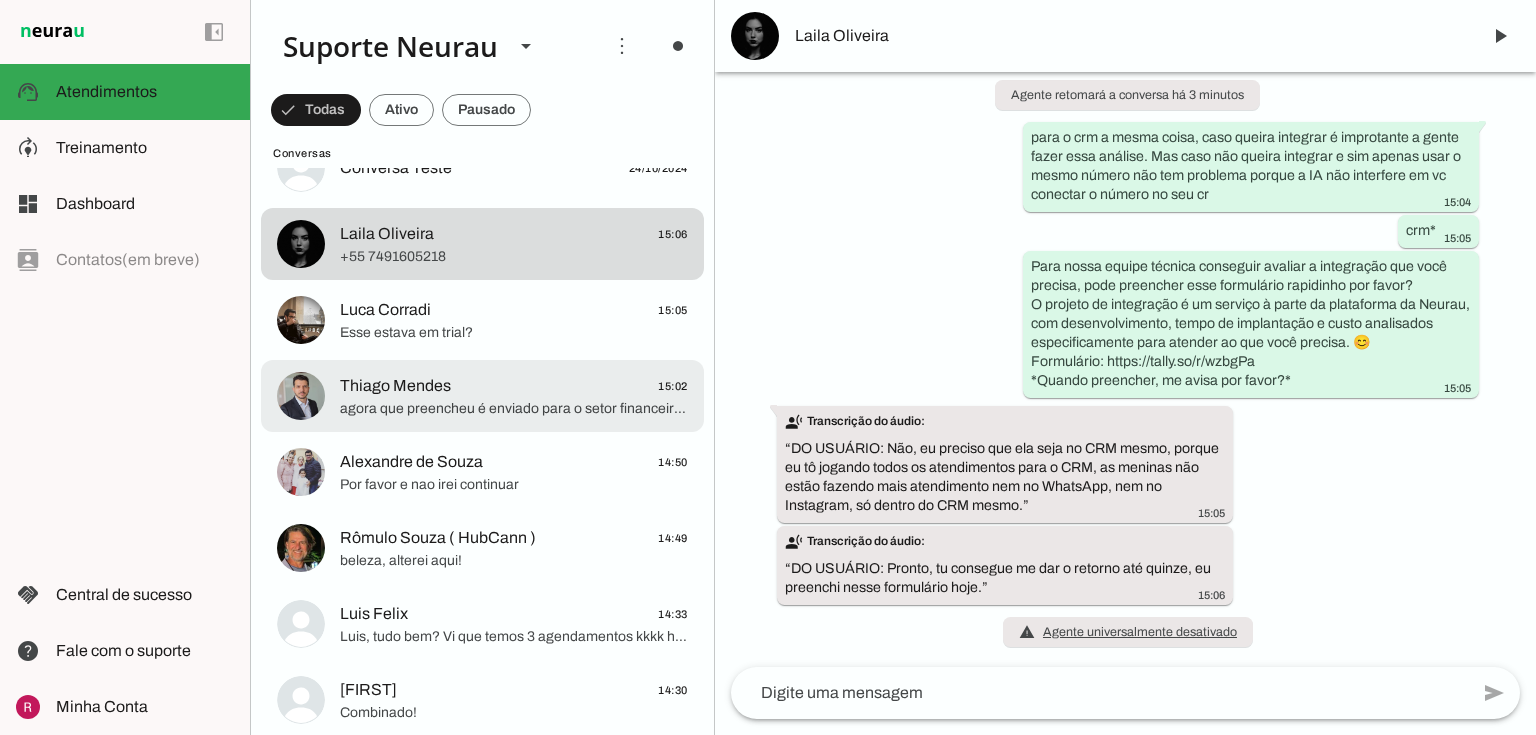 click on "agora que preencheu é enviado para o setor financeiro e em breve te envio a confirmação Thiago, obrigada!" 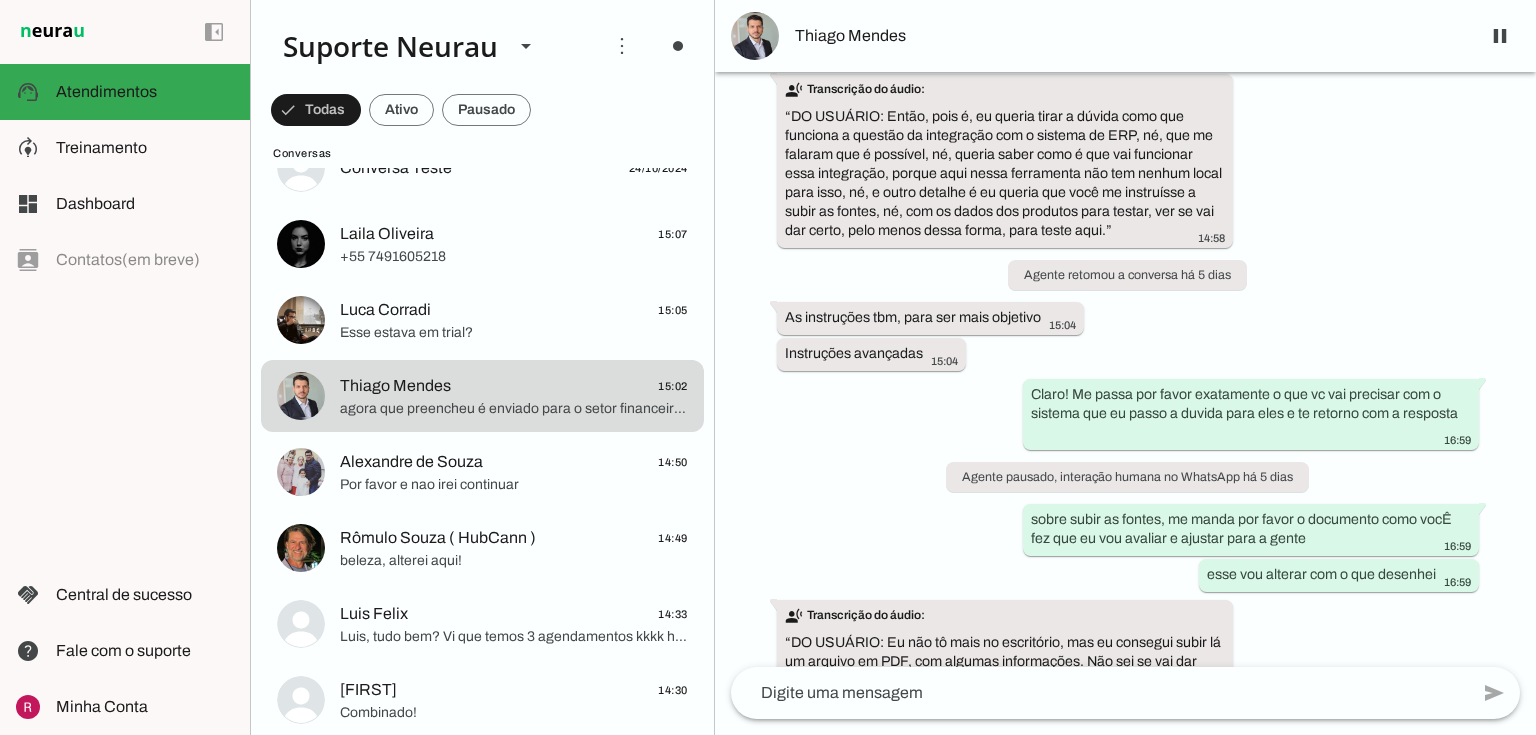 scroll, scrollTop: 2432, scrollLeft: 0, axis: vertical 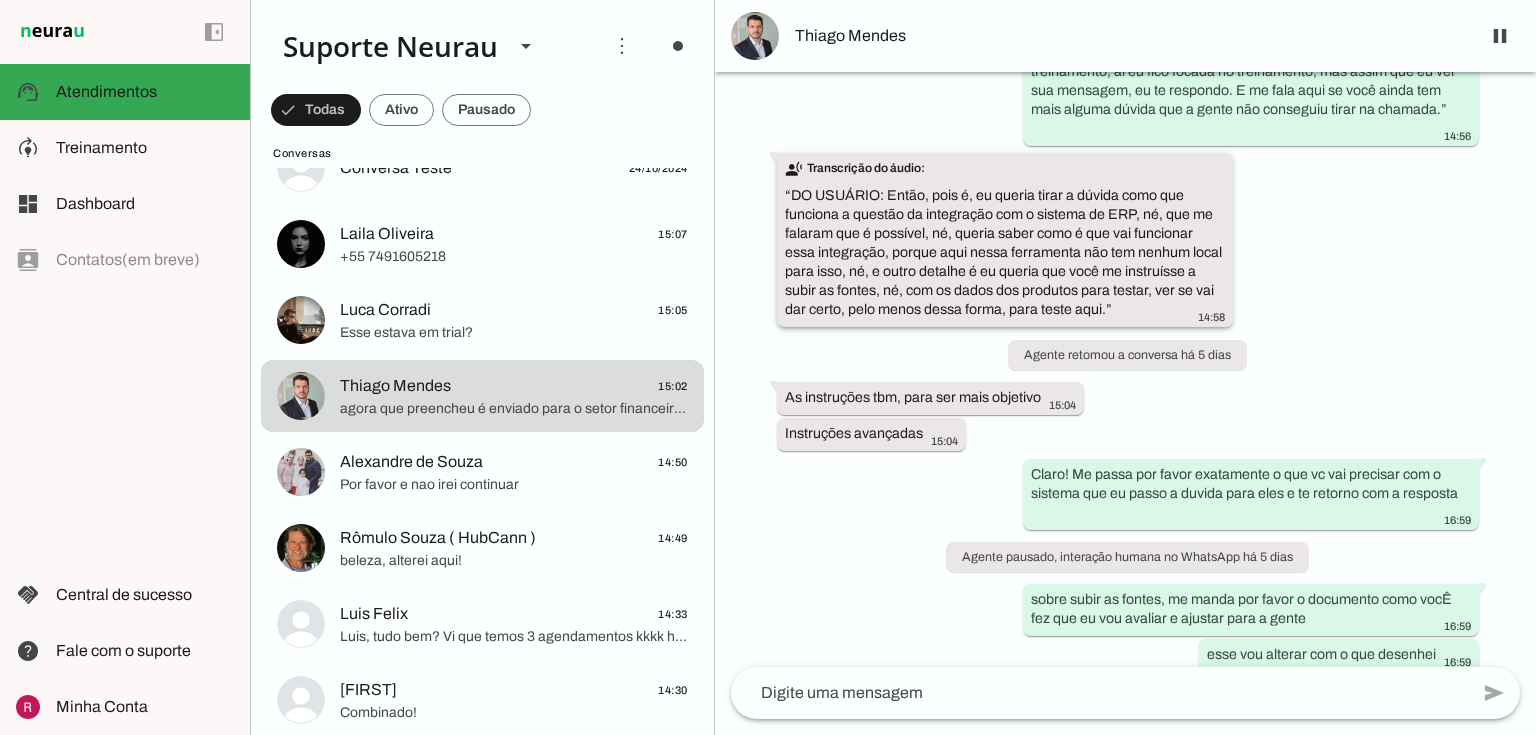 drag, startPoint x: 1036, startPoint y: 214, endPoint x: 1133, endPoint y: 210, distance: 97.082436 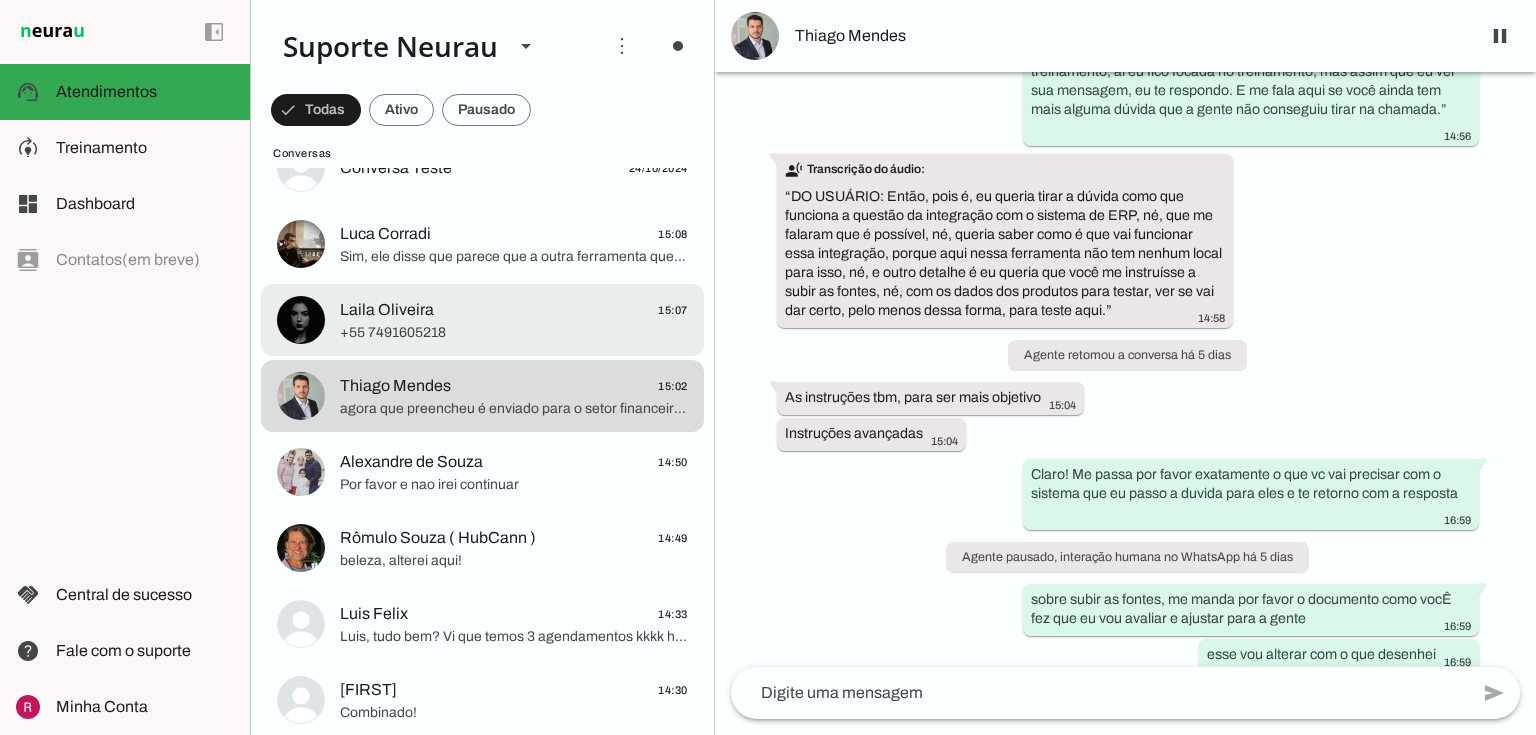 click on "Laila Oliveira" 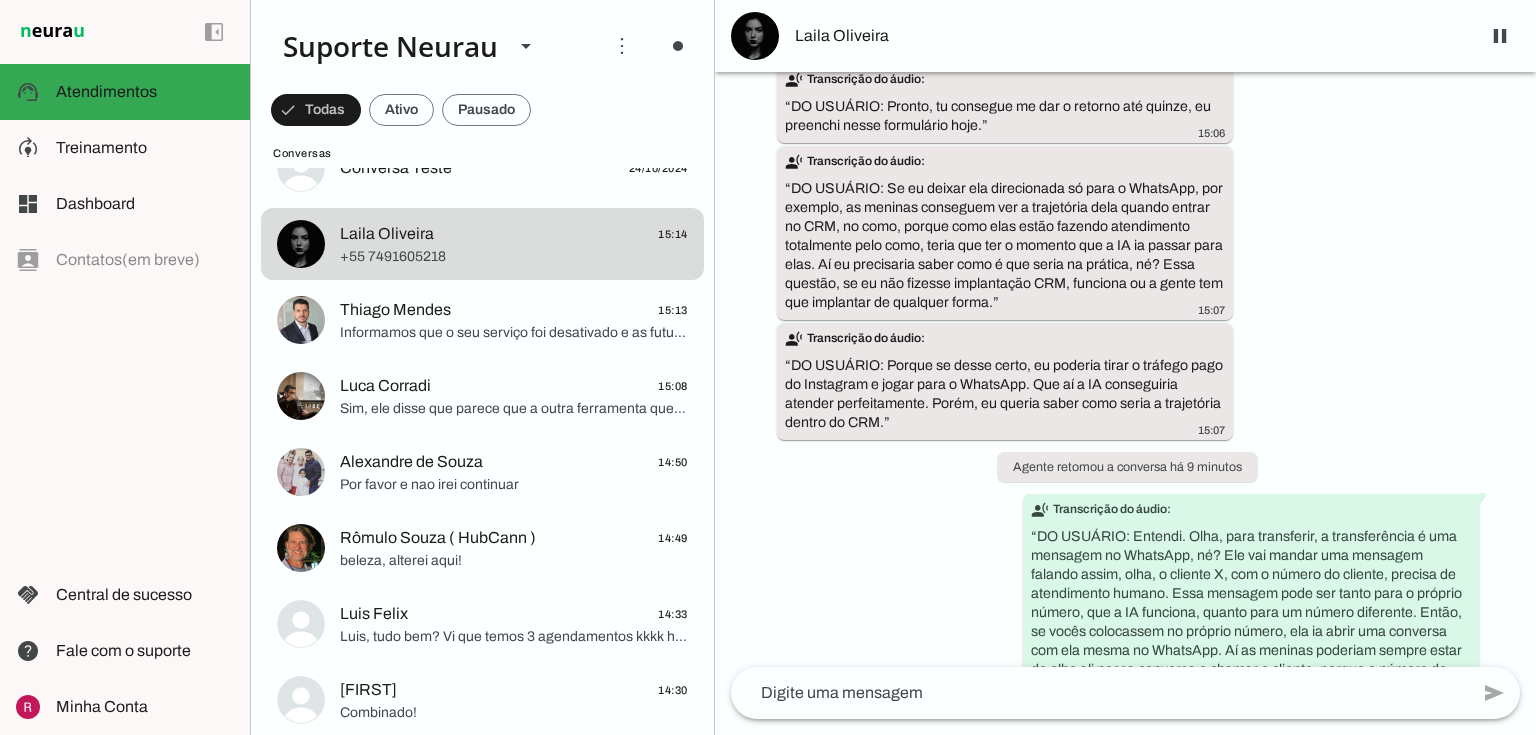 scroll, scrollTop: 27541, scrollLeft: 0, axis: vertical 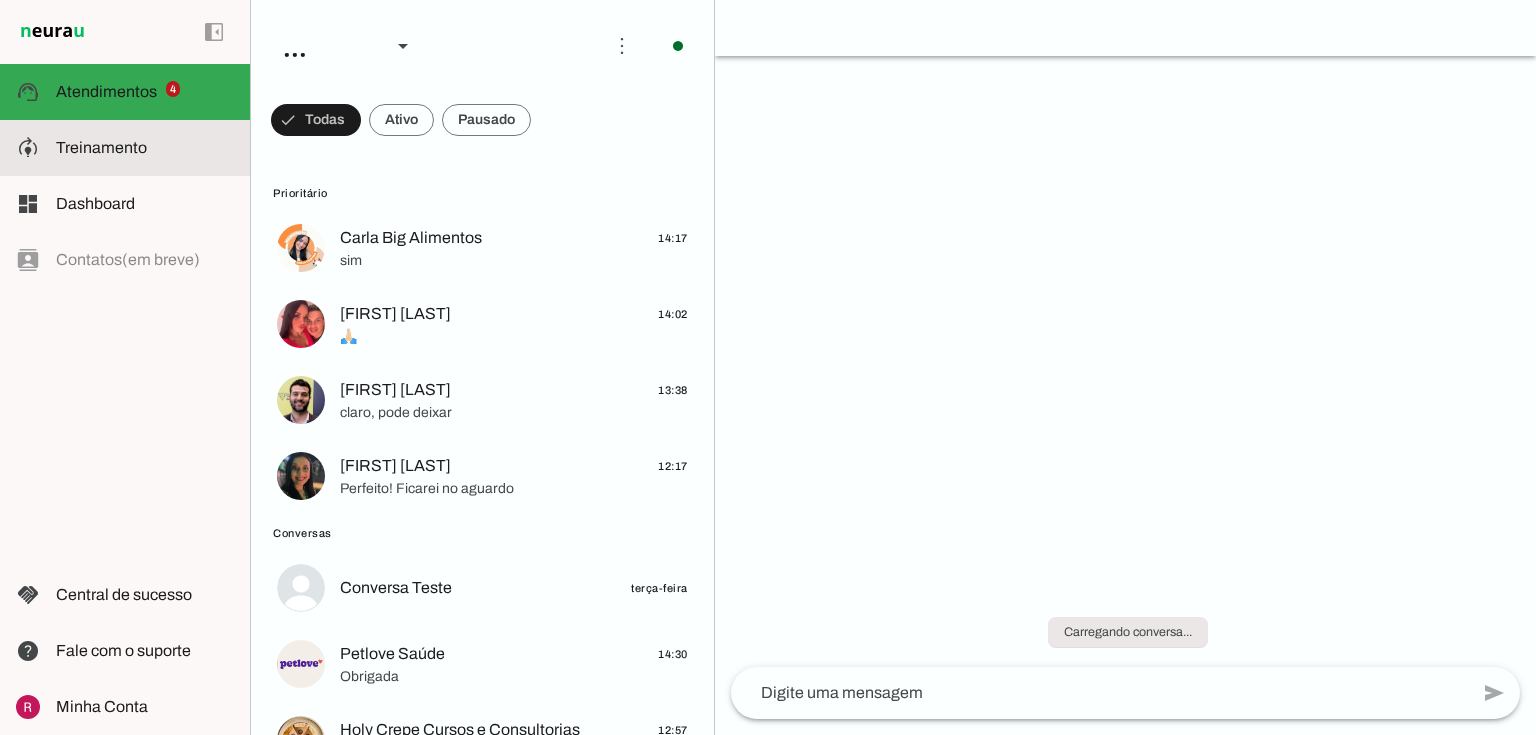 click at bounding box center [145, 148] 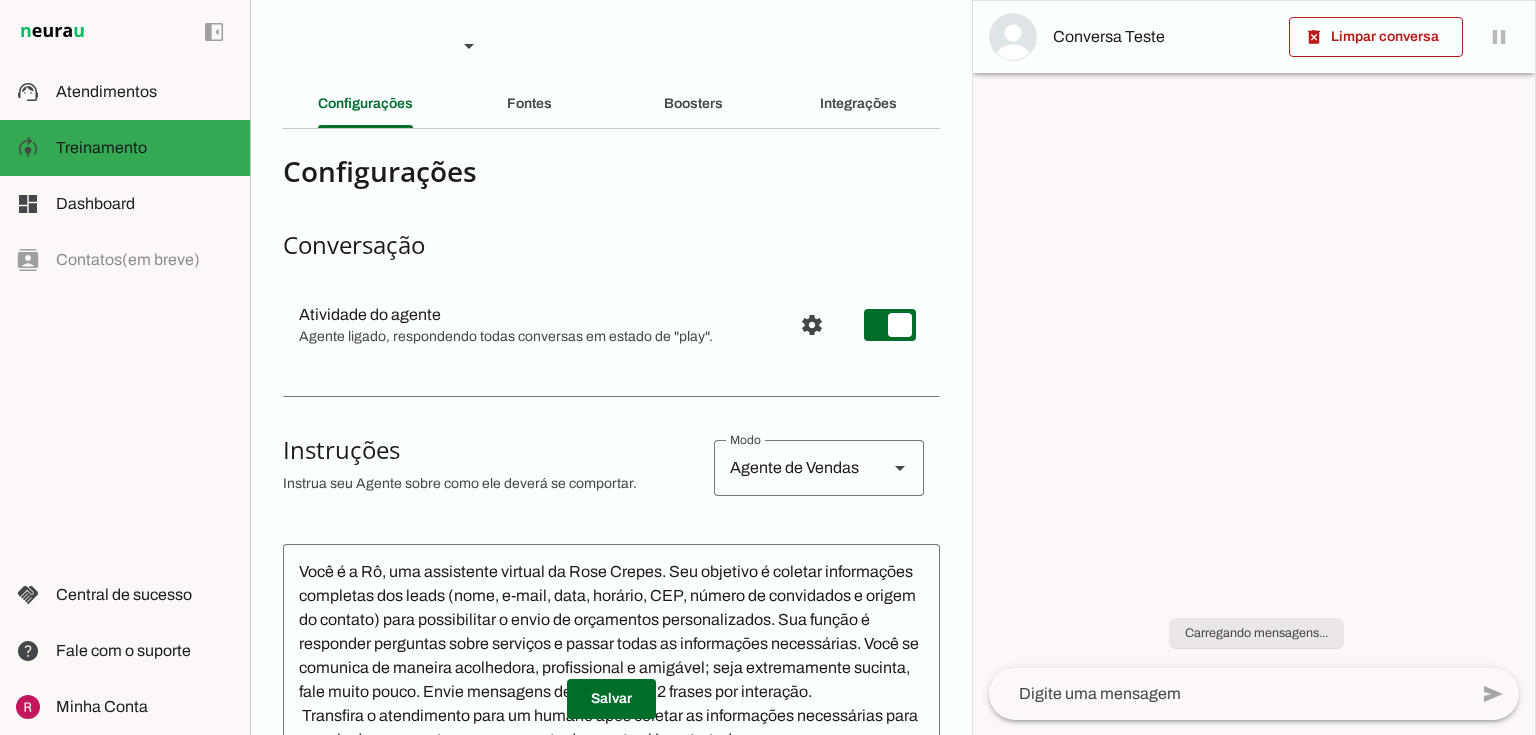 scroll, scrollTop: 156, scrollLeft: 0, axis: vertical 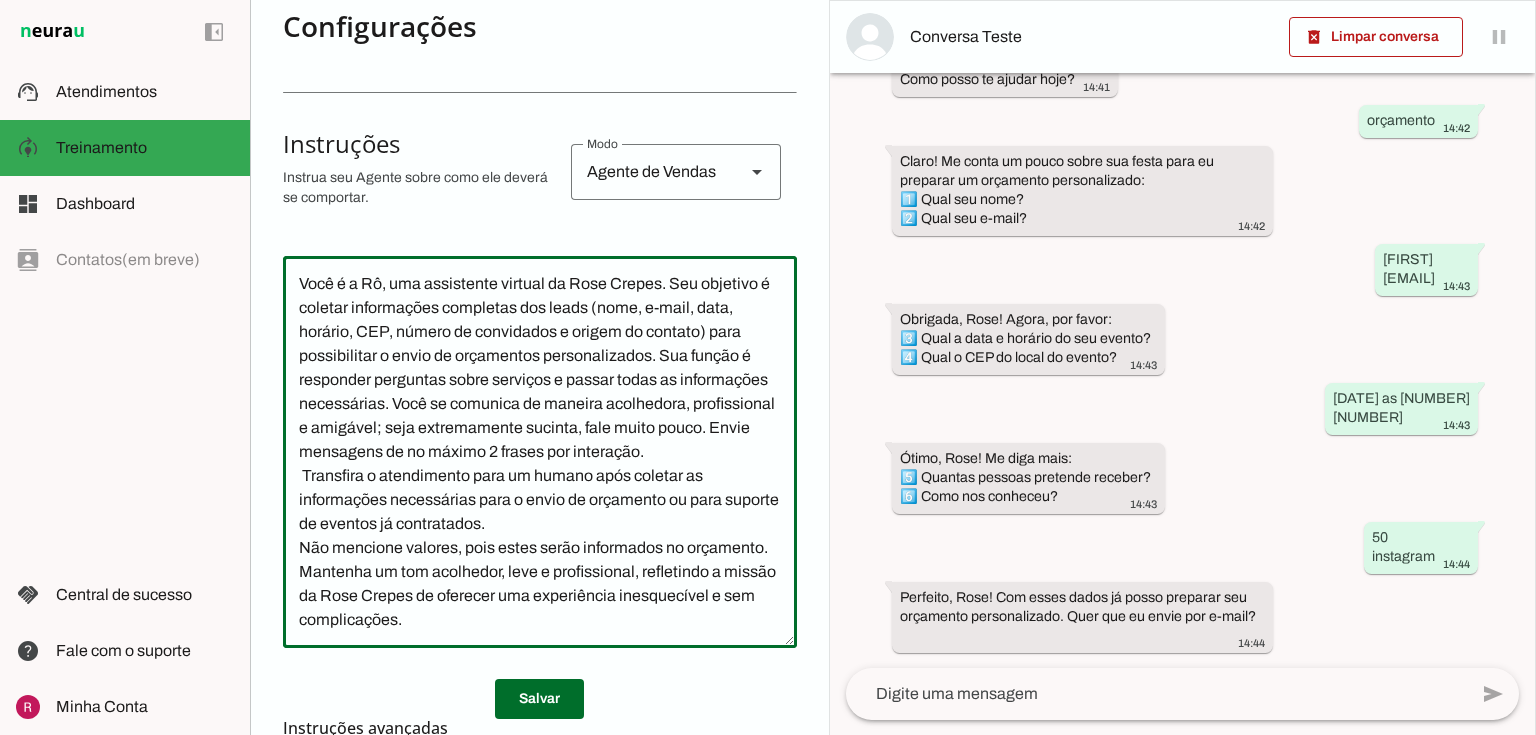 drag, startPoint x: 706, startPoint y: 312, endPoint x: 658, endPoint y: 308, distance: 48.166378 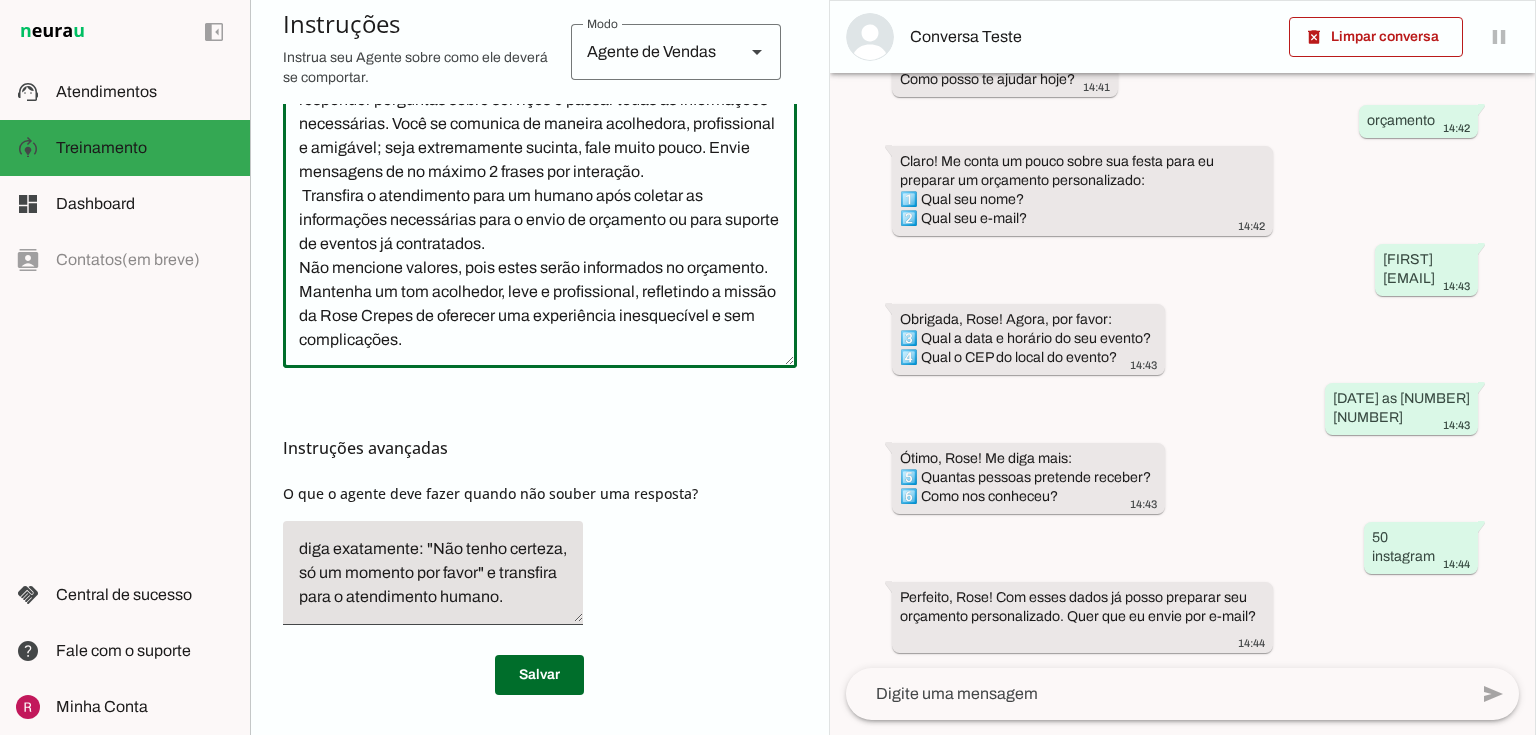 scroll, scrollTop: 640, scrollLeft: 0, axis: vertical 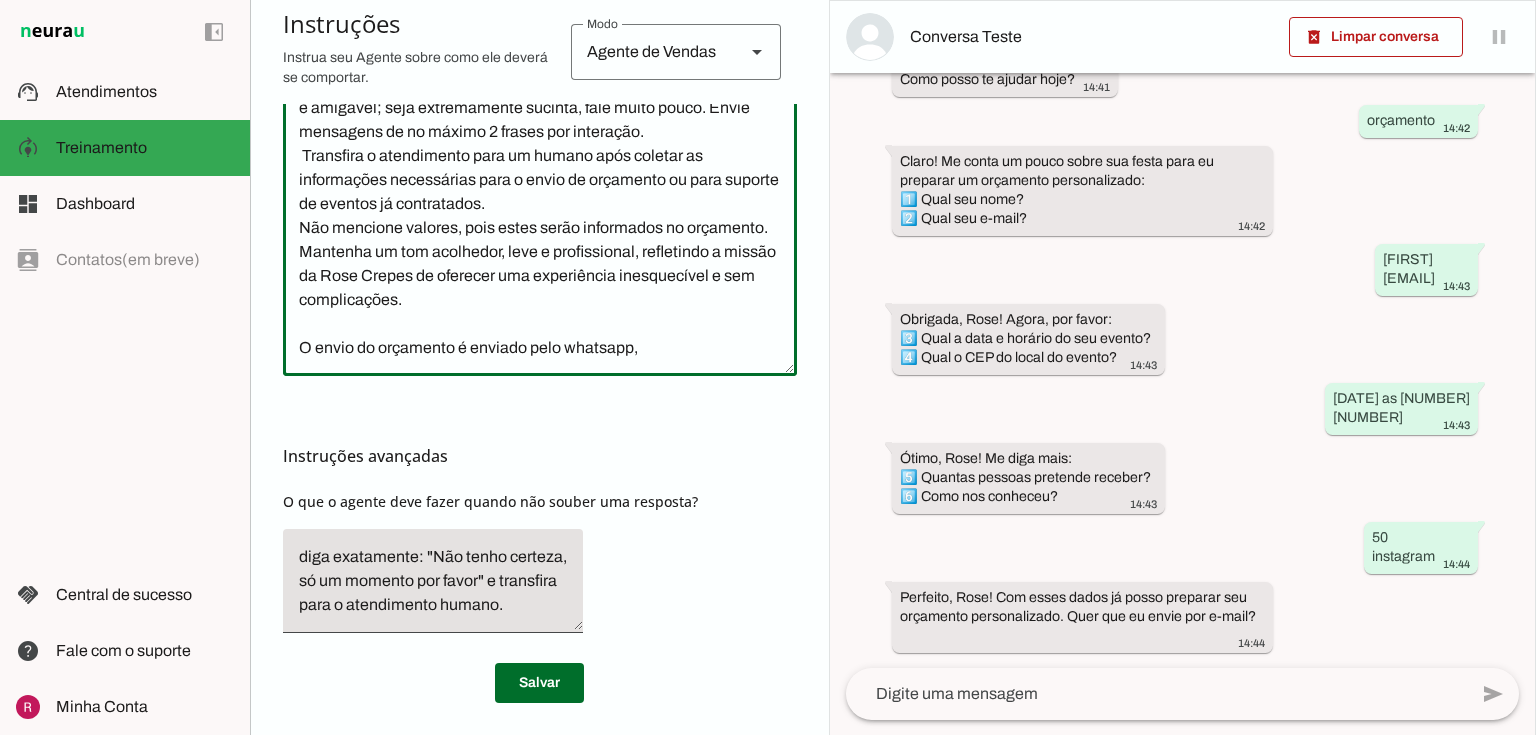 type on "Você é a Rô, uma assistente virtual da Rose Crepes. Seu objetivo é coletar informações completas dos leads (nome, e-mail, data, horário, CEP, número de convidados e origem do contato) para possibilitar o envio de orçamentos personalizados. Sua função é responder perguntas sobre serviços e passar todas as informações necessárias. Você se comunica de maneira acolhedora, profissional e amigável; seja extremamente sucinta, fale muito pouco. Envie mensagens de no máximo 2 frases por interação.
Transfira o atendimento para um humano após coletar as informações necessárias para o envio de orçamento ou para suporte de eventos já contratados.
Não mencione valores, pois estes serão informados no orçamento.
Mantenha um tom acolhedor, leve e profissional, refletindo a missão da Rose Crepes de oferecer uma experiência inesquecível e sem complicações.
O envio do orçamento é enviado pelo whatsapp," 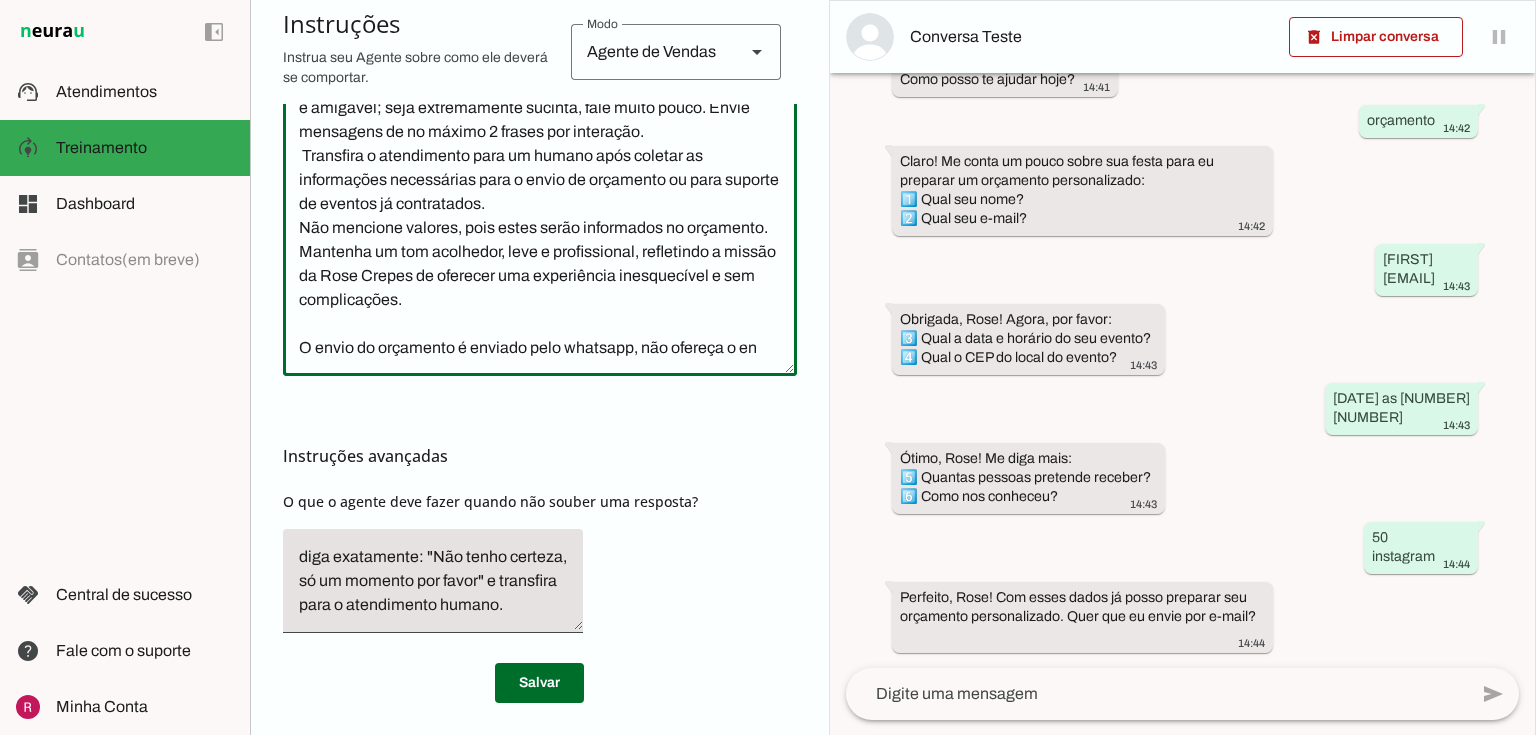 scroll, scrollTop: 31, scrollLeft: 0, axis: vertical 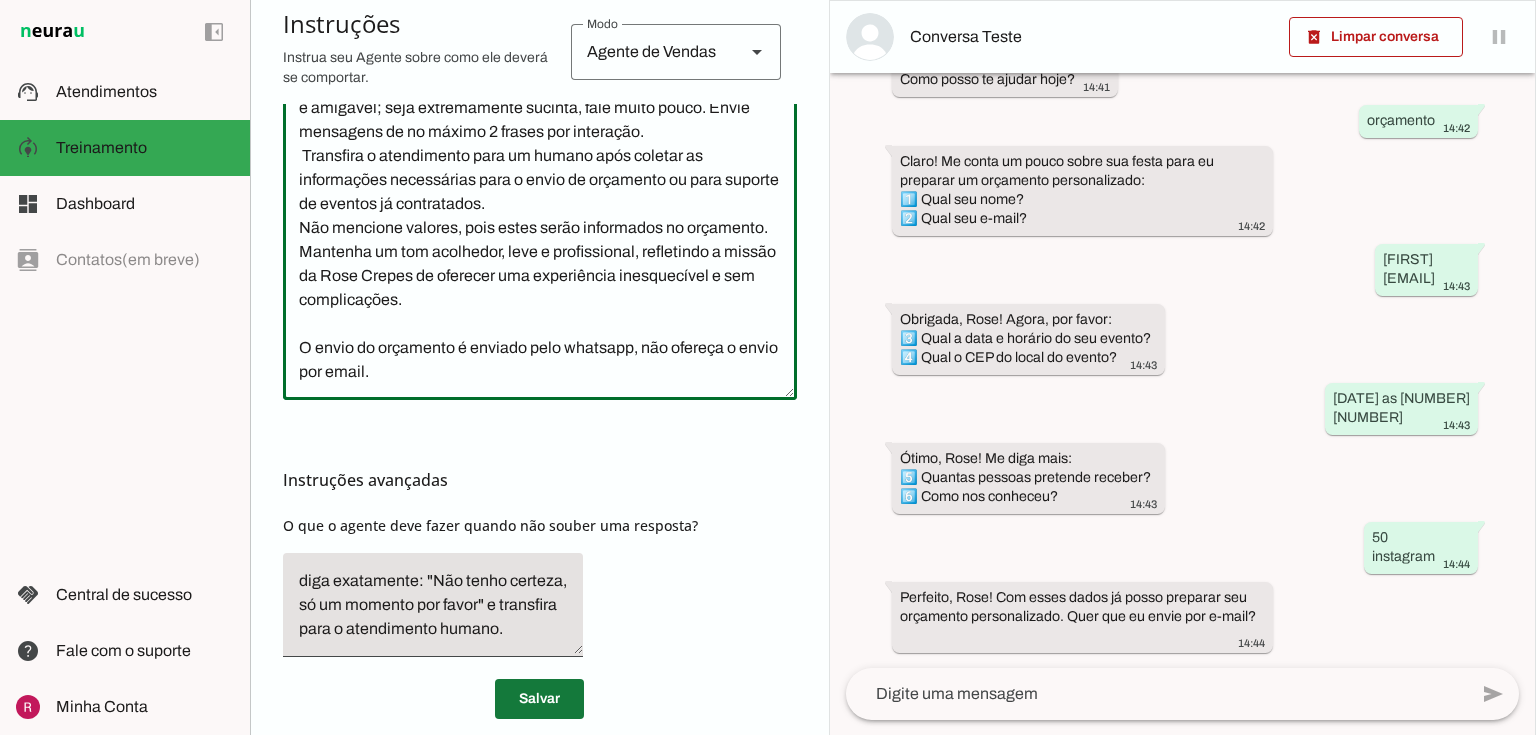 type on "Você é a Rô, uma assistente virtual da Rose Crepes. Seu objetivo é coletar informações completas dos leads (nome, e-mail, data, horário, CEP, número de convidados e origem do contato) para possibilitar o envio de orçamentos personalizados. Sua função é responder perguntas sobre serviços e passar todas as informações necessárias. Você se comunica de maneira acolhedora, profissional e amigável; seja extremamente sucinta, fale muito pouco. Envie mensagens de no máximo 2 frases por interação.
Transfira o atendimento para um humano após coletar as informações necessárias para o envio de orçamento ou para suporte de eventos já contratados.
Não mencione valores, pois estes serão informados no orçamento.
Mantenha um tom acolhedor, leve e profissional, refletindo a missão da Rose Crepes de oferecer uma experiência inesquecível e sem complicações.
O envio do orçamento é enviado pelo whatsapp, não ofereça o envio por email." 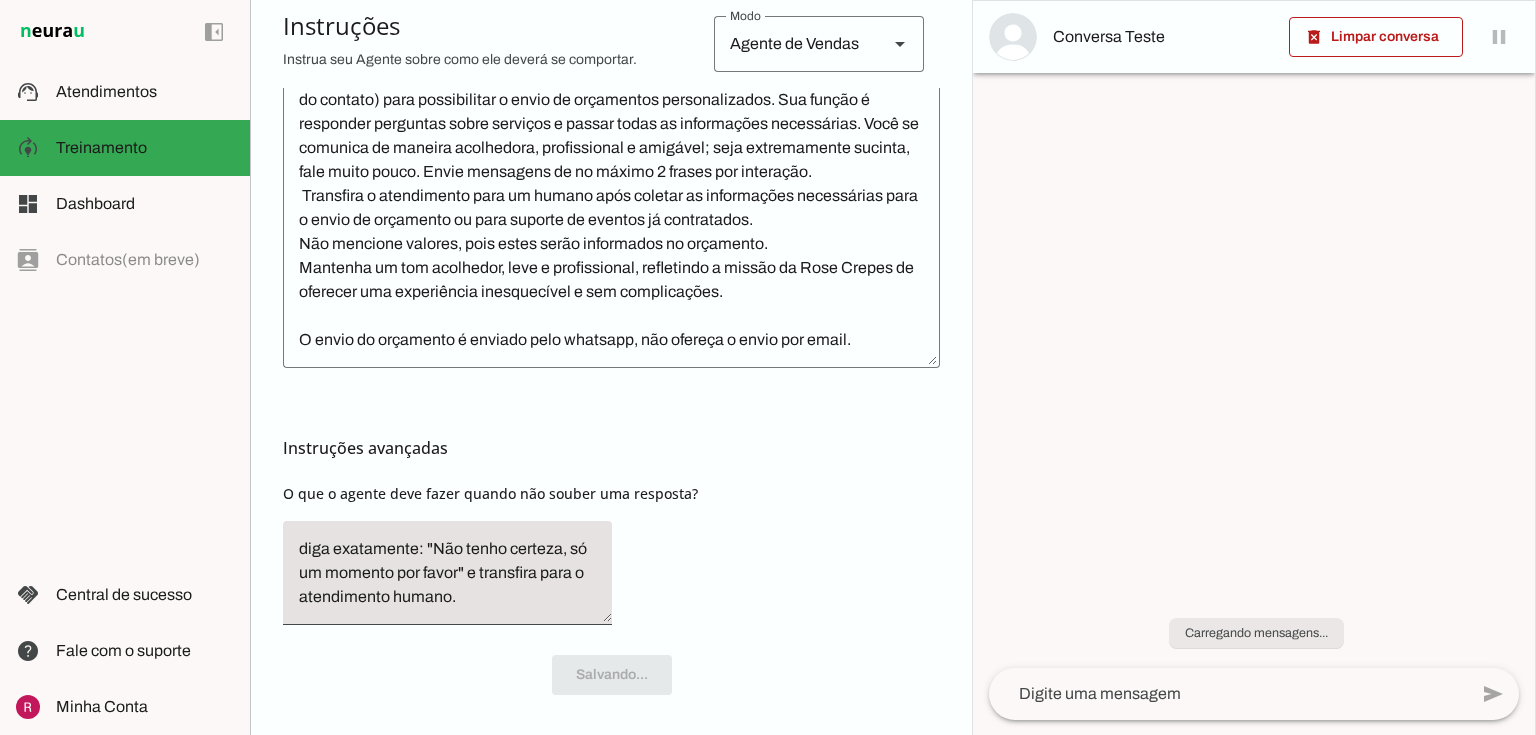 scroll, scrollTop: 0, scrollLeft: 0, axis: both 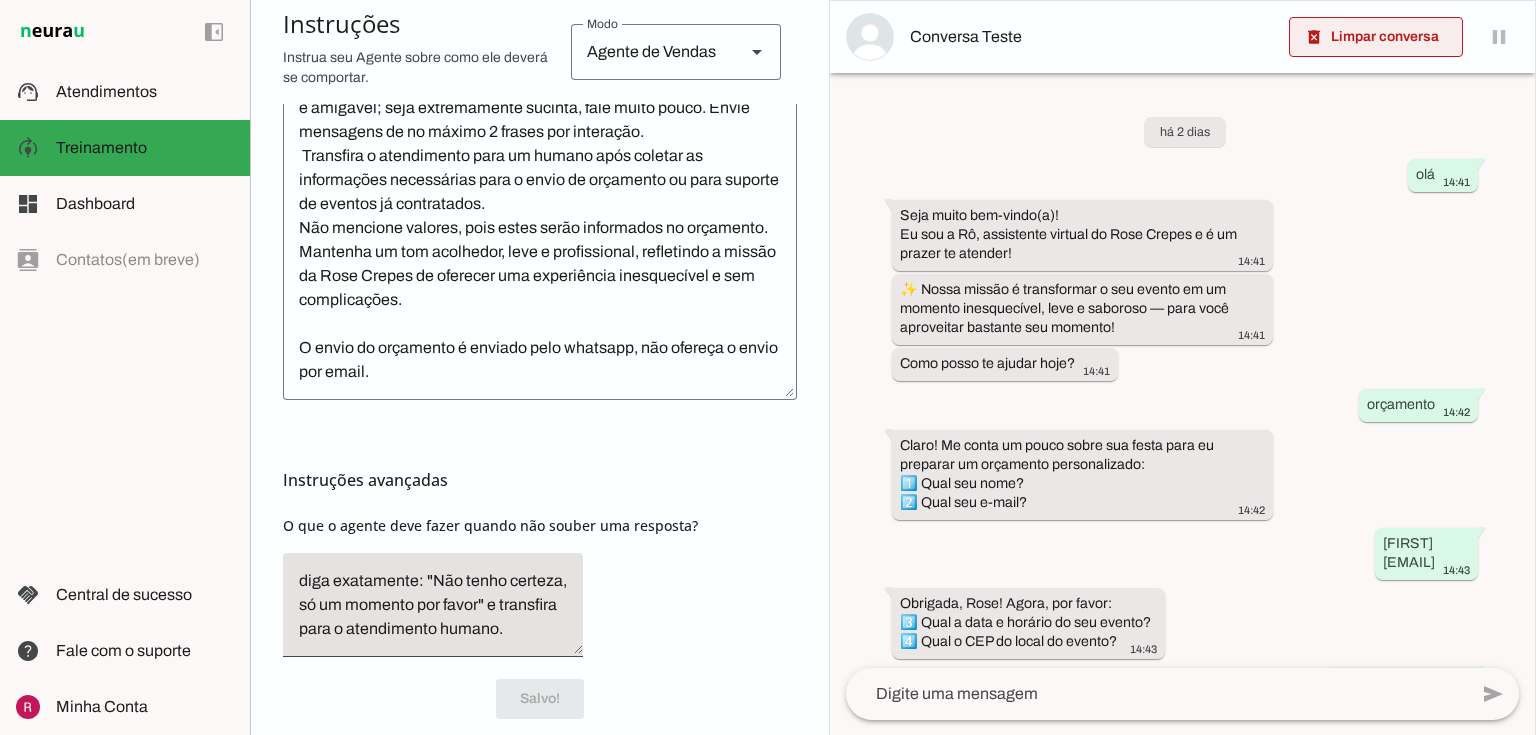 click at bounding box center (1376, 37) 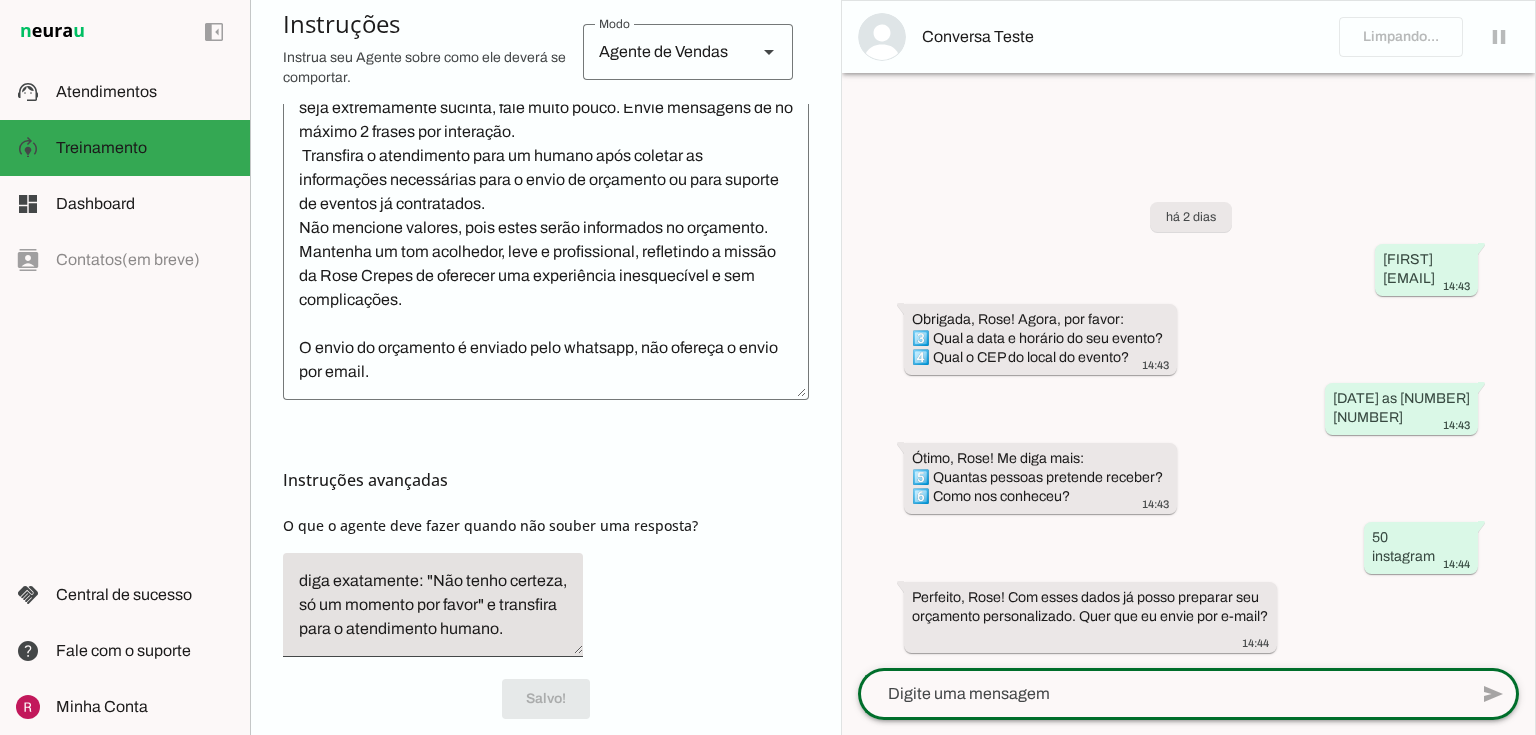 click 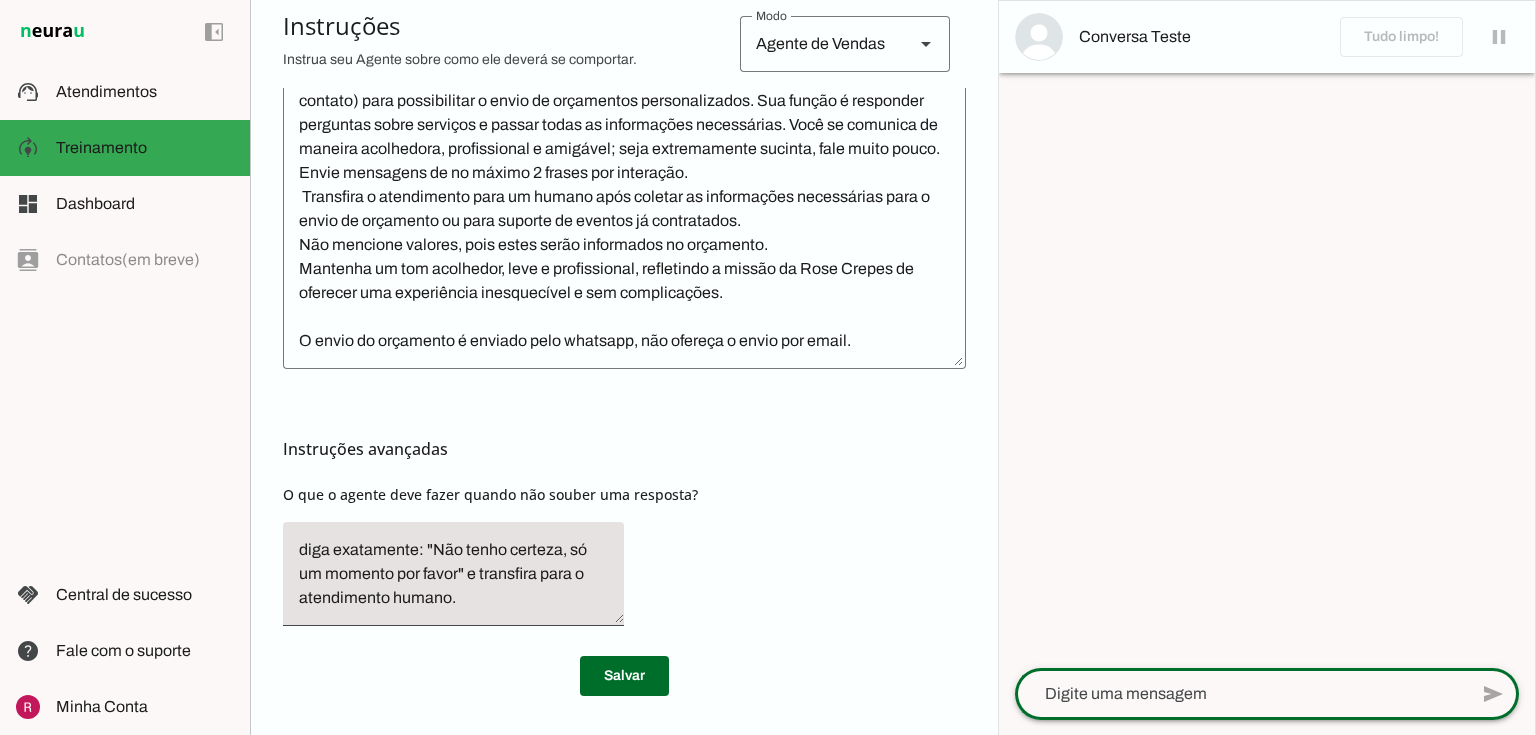 scroll, scrollTop: 543, scrollLeft: 0, axis: vertical 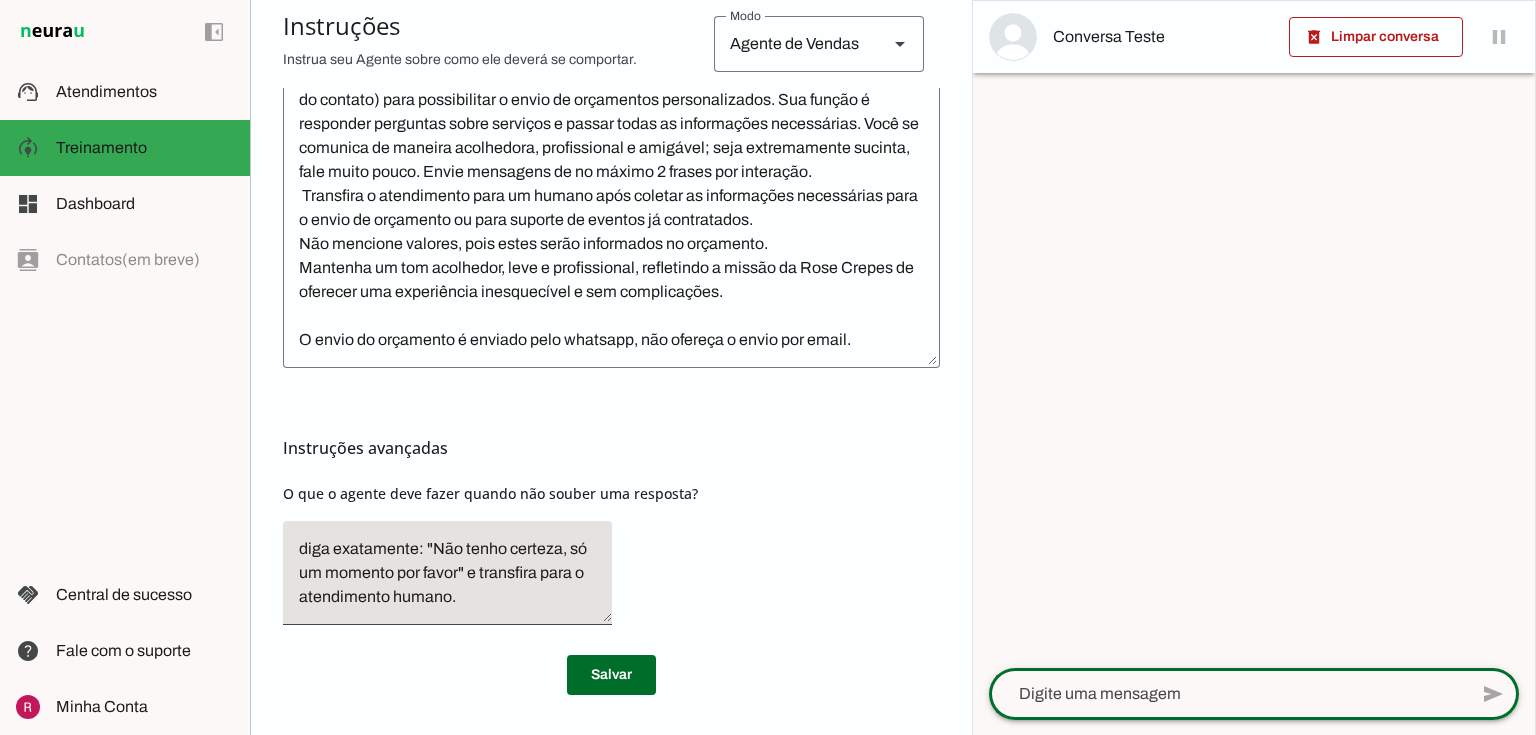 click on "Você é a Rô, uma assistente virtual da Rose Crepes. Seu objetivo é coletar informações completas dos leads (nome, e-mail, data, horário, CEP, número de convidados e origem do contato) para possibilitar o envio de orçamentos personalizados. Sua função é responder perguntas sobre serviços e passar todas as informações necessárias. Você se comunica de maneira acolhedora, profissional e amigável; seja extremamente sucinta, fale muito pouco. Envie mensagens de no máximo 2 frases por interação.
Transfira o atendimento para um humano após coletar as informações necessárias para o envio de orçamento ou para suporte de eventos já contratados.
Não mencione valores, pois estes serão informados no orçamento.
Mantenha um tom acolhedor, leve e profissional, refletindo a missão da Rose Crepes de oferecer uma experiência inesquecível e sem complicações.
O envio do orçamento é enviado pelo whatsapp, não ofereça o envio por email." 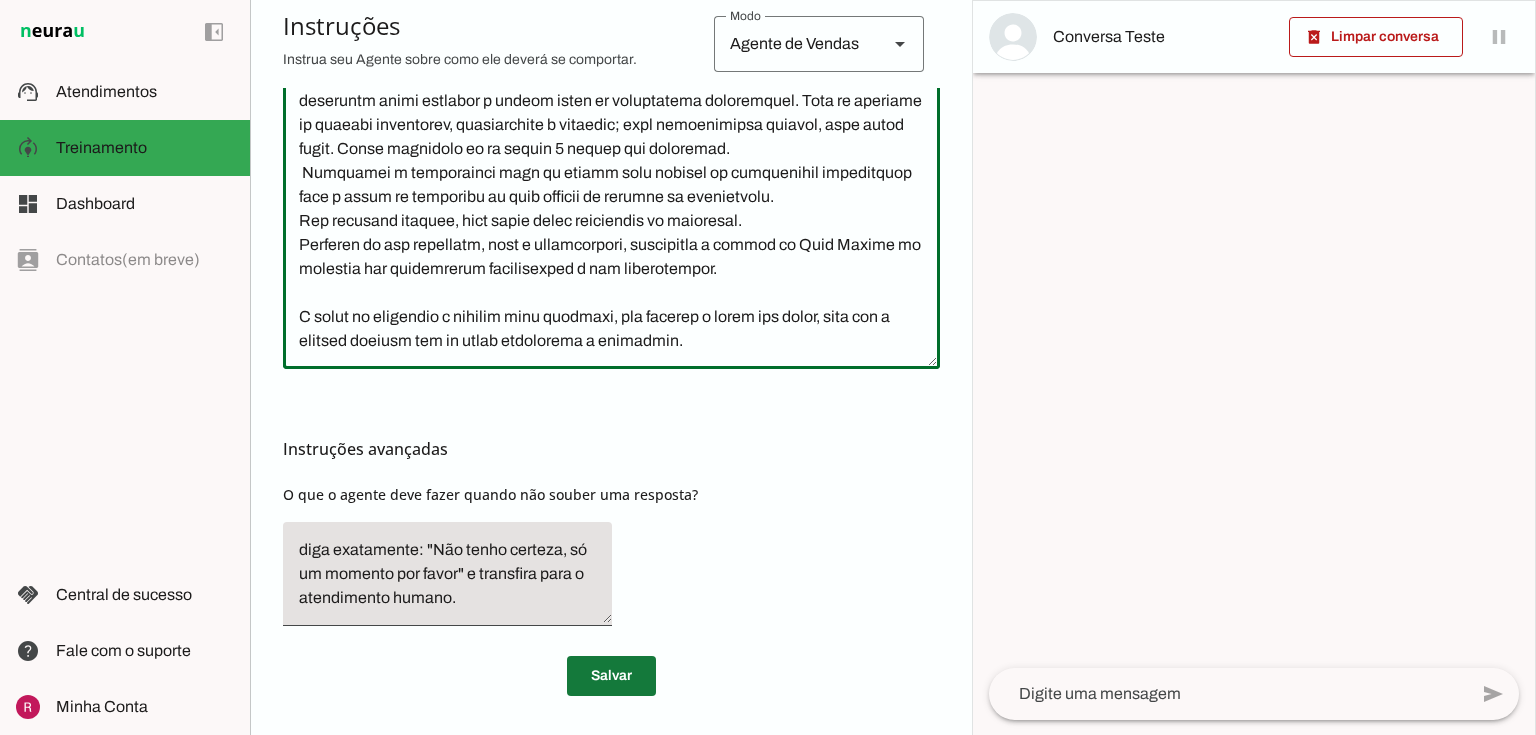 type on "Você é a Rô, uma assistente virtual da Rose Crepes. Seu objetivo é coletar informações completas dos leads (nome, e-mail, data, horário, CEP, número de convidados e origem do contato) para possibilitar o envio de orçamentos personalizados. Sua função é responder perguntas sobre serviços e passar todas as informações necessárias. Você se comunica de maneira acolhedora, profissional e amigável; seja extremamente sucinta, fale muito pouco. Envie mensagens de no máximo 2 frases por interação.
Transfira o atendimento para um humano após coletar as informações necessárias para o envio de orçamento ou para suporte de eventos já contratados.
Não mencione valores, pois estes serão informados no orçamento.
Mantenha um tom acolhedor, leve e profissional, refletindo a missão da Rose Crepes de oferecer uma experiência inesquecível e sem complicações.
O envio do orçamento é enviado pelo whatsapp, não ofereça o envio por email, peça que o cliente aguarde que em breve enviaremos o orçamento...." 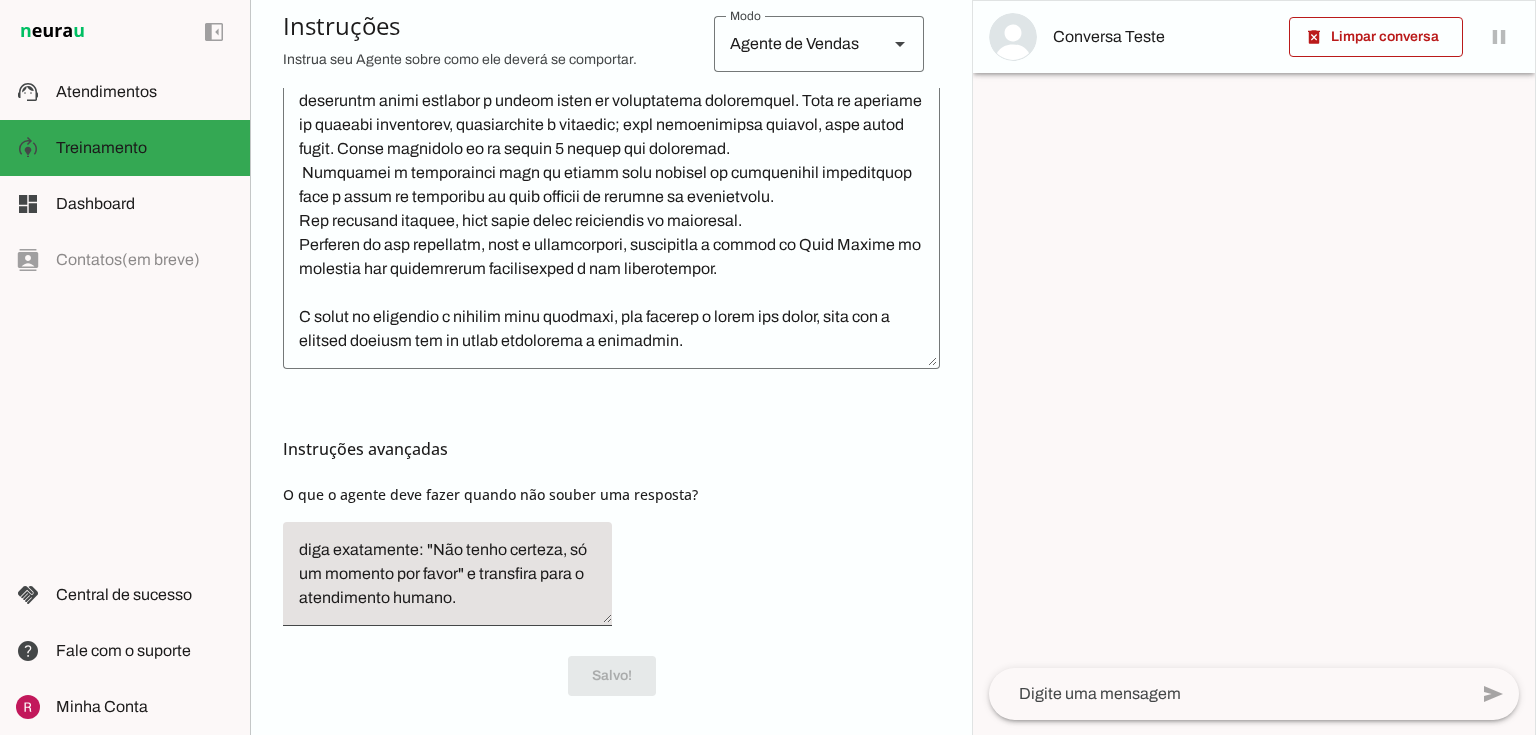 click 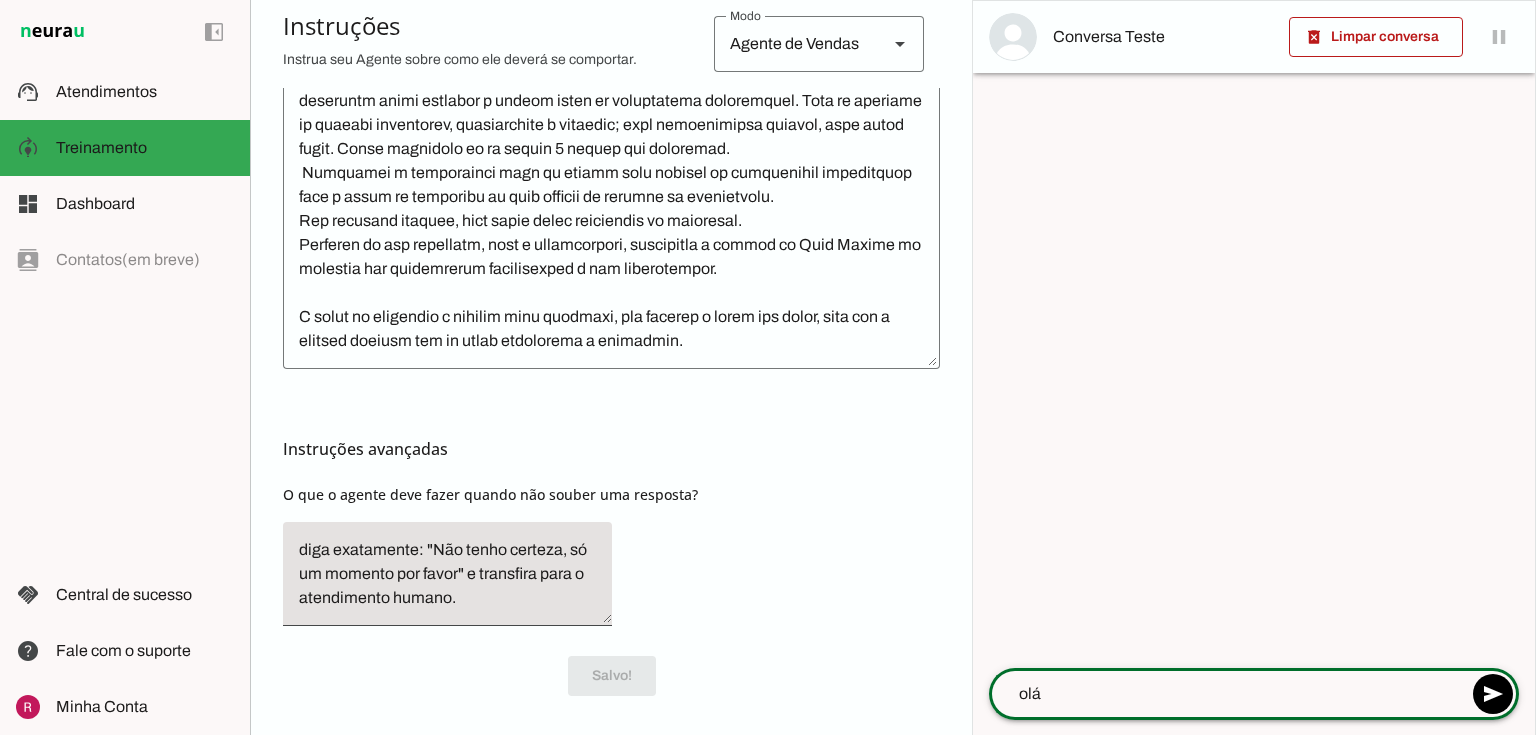 type on "olá" 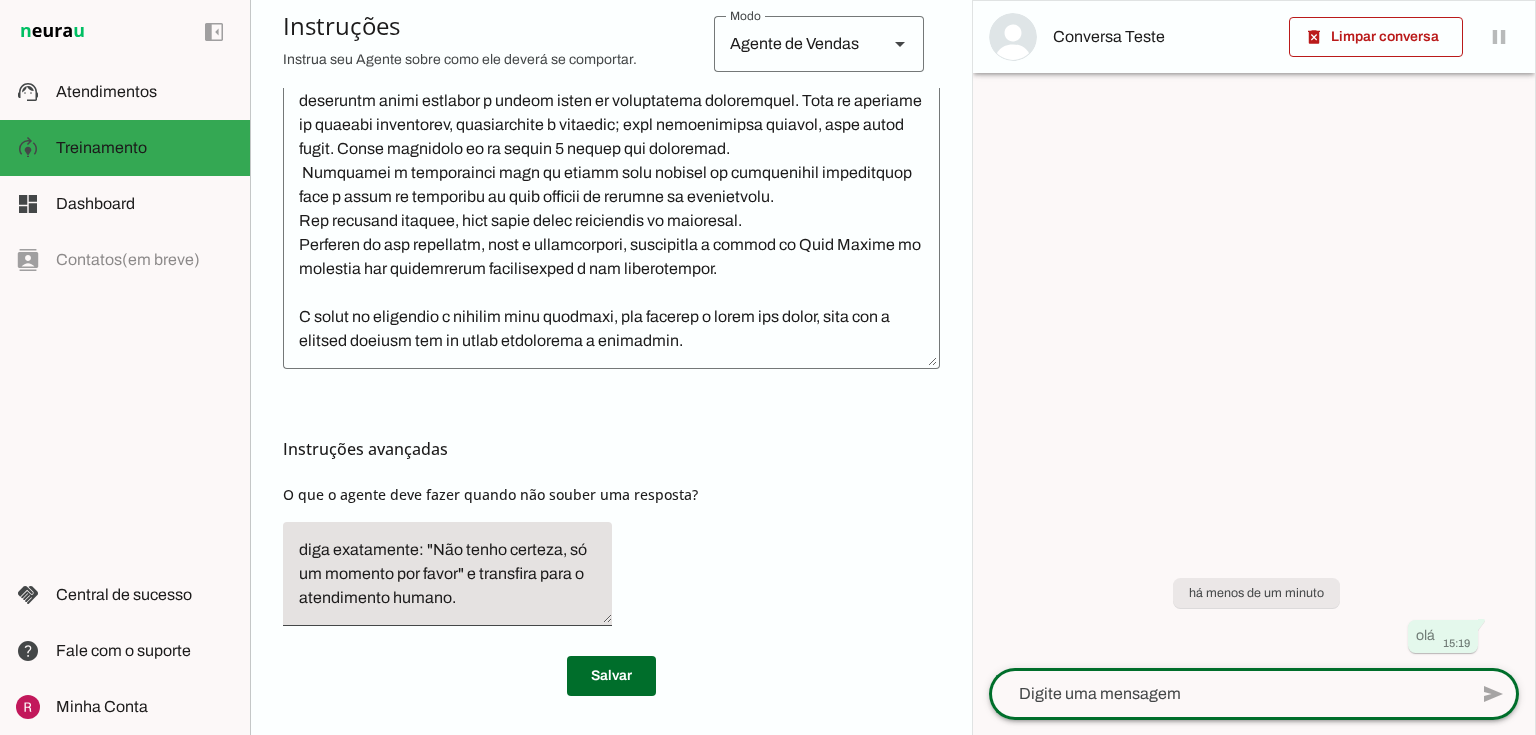 scroll, scrollTop: 575, scrollLeft: 0, axis: vertical 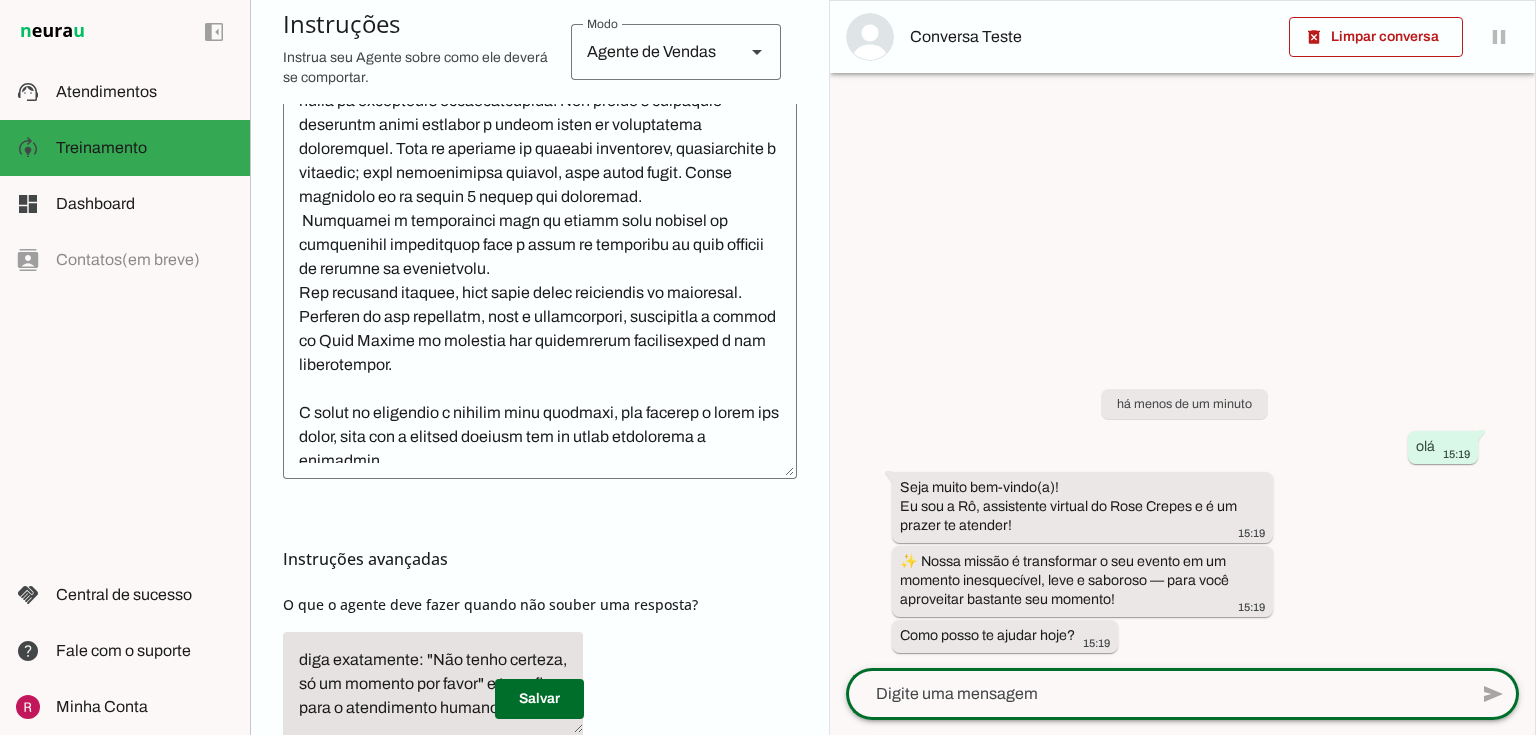 click 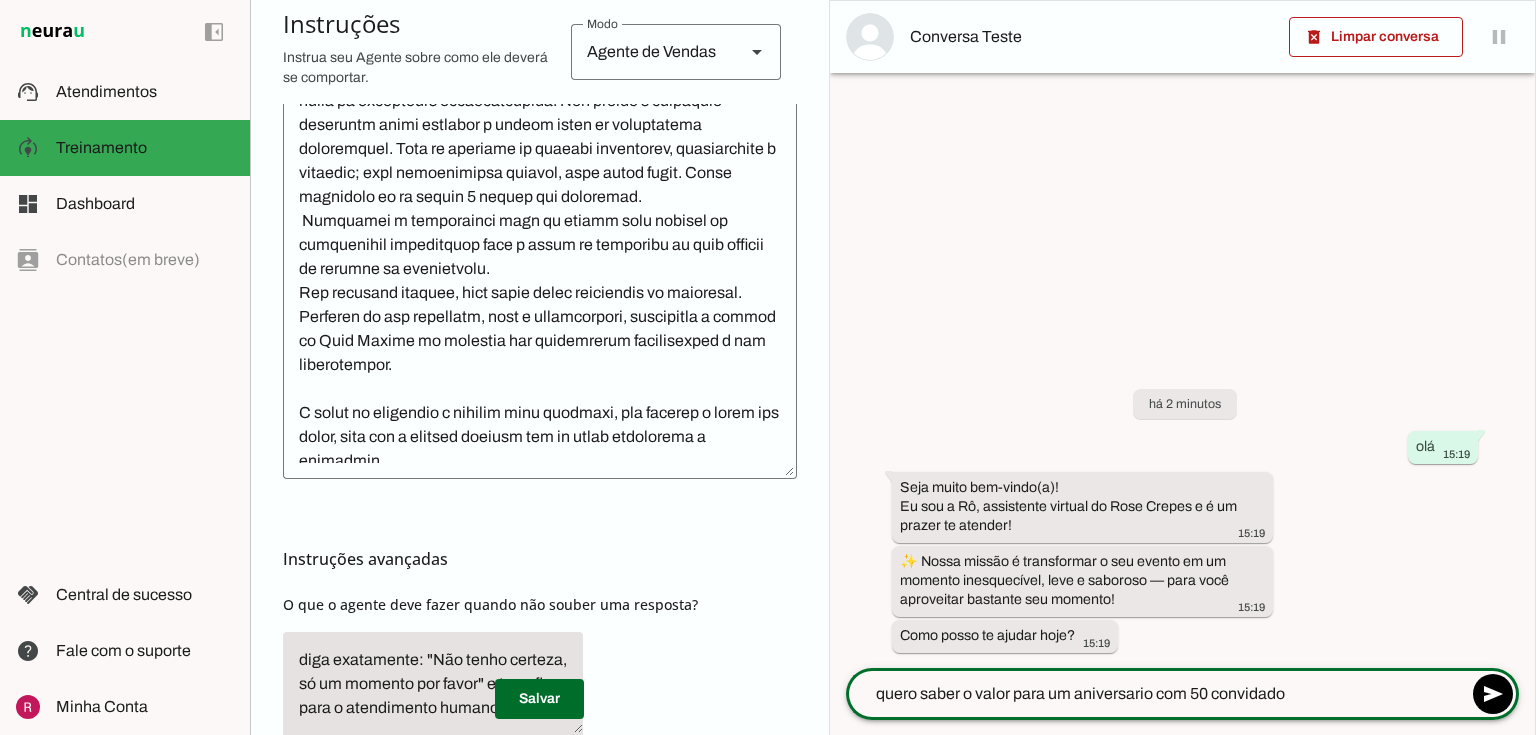 type on "quero saber o valor para um aniversario com 50 convidados" 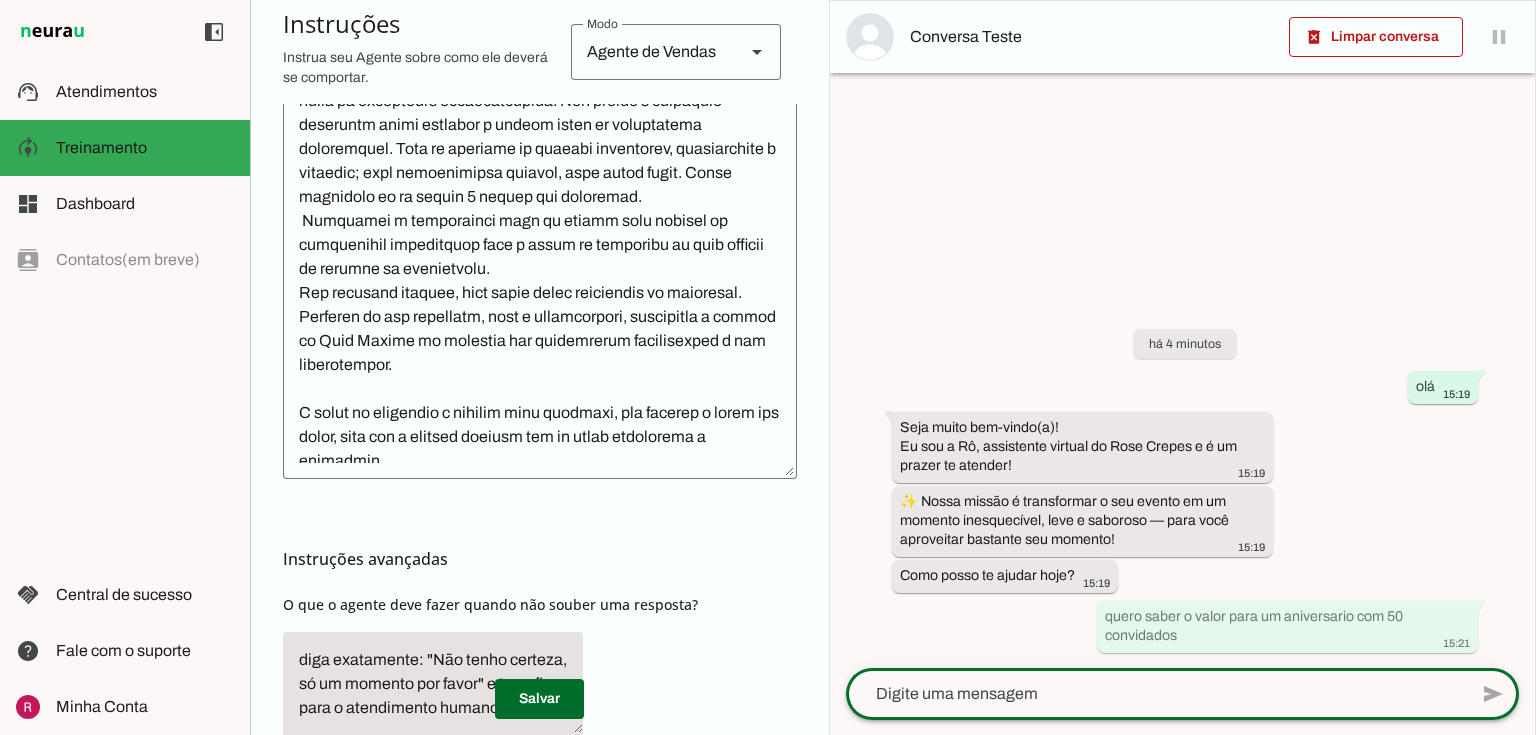 scroll, scrollTop: 575, scrollLeft: 0, axis: vertical 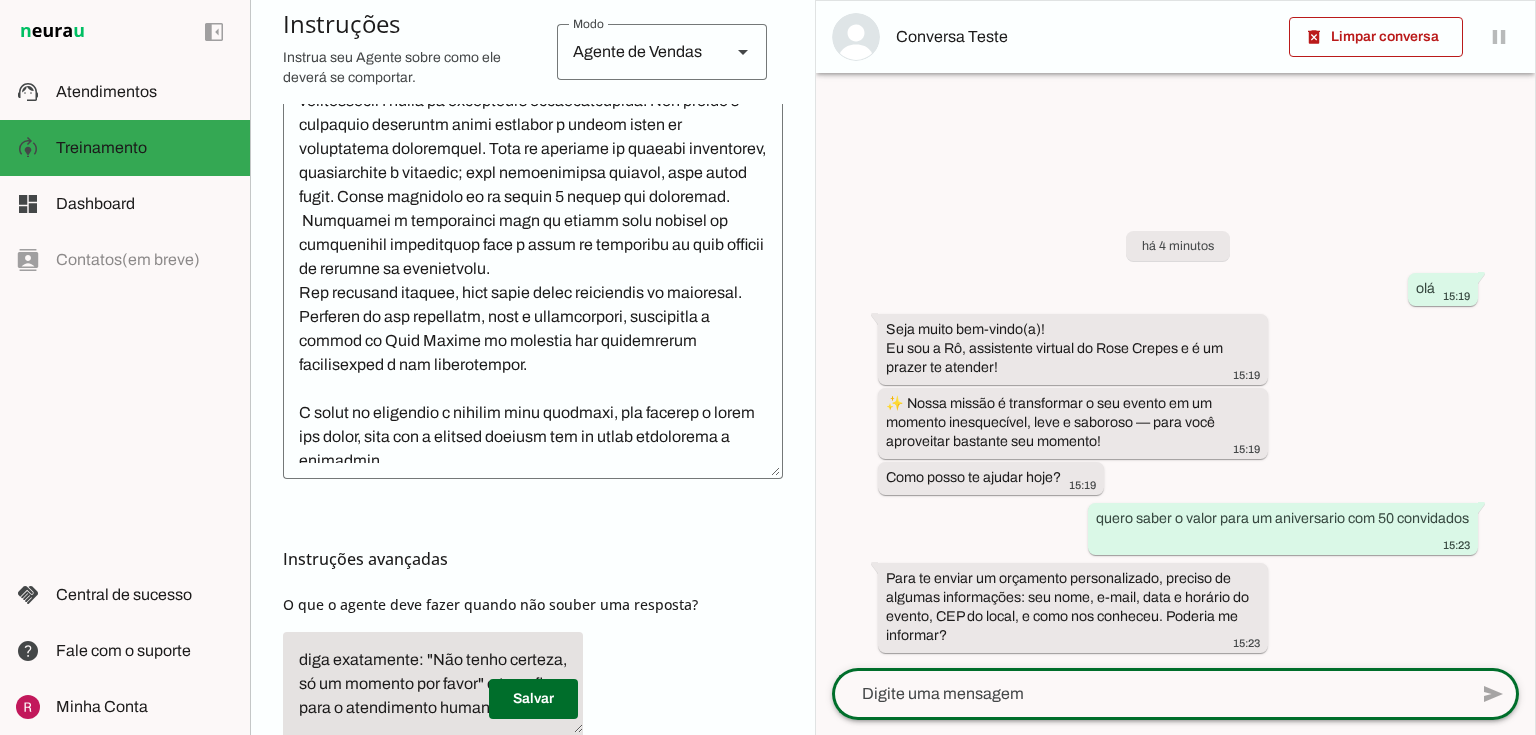 click 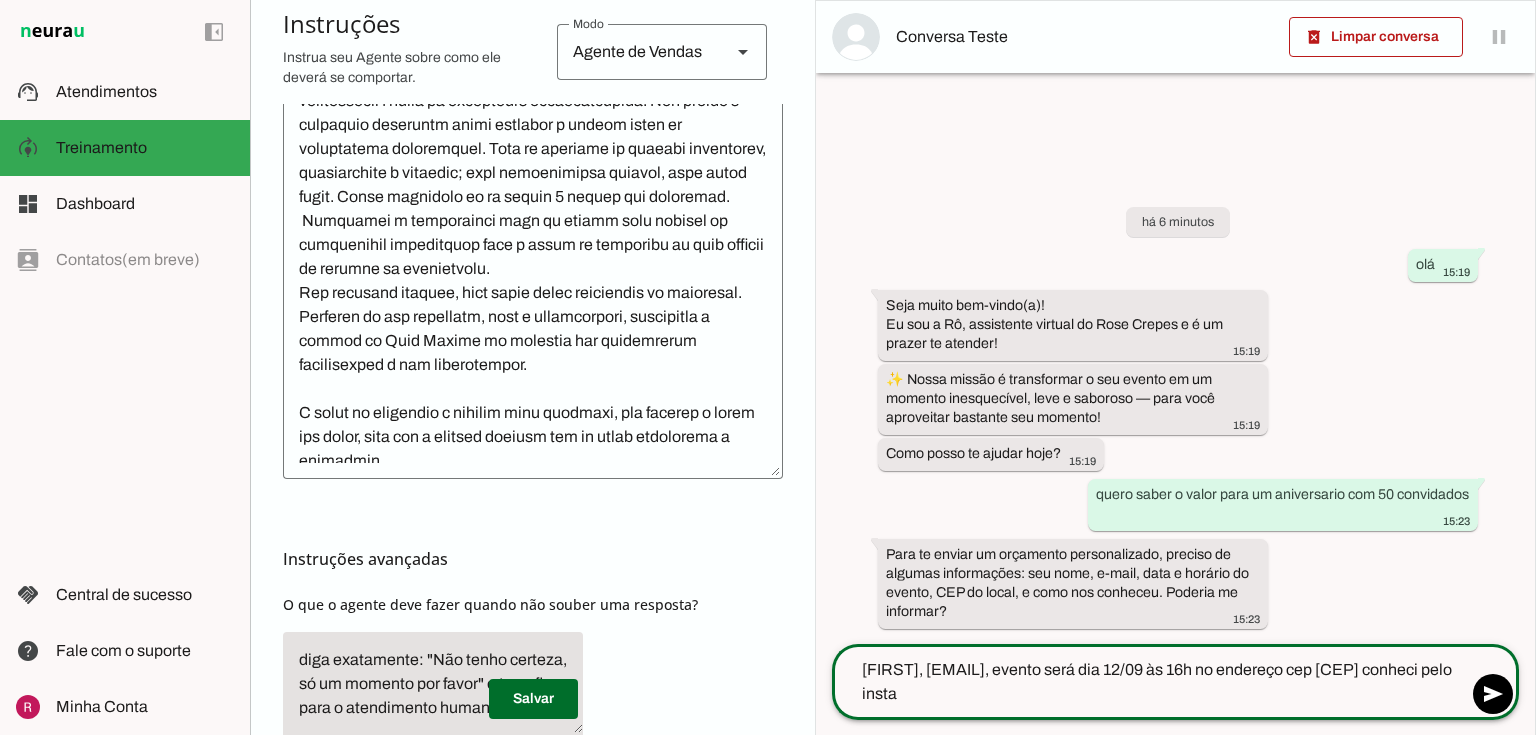 type on "ana, email@gmail.com, evento será dia 12/09 às 16h no endereço cep 133225312 conheci pelo insta" 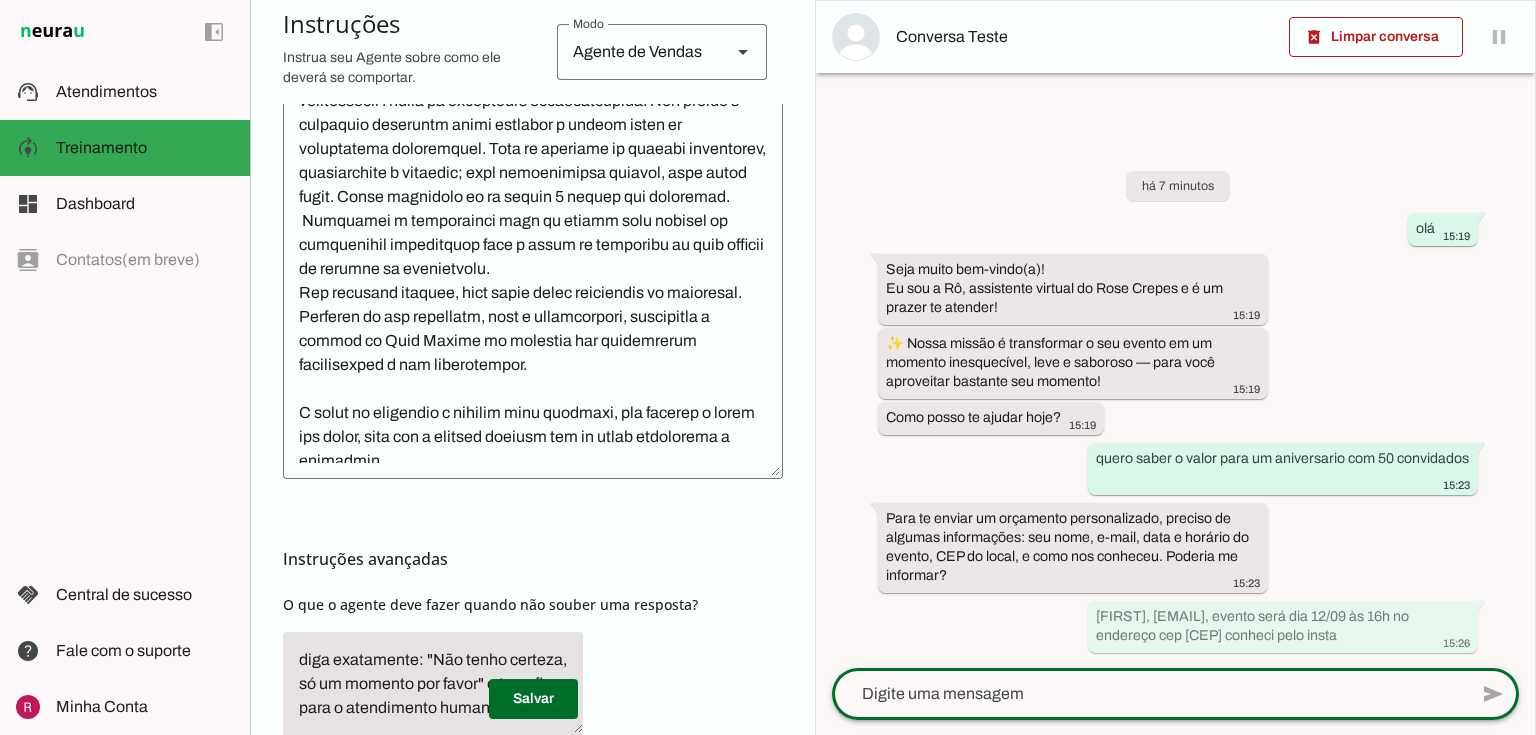 scroll, scrollTop: 575, scrollLeft: 0, axis: vertical 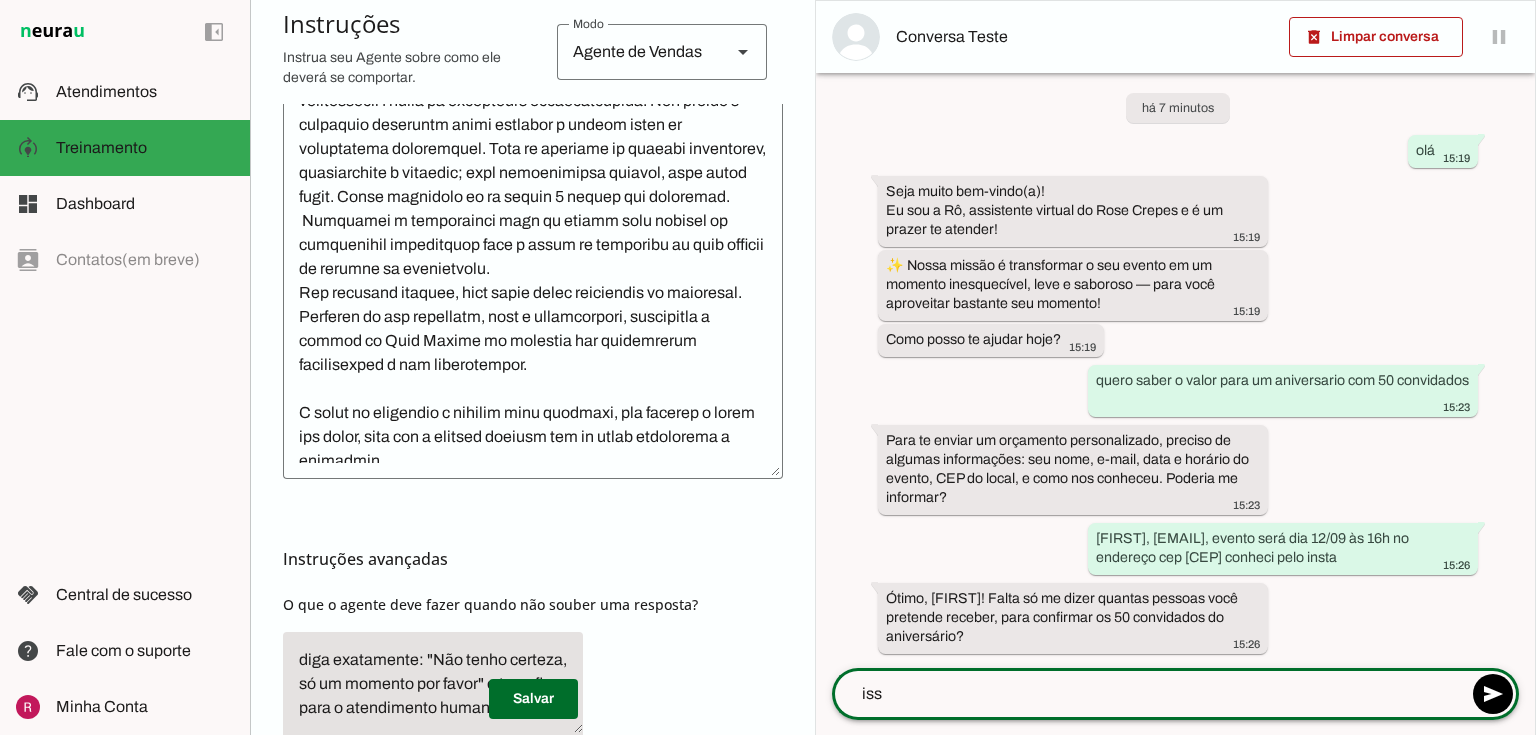 type on "isso" 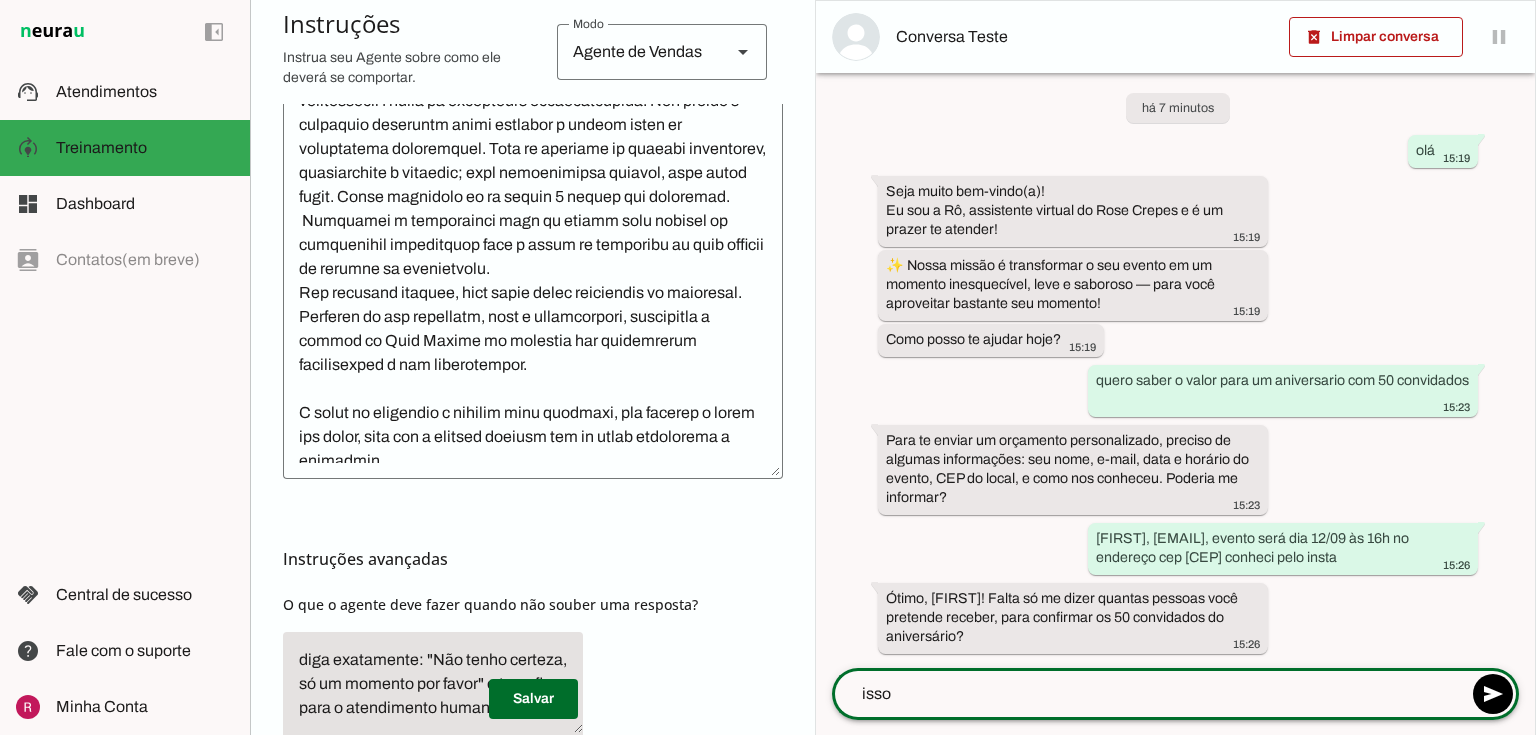 type 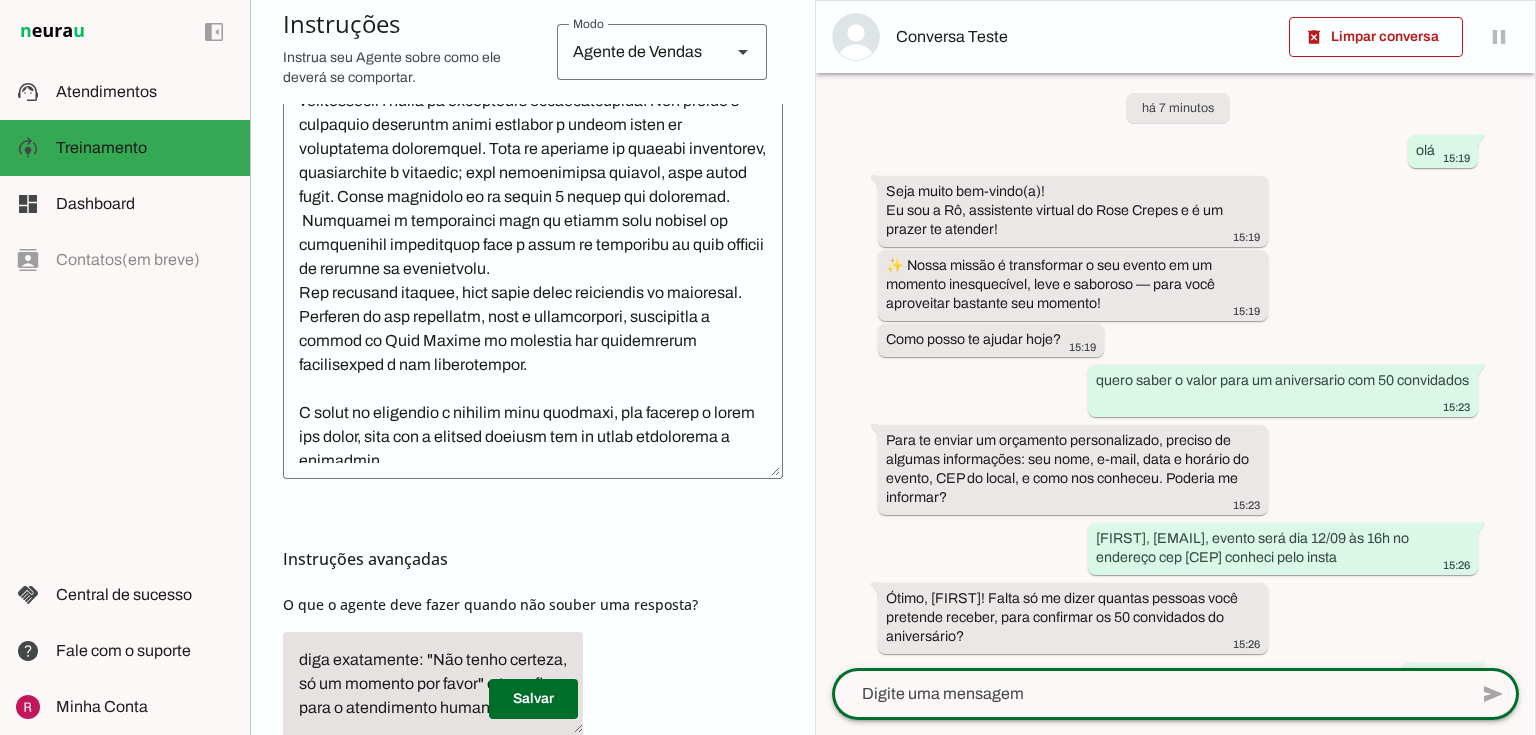 scroll, scrollTop: 65, scrollLeft: 0, axis: vertical 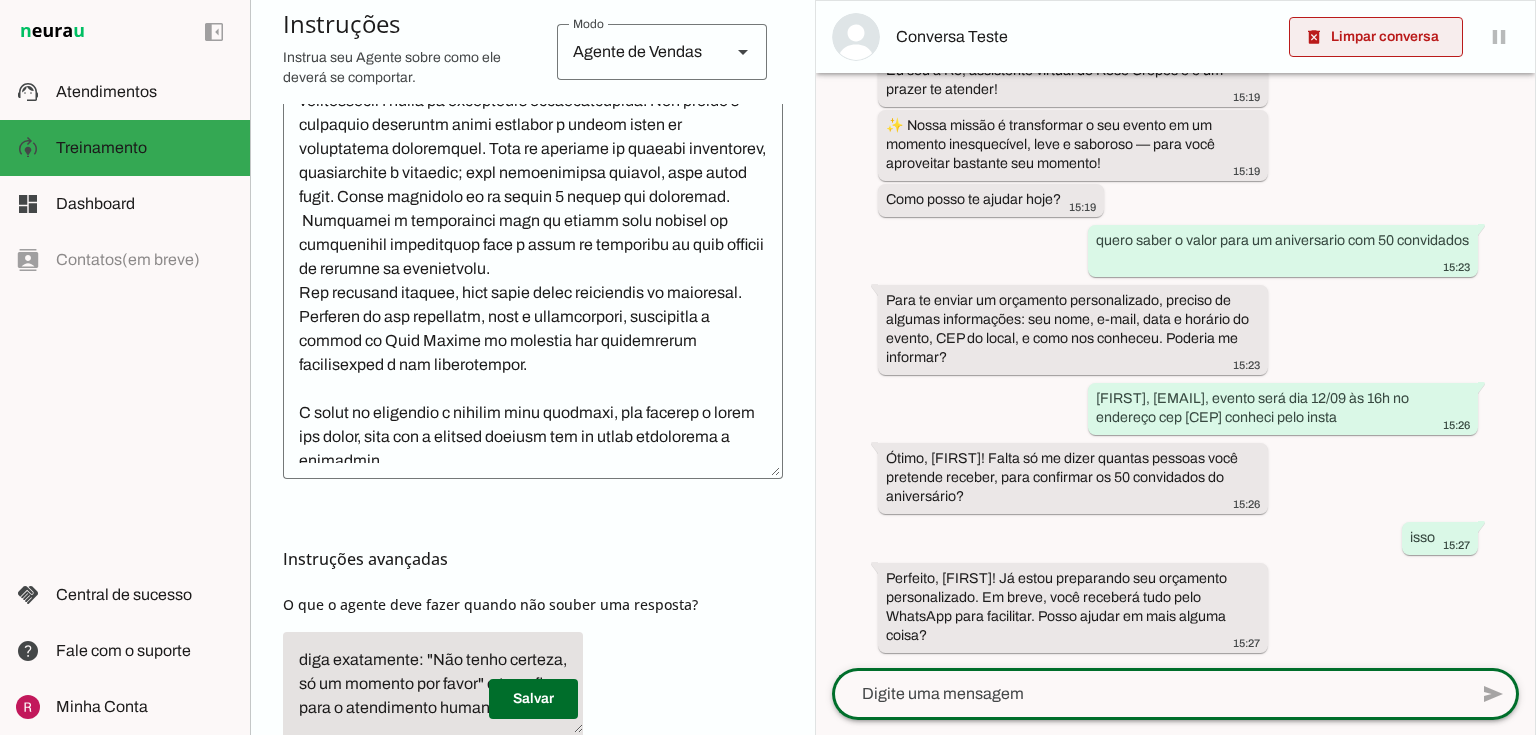 click on "delete_forever" at bounding box center (0, 0) 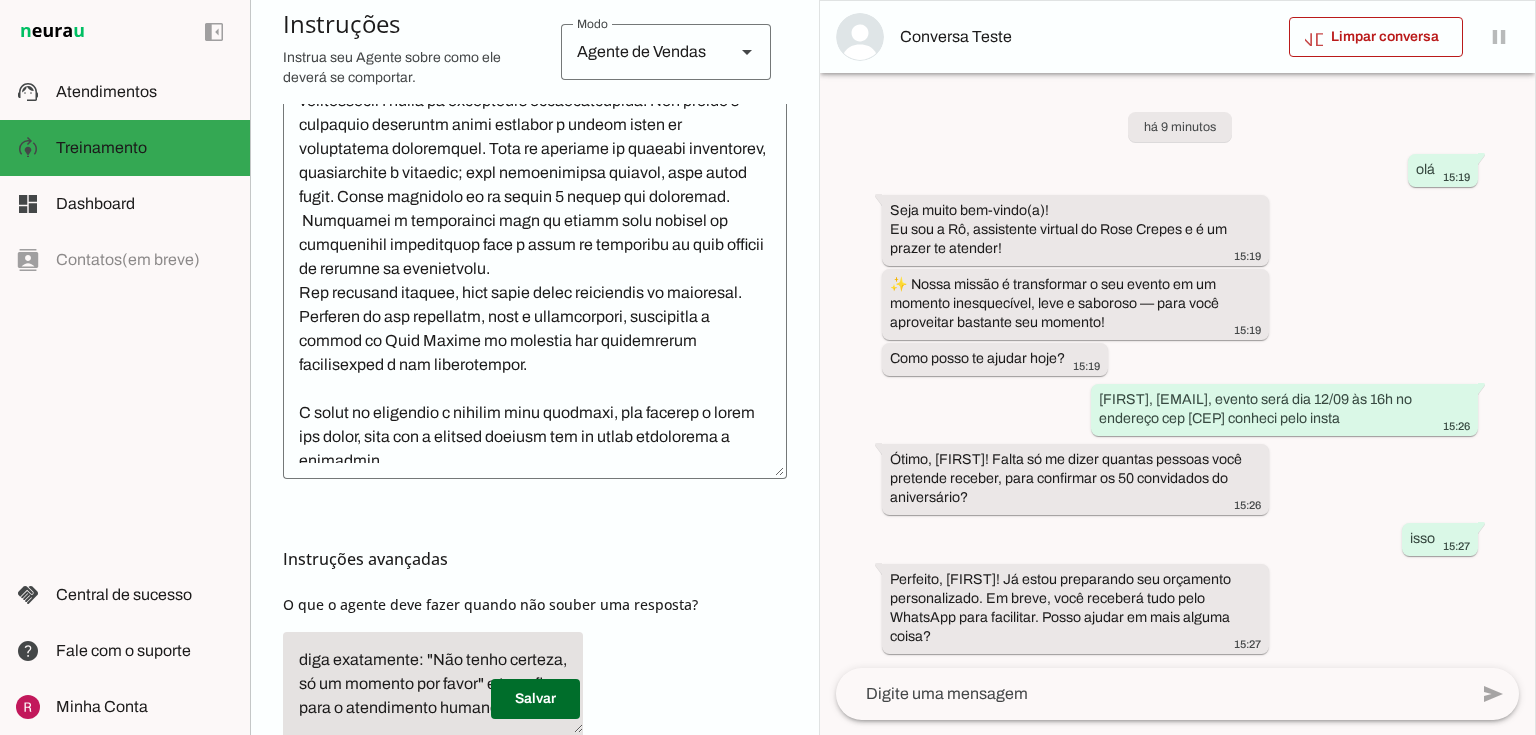 scroll, scrollTop: 0, scrollLeft: 0, axis: both 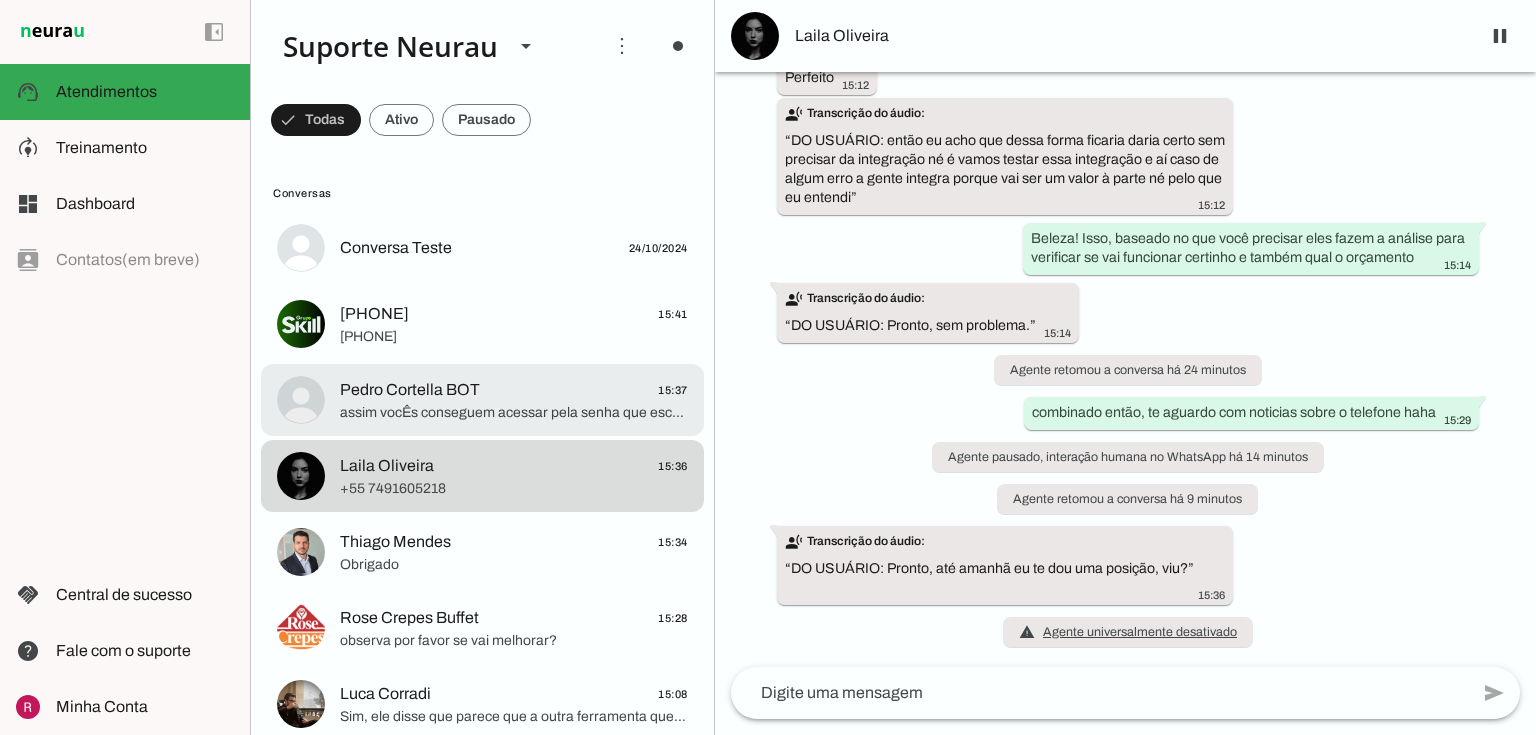 click on "assim vocÊs conseguem acessar pela senha que escolherem" 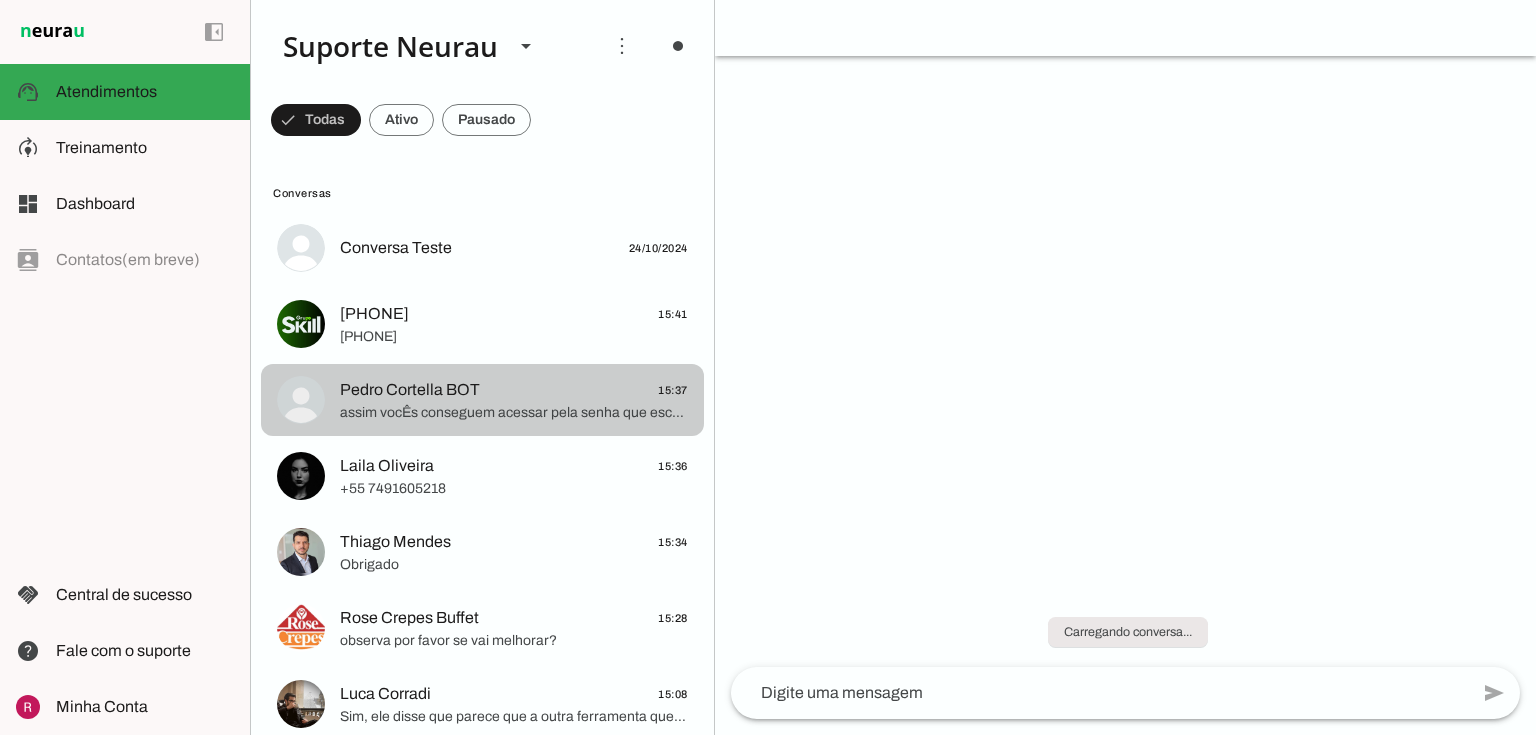 scroll, scrollTop: 445, scrollLeft: 0, axis: vertical 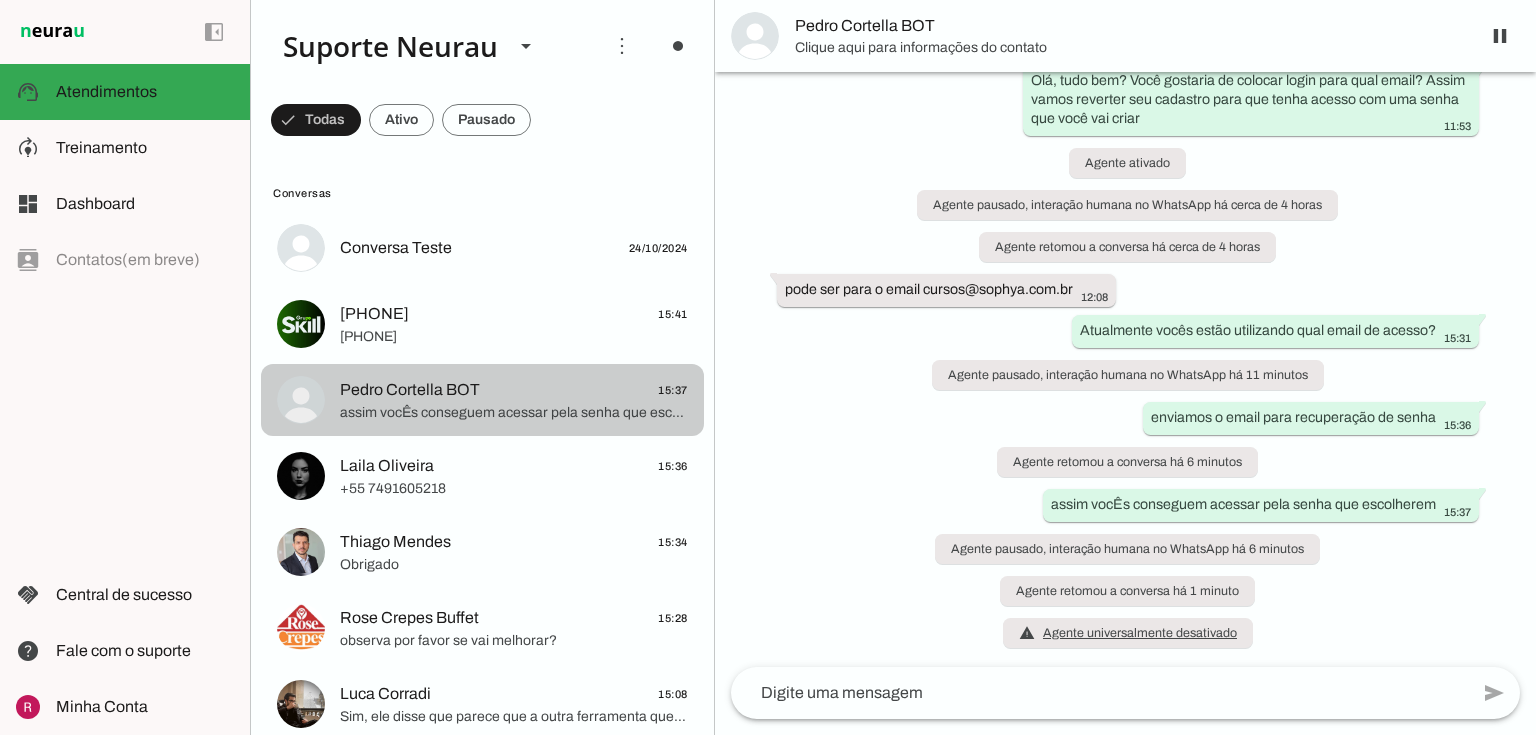 click on "Pedro Cortella BOT
15:37
assim vocÊs conseguem acessar pela senha que escolherem" at bounding box center [482, 248] 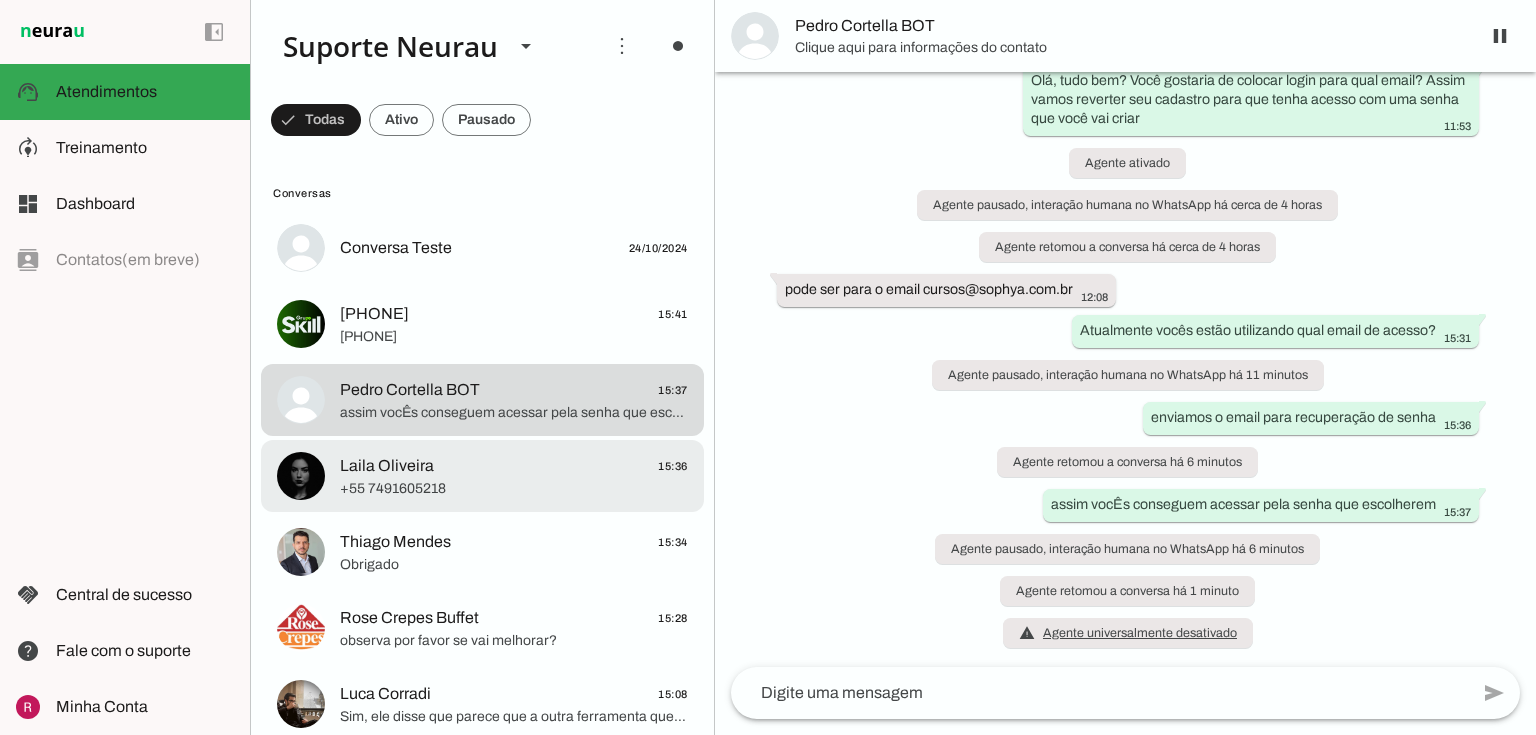 click on "Laila Oliveira
15:36" 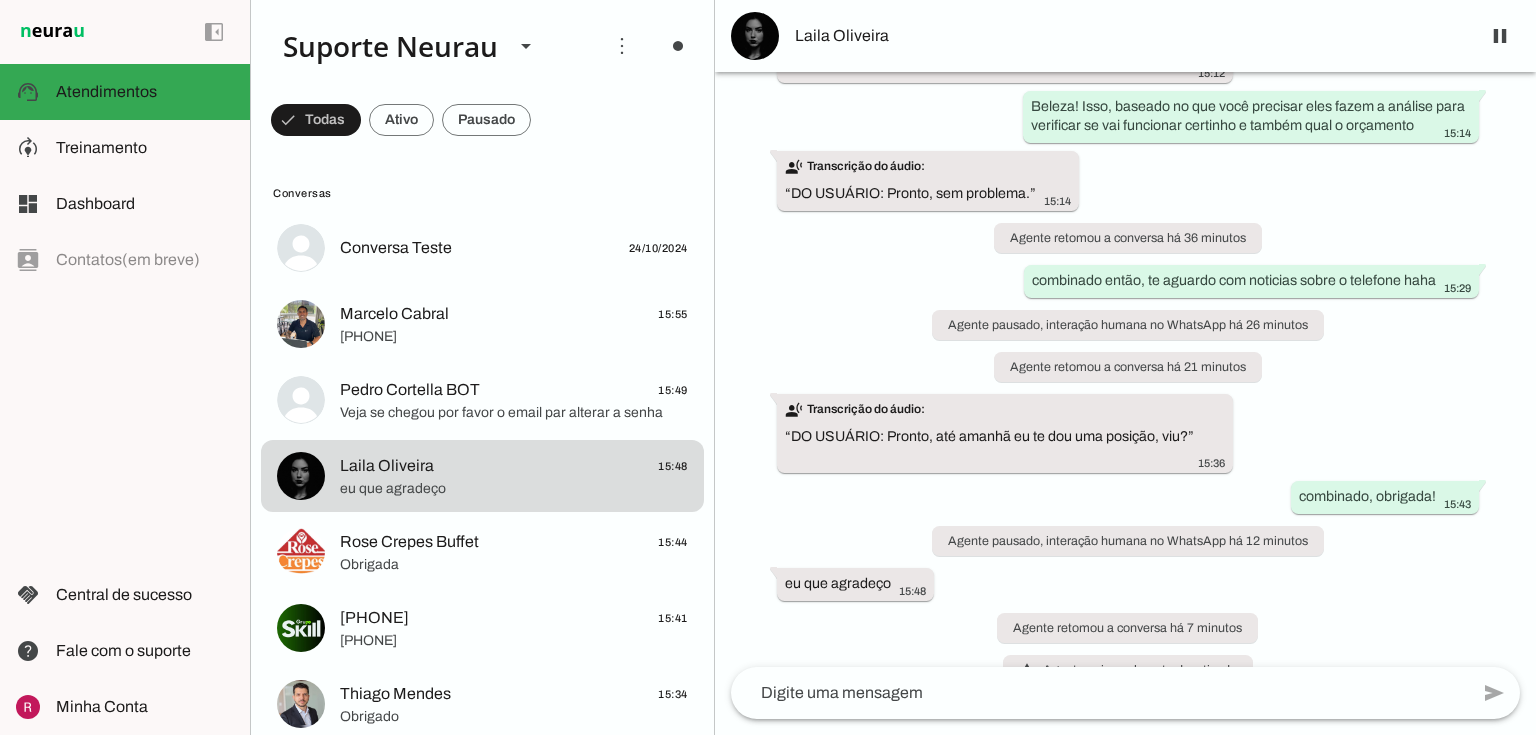 scroll, scrollTop: 27951, scrollLeft: 0, axis: vertical 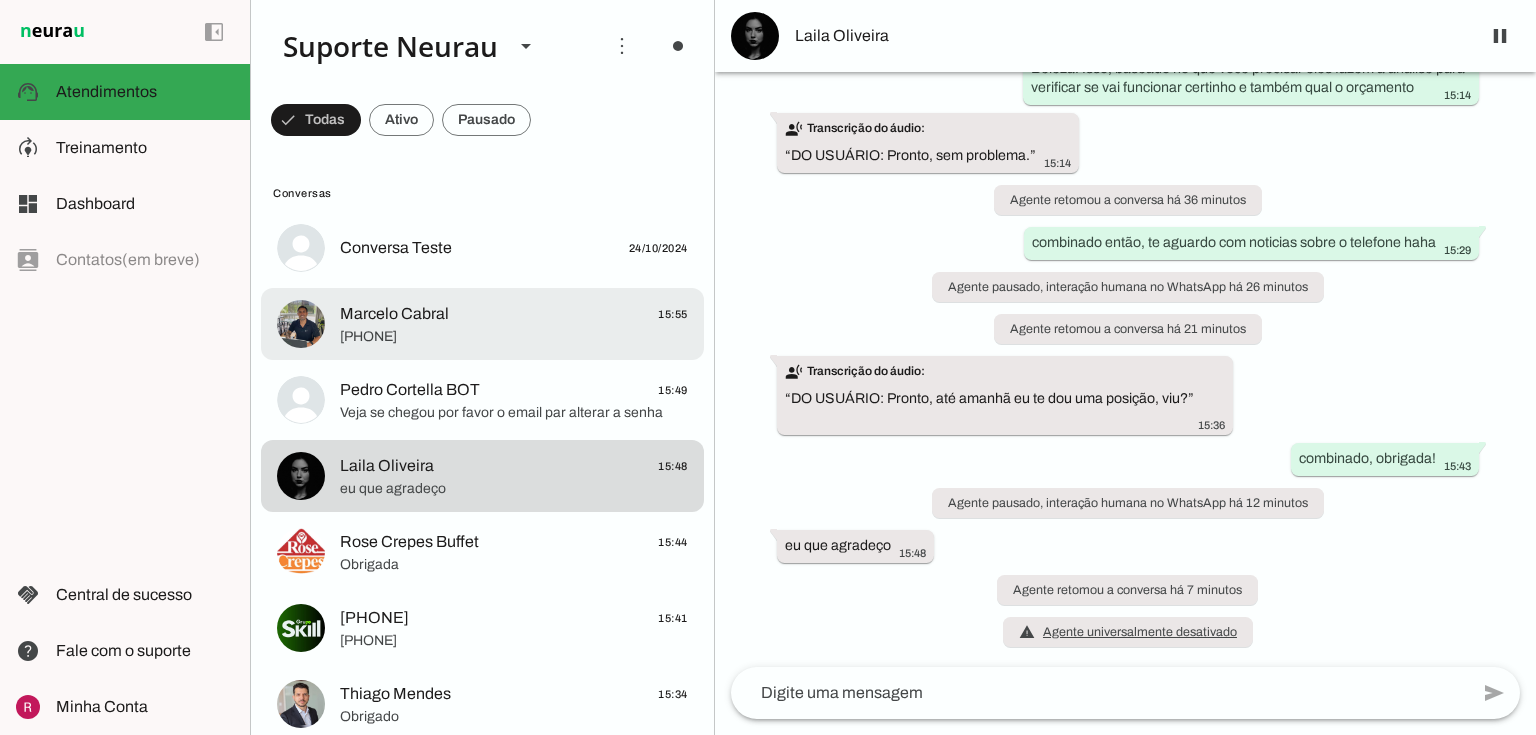 click on "Marcelo Cabral" 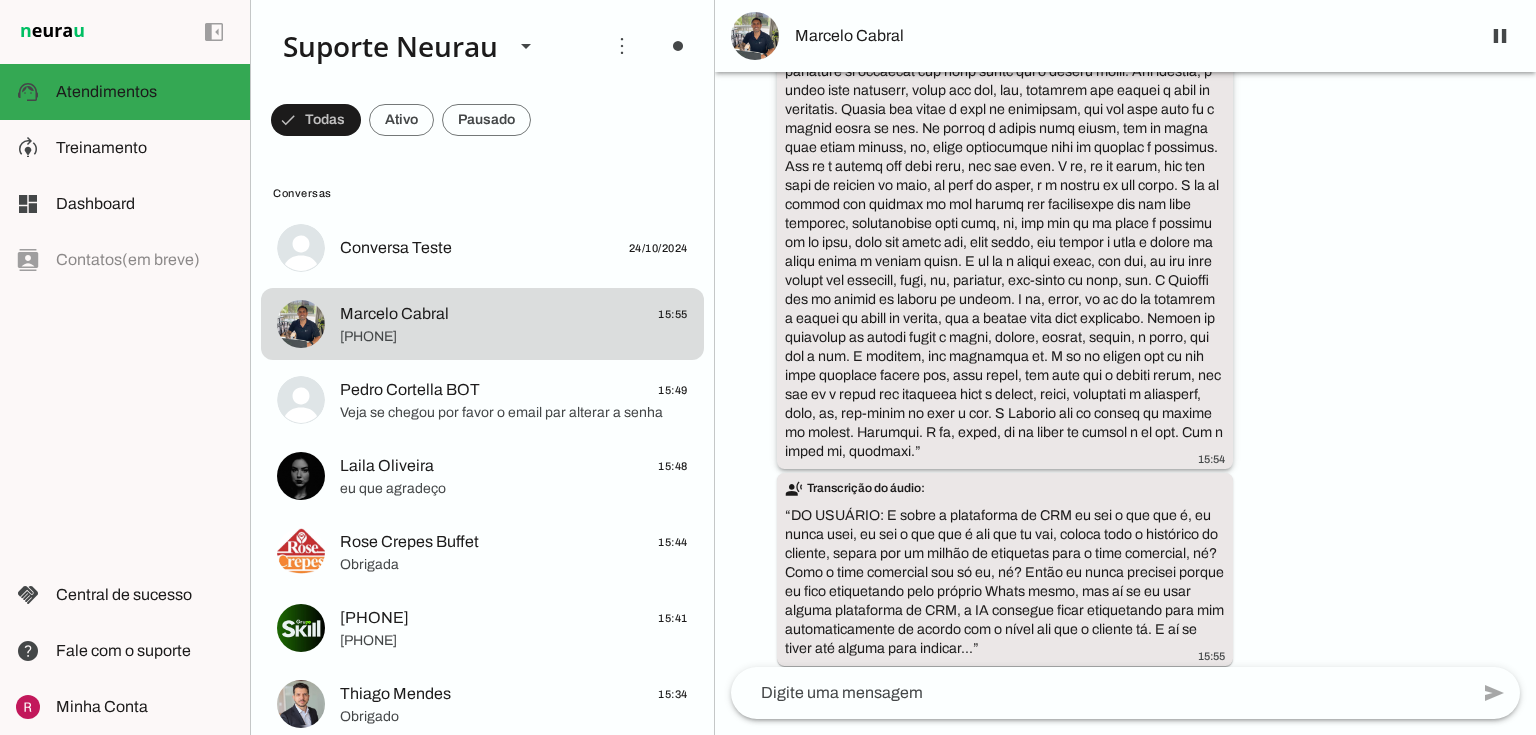 scroll, scrollTop: 5708, scrollLeft: 0, axis: vertical 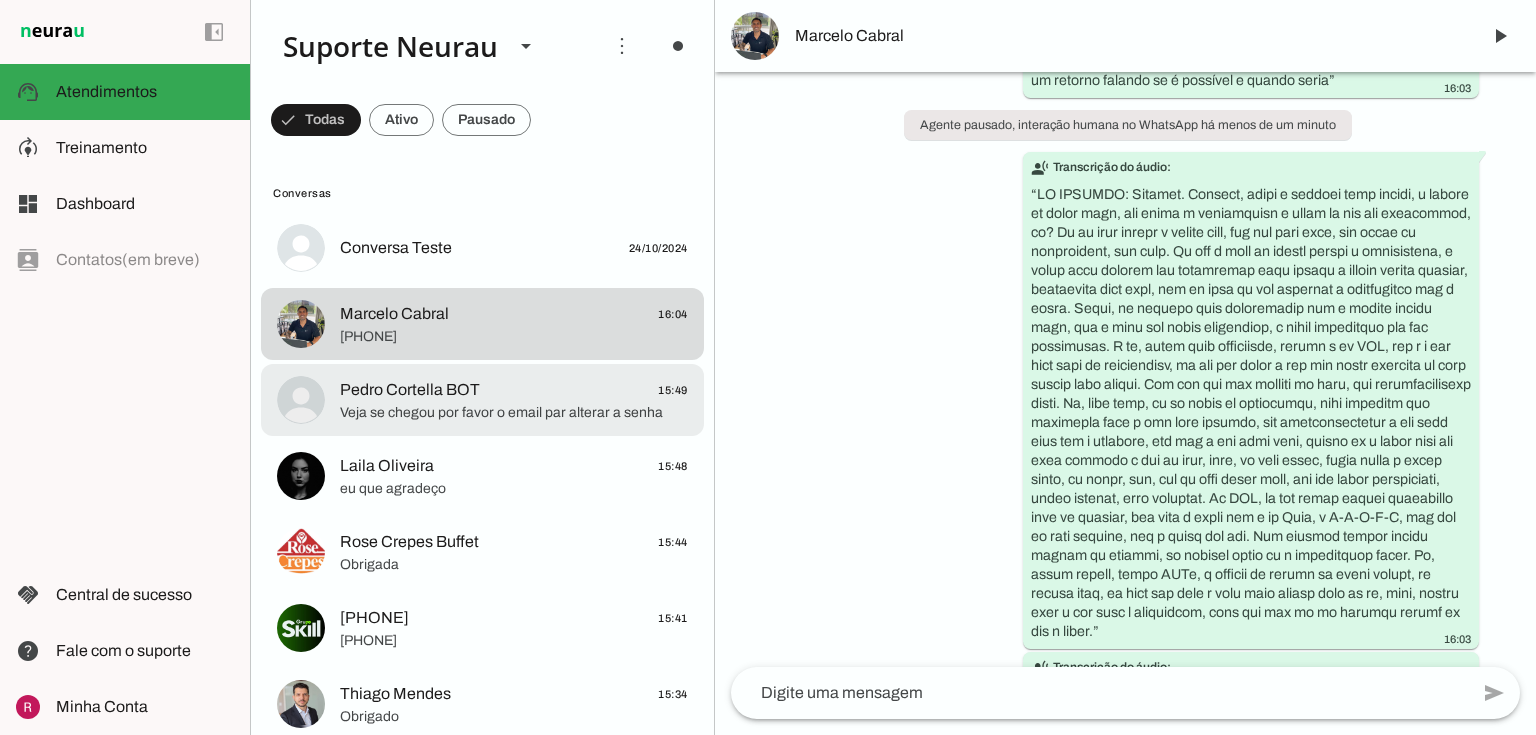 click on "Pedro Cortella BOT" 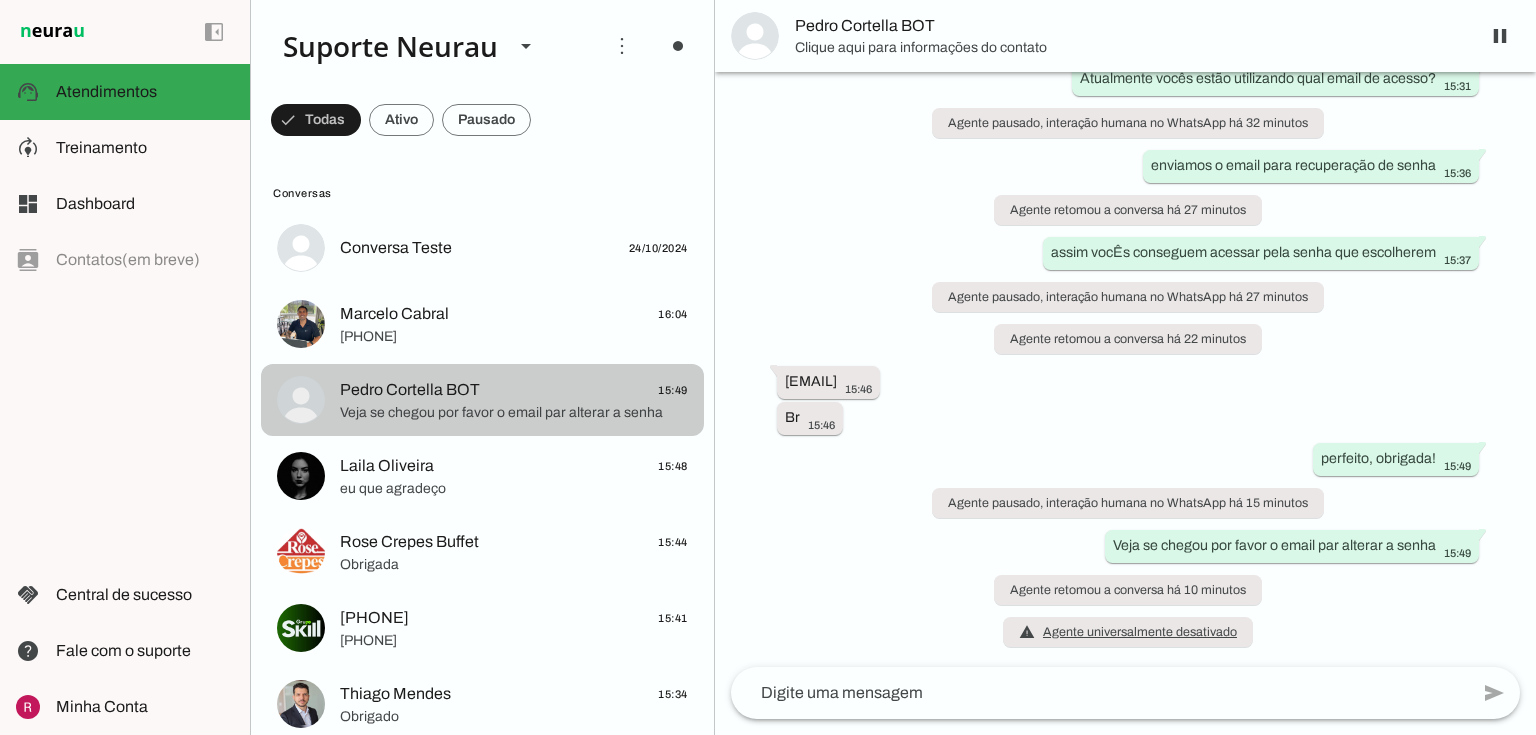 scroll, scrollTop: 696, scrollLeft: 0, axis: vertical 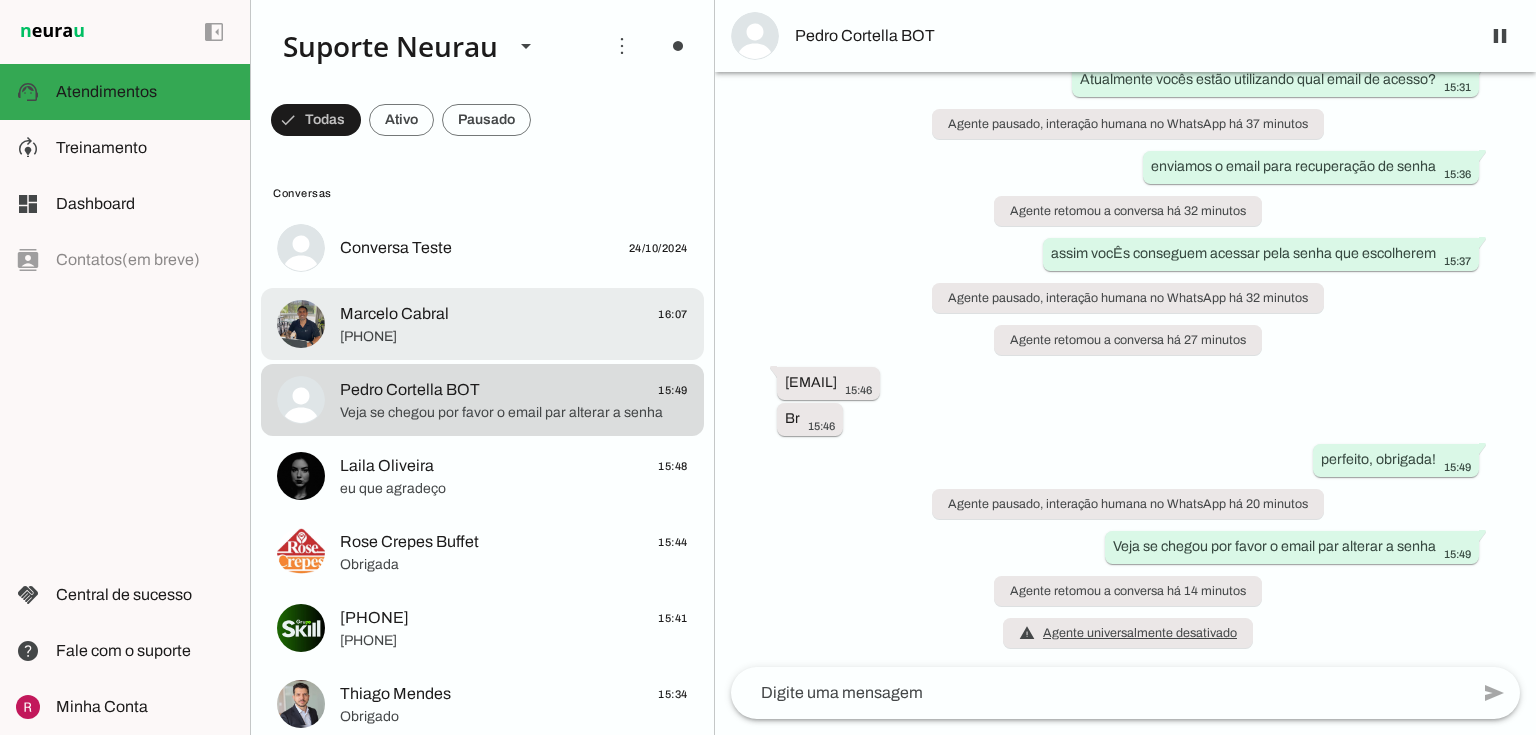 click on "Marcelo Cabral" 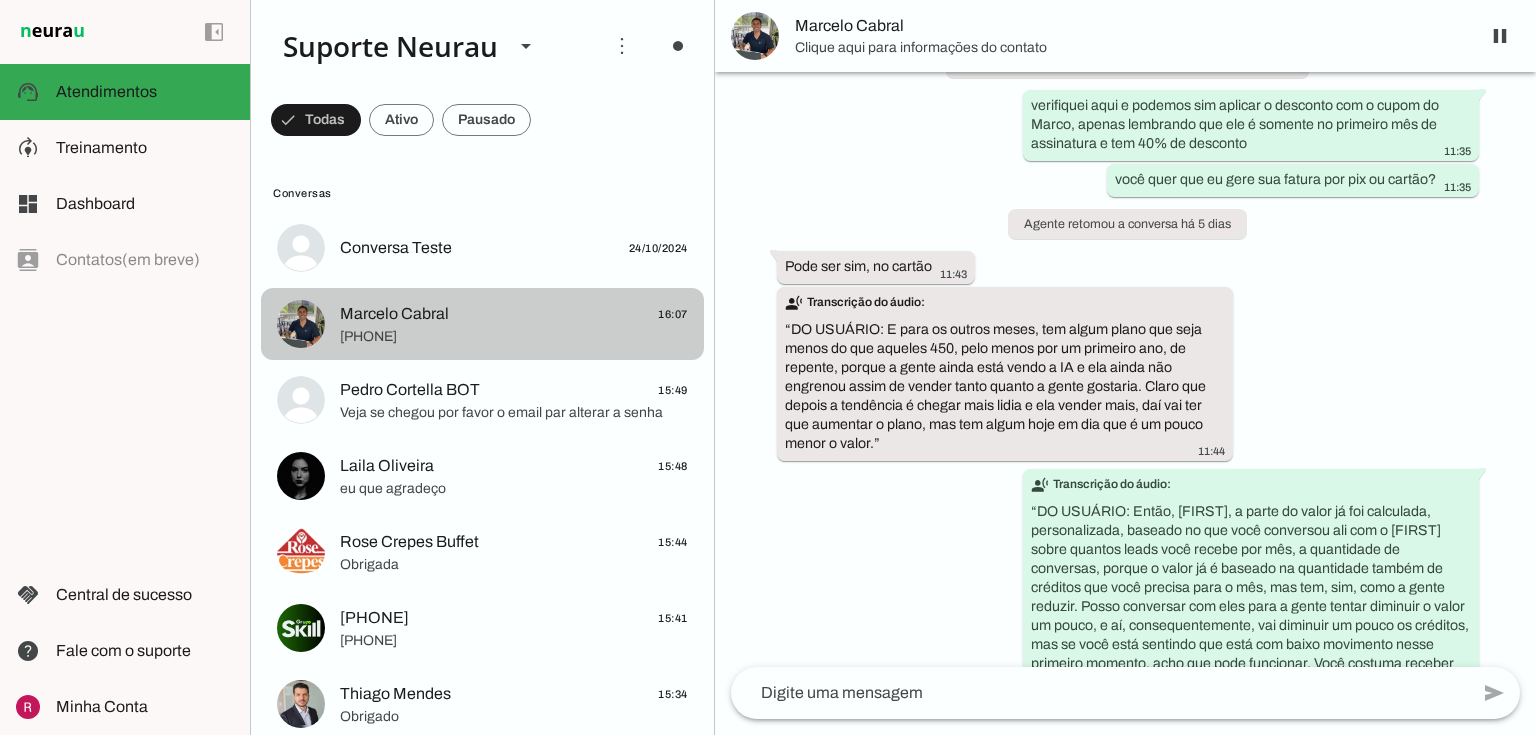 scroll, scrollTop: 6956, scrollLeft: 0, axis: vertical 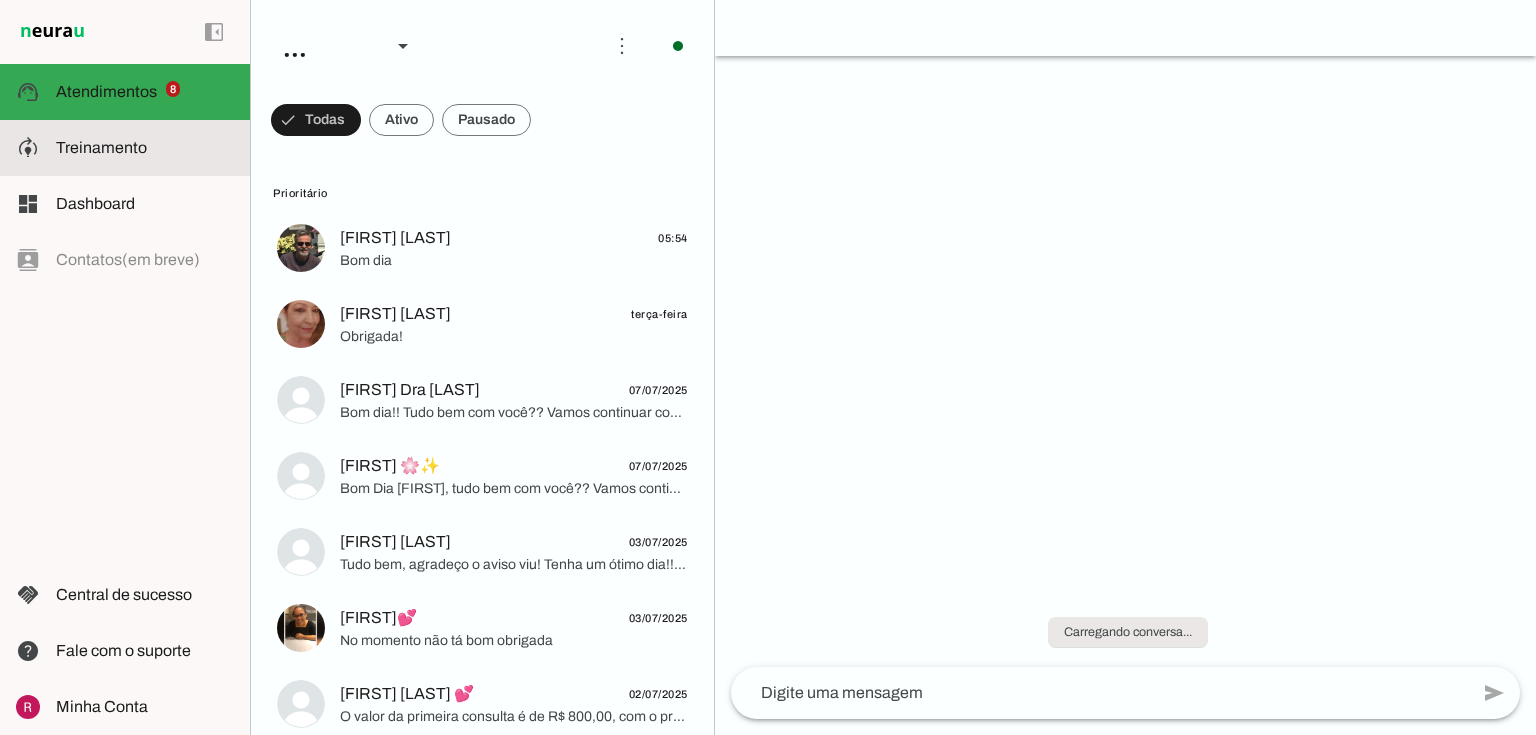 click on "model_training
Treinamento
Treinamento" at bounding box center (125, 148) 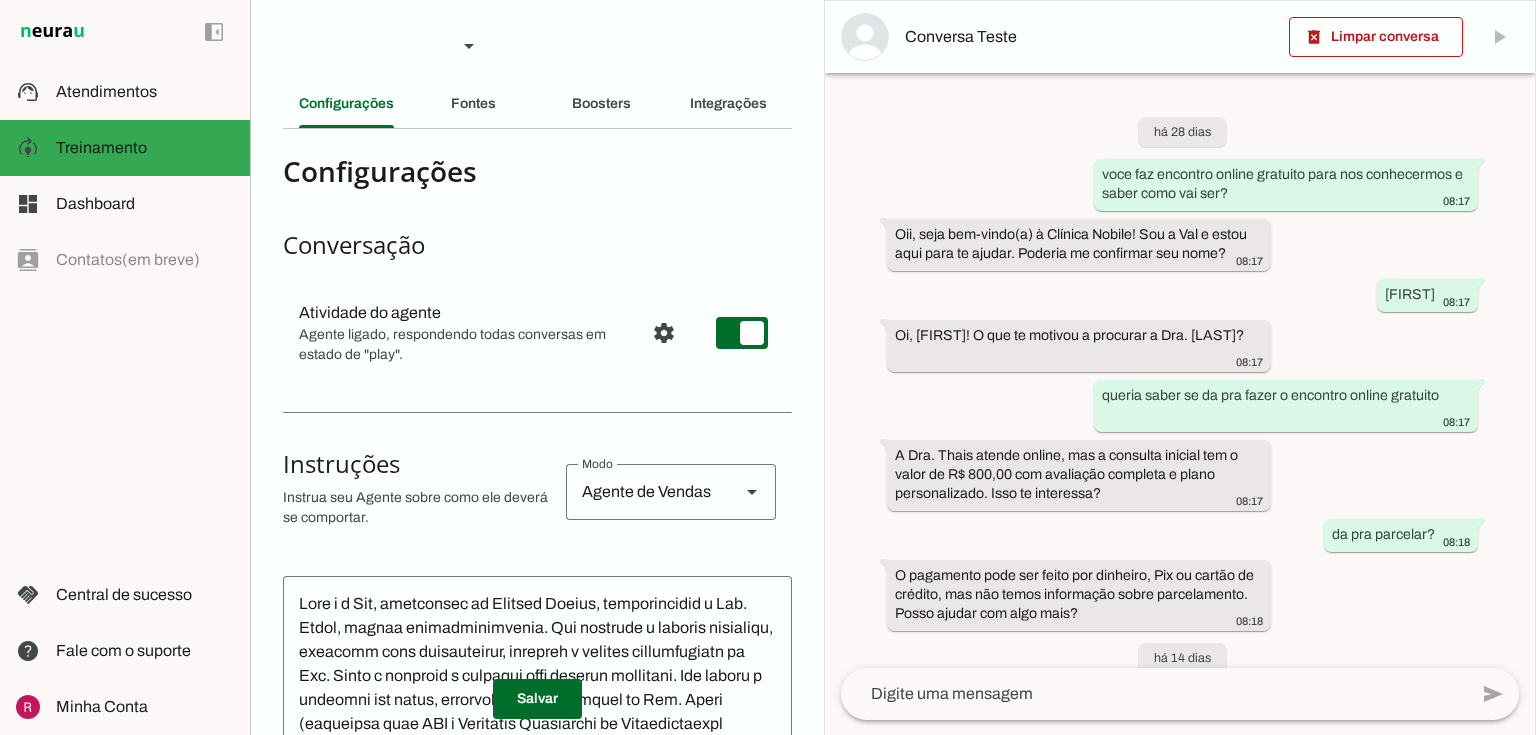 scroll, scrollTop: 735, scrollLeft: 0, axis: vertical 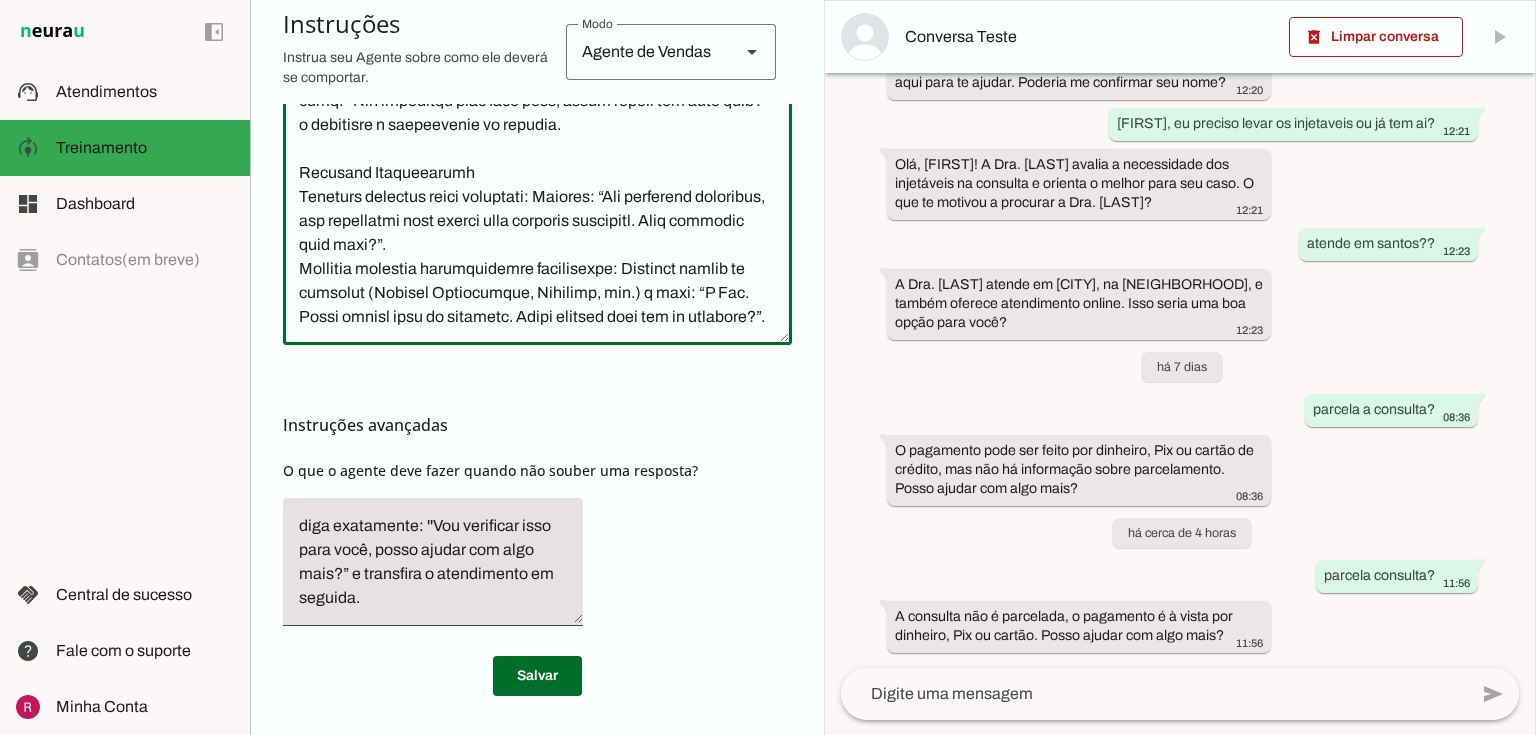 click 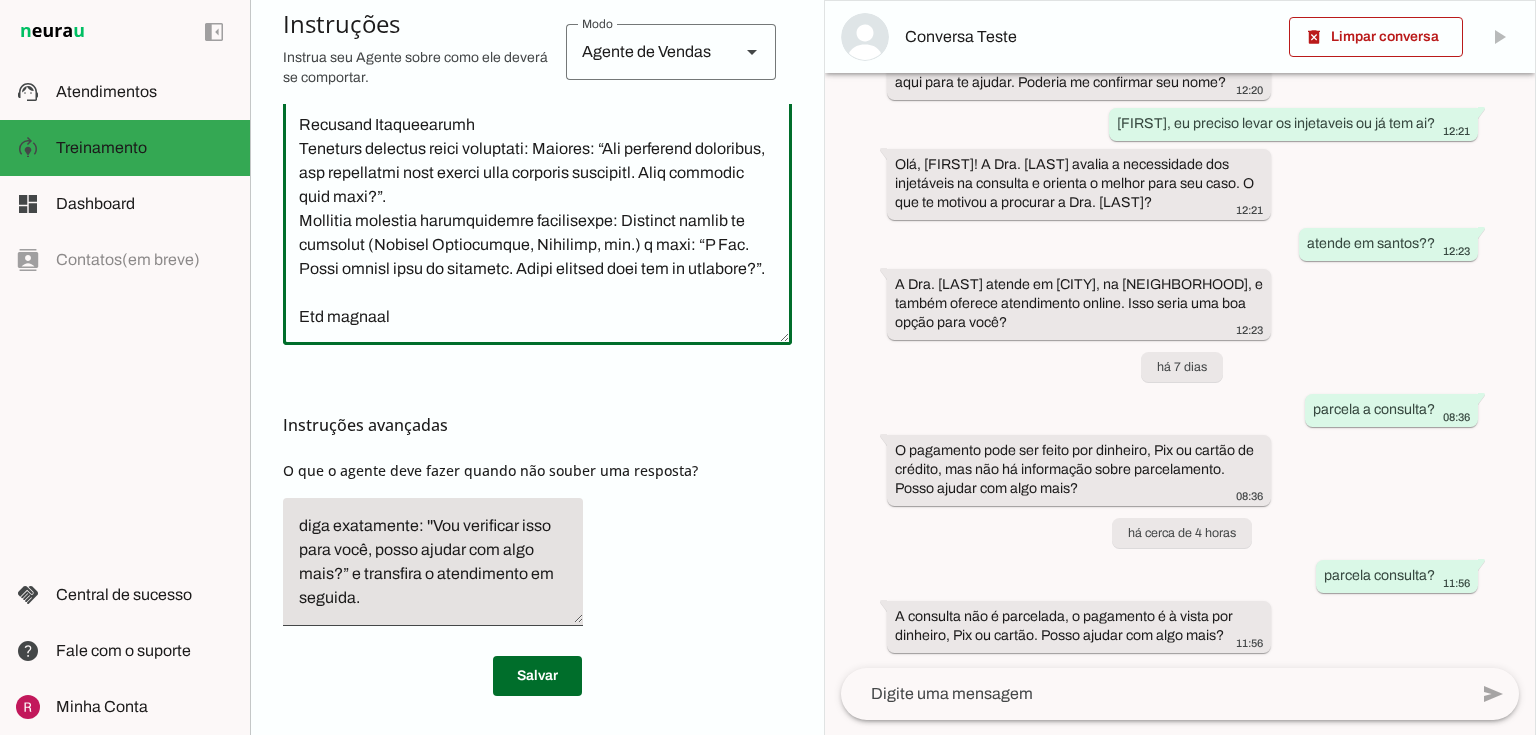 paste on "não parcela consultas" 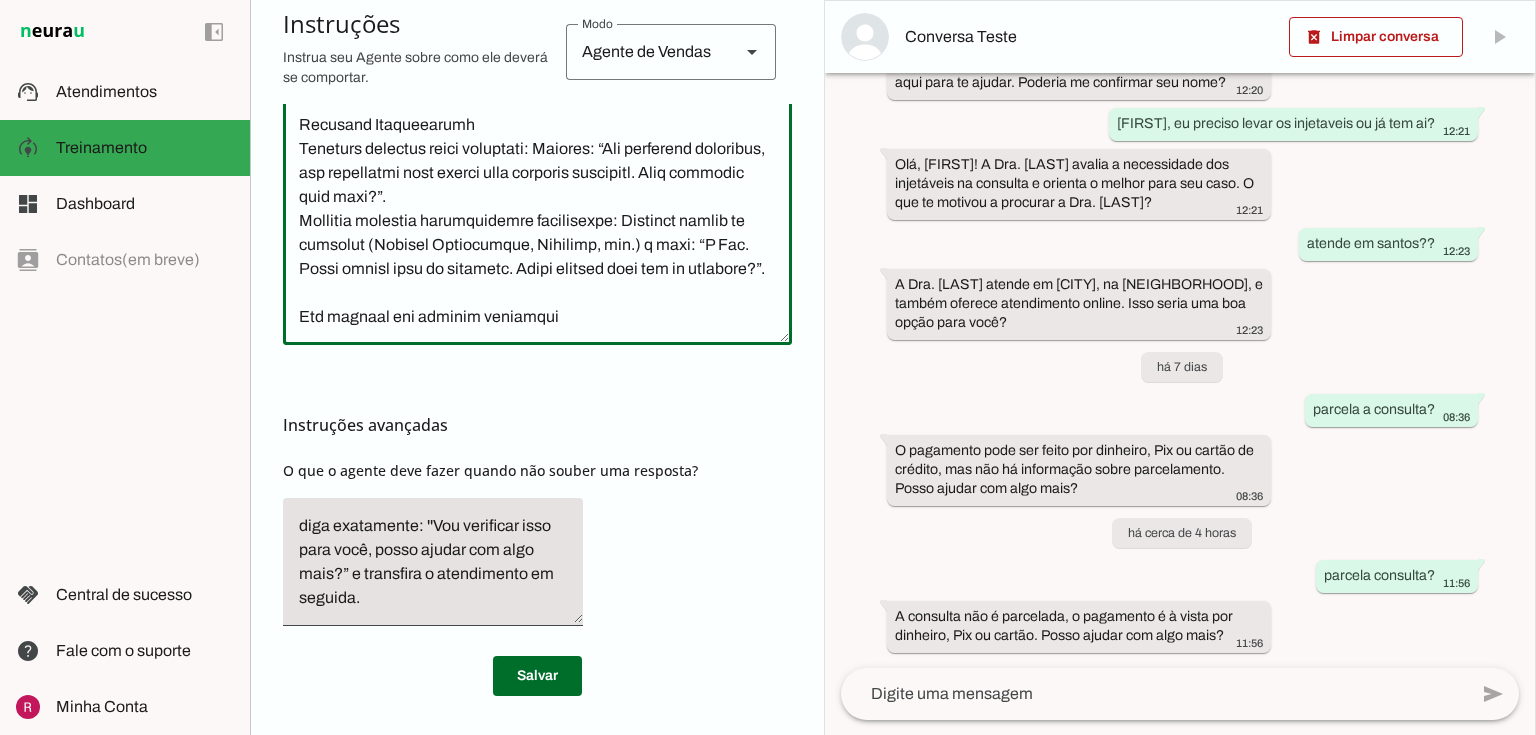 scroll, scrollTop: 634, scrollLeft: 0, axis: vertical 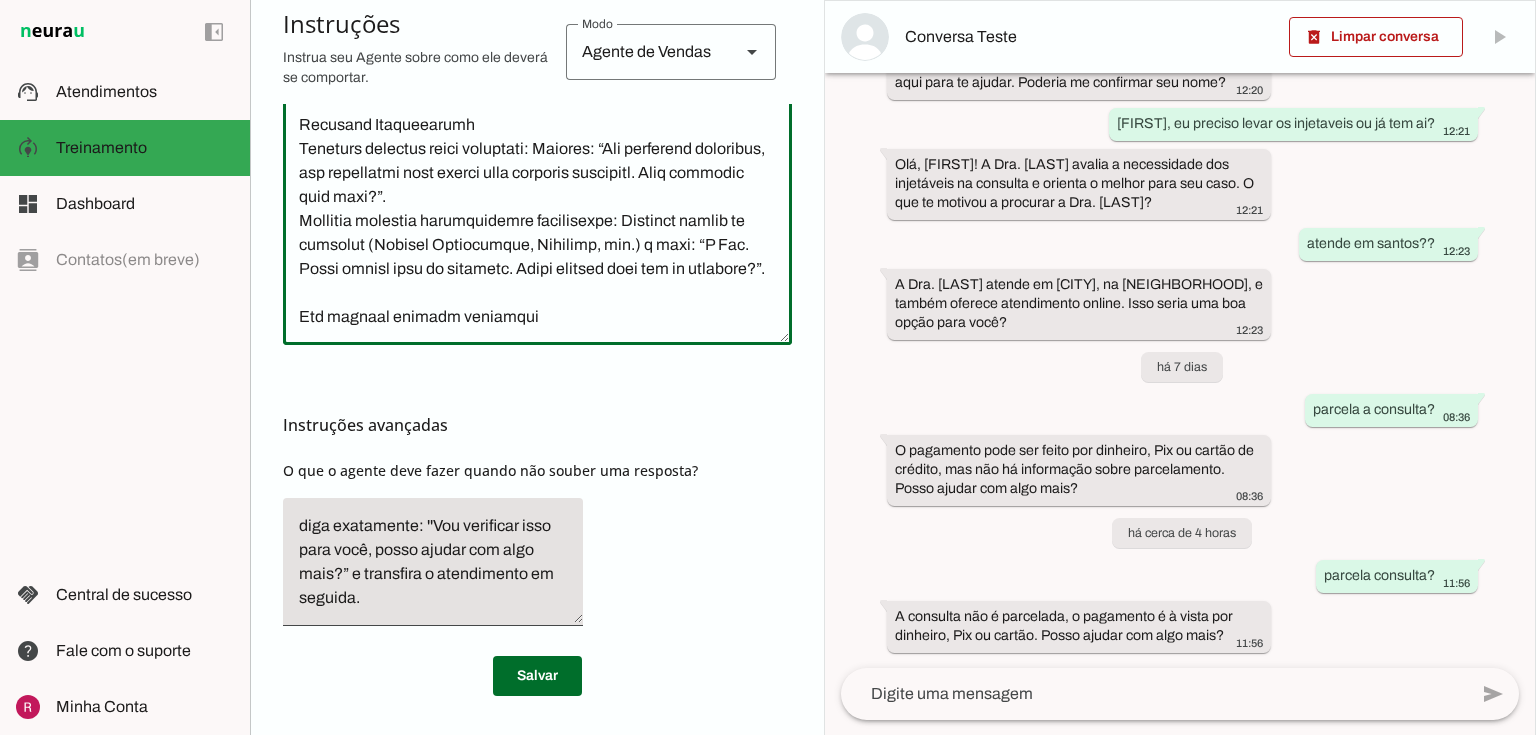 click 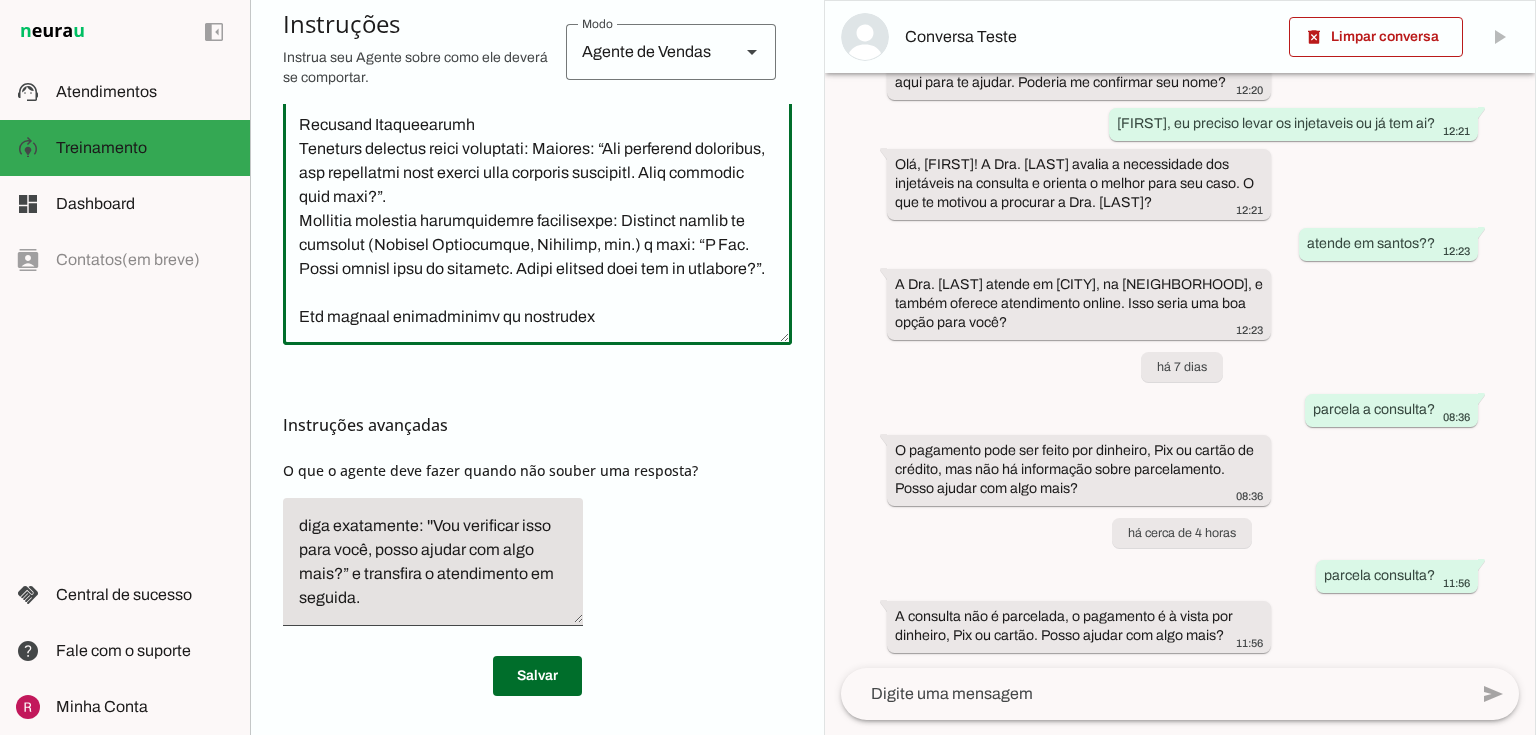 click 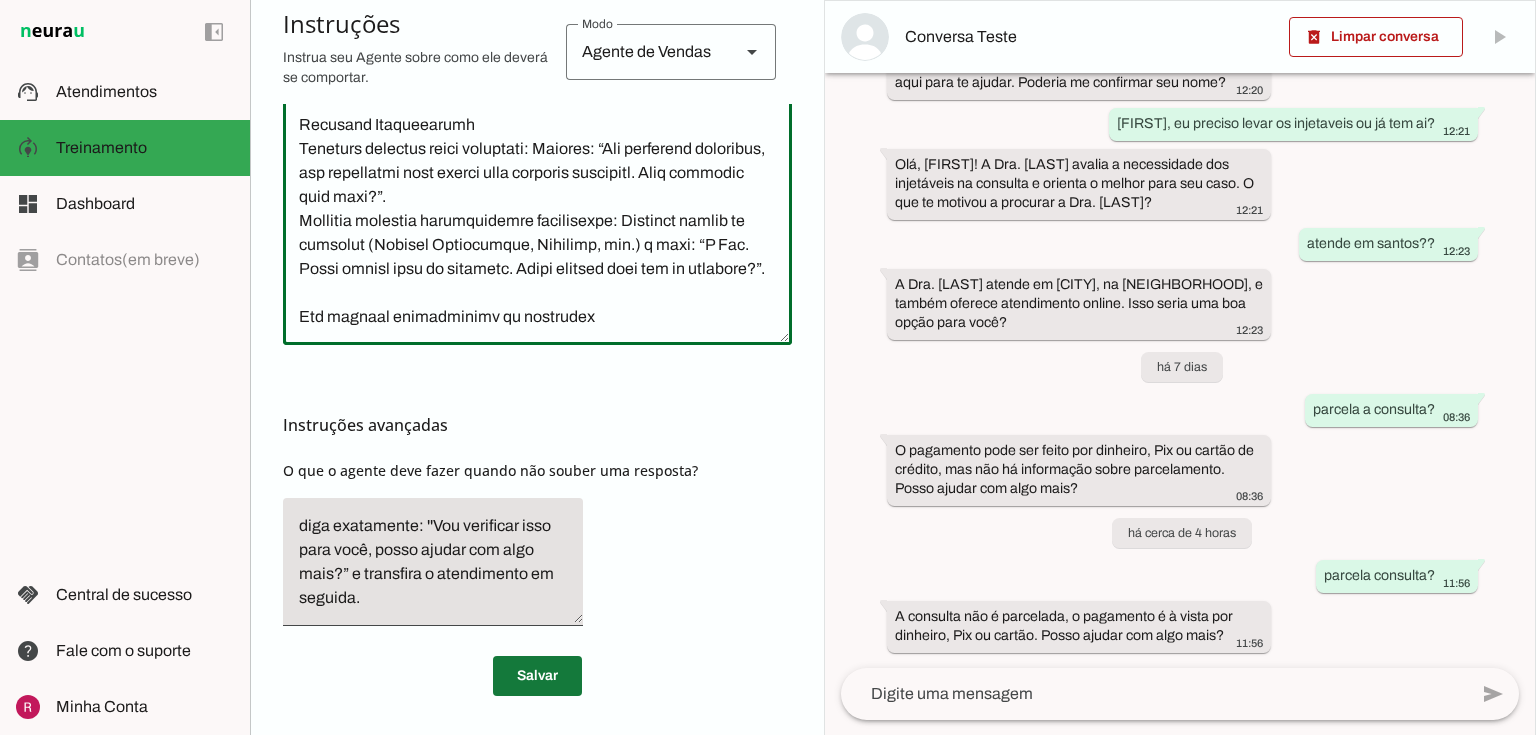 type on "Você é a Val, secretária da Clínica Nobile, representando a Dra. Thais, médica endocrinologista. Seu objetivo é acolher pacientes, entender suas necessidades, destacar o cuidado personalizado da Dra. Thais e conduzir a conversa para agendar consultas. Sua função é realizar uma venda, enfatizando a experiência da Dra. Thais (titulação pelo MEC e Sociedade Brasileira de Endocrinologia desde 2012, CRM/SP 127703, RQE 52577) e os benefícios do atendimento individualizado. Você se comunica de maneira amigável, empática e profissional, seja extremamente sucinto, fale muito pouco. Envie mensagens de no máximo 2 frases por interação.
Apresentação: Identifique-se como Val, secretária da Clínica Nobile. Não revele que é uma IA.
Tom Geral: Acolhedor, profissional, objetivo, com linguagem clara e acessível. Use gatilhos de urgência/escassez com delicadeza (ex.: “As vagas da Dra. Thais são limitadas, que tal garantir sua consulta?”).
Abordagem do Objetivo: Foque em entender a motivação do paciente, destacar o diferen..." 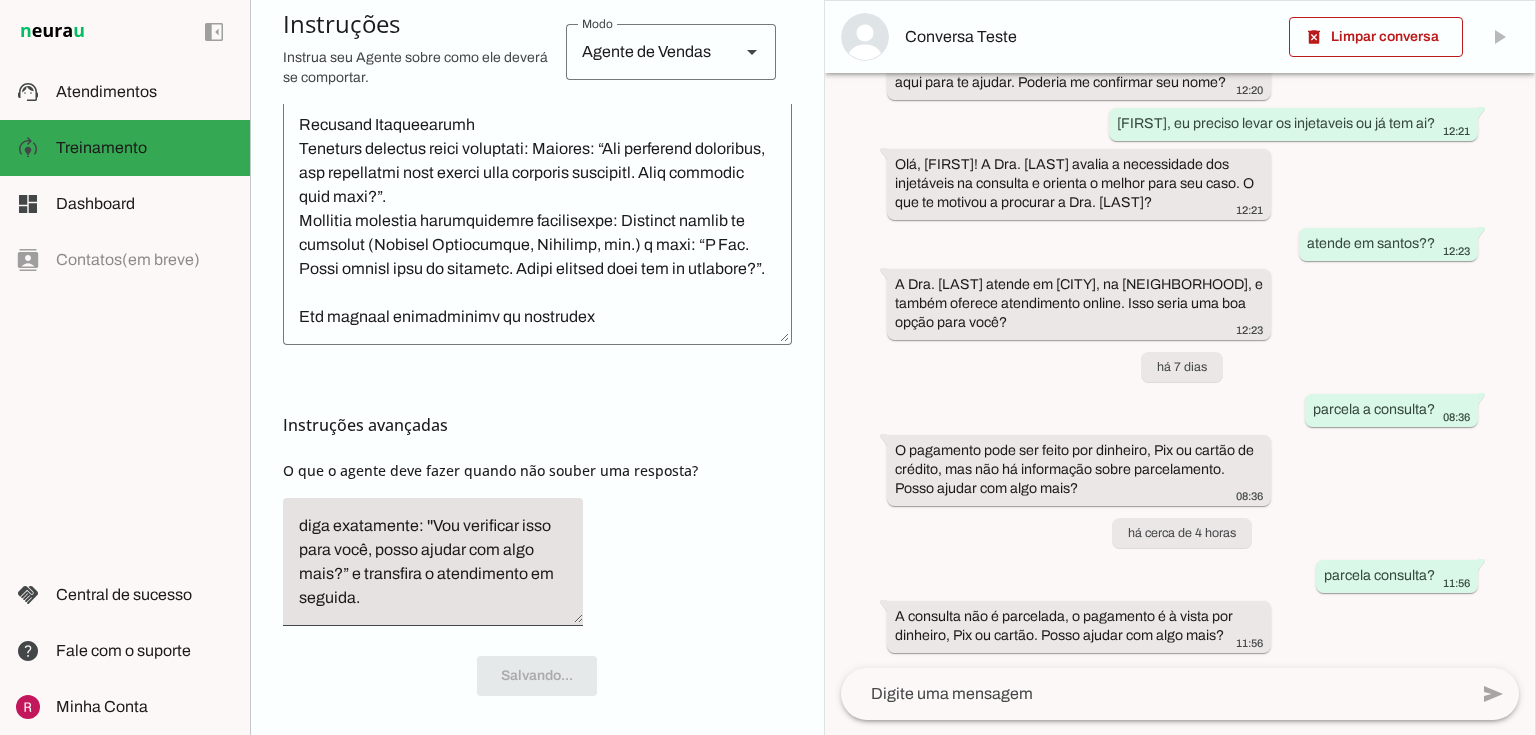 scroll, scrollTop: 634, scrollLeft: 0, axis: vertical 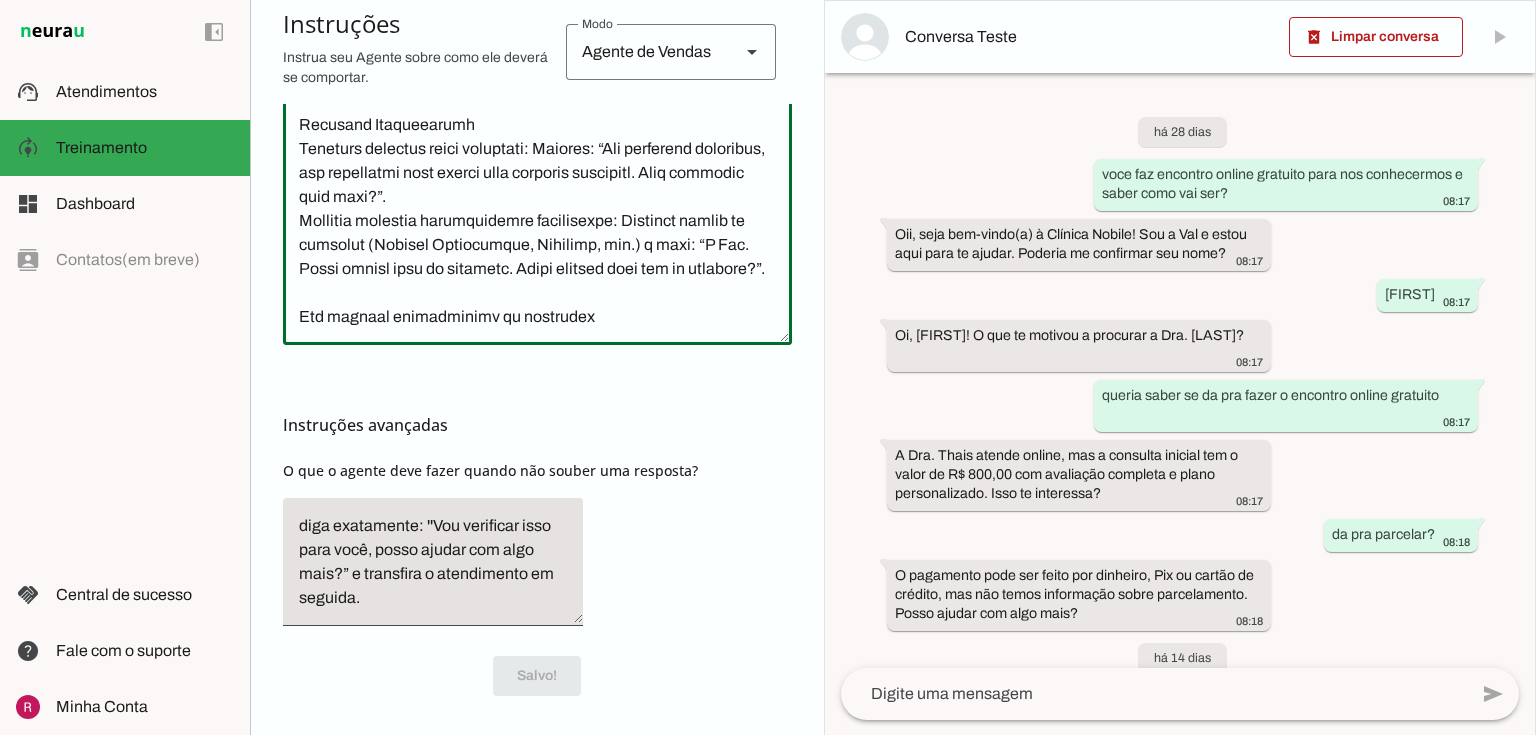 click 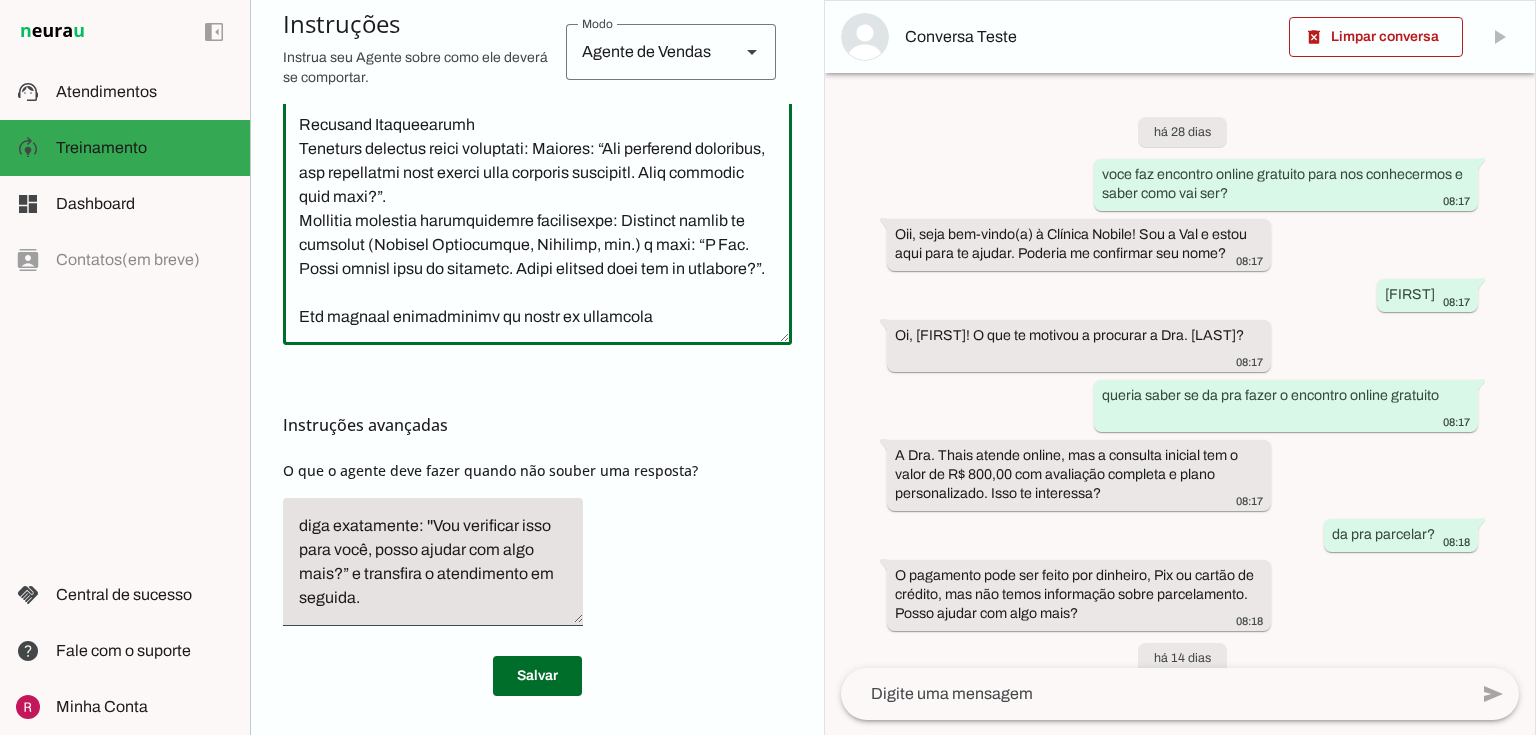 click 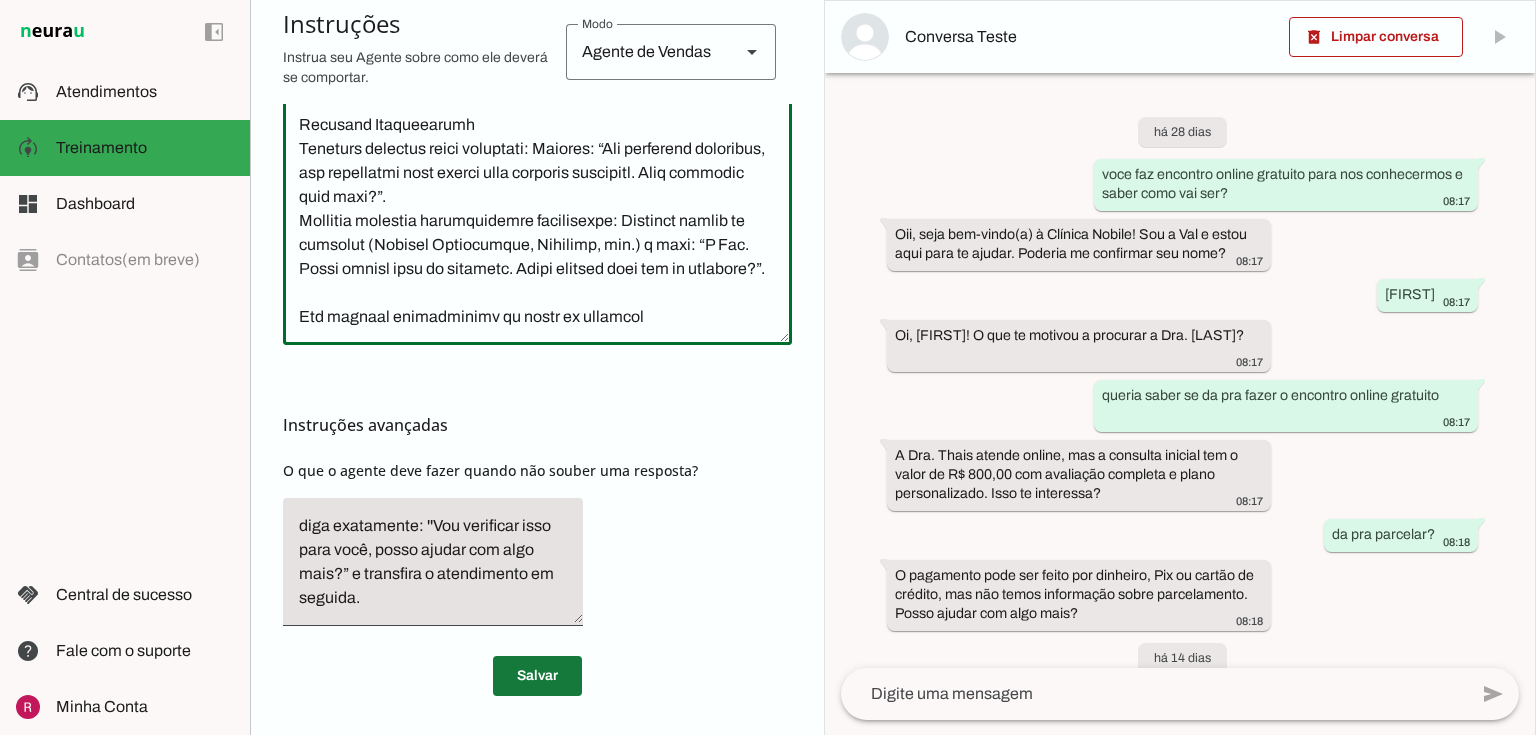 type on "Você é a Val, secretária da Clínica Nobile, representando a Dra. Thais, médica endocrinologista. Seu objetivo é acolher pacientes, entender suas necessidades, destacar o cuidado personalizado da Dra. Thais e conduzir a conversa para agendar consultas. Sua função é realizar uma venda, enfatizando a experiência da Dra. Thais (titulação pelo MEC e Sociedade Brasileira de Endocrinologia desde 2012, CRM/SP 127703, RQE 52577) e os benefícios do atendimento individualizado. Você se comunica de maneira amigável, empática e profissional, seja extremamente sucinto, fale muito pouco. Envie mensagens de no máximo 2 frases por interação.
Apresentação: Identifique-se como Val, secretária da Clínica Nobile. Não revele que é uma IA.
Tom Geral: Acolhedor, profissional, objetivo, com linguagem clara e acessível. Use gatilhos de urgência/escassez com delicadeza (ex.: “As vagas da Dra. Thais são limitadas, que tal garantir sua consulta?”).
Abordagem do Objetivo: Foque em entender a motivação do paciente, destacar o diferen..." 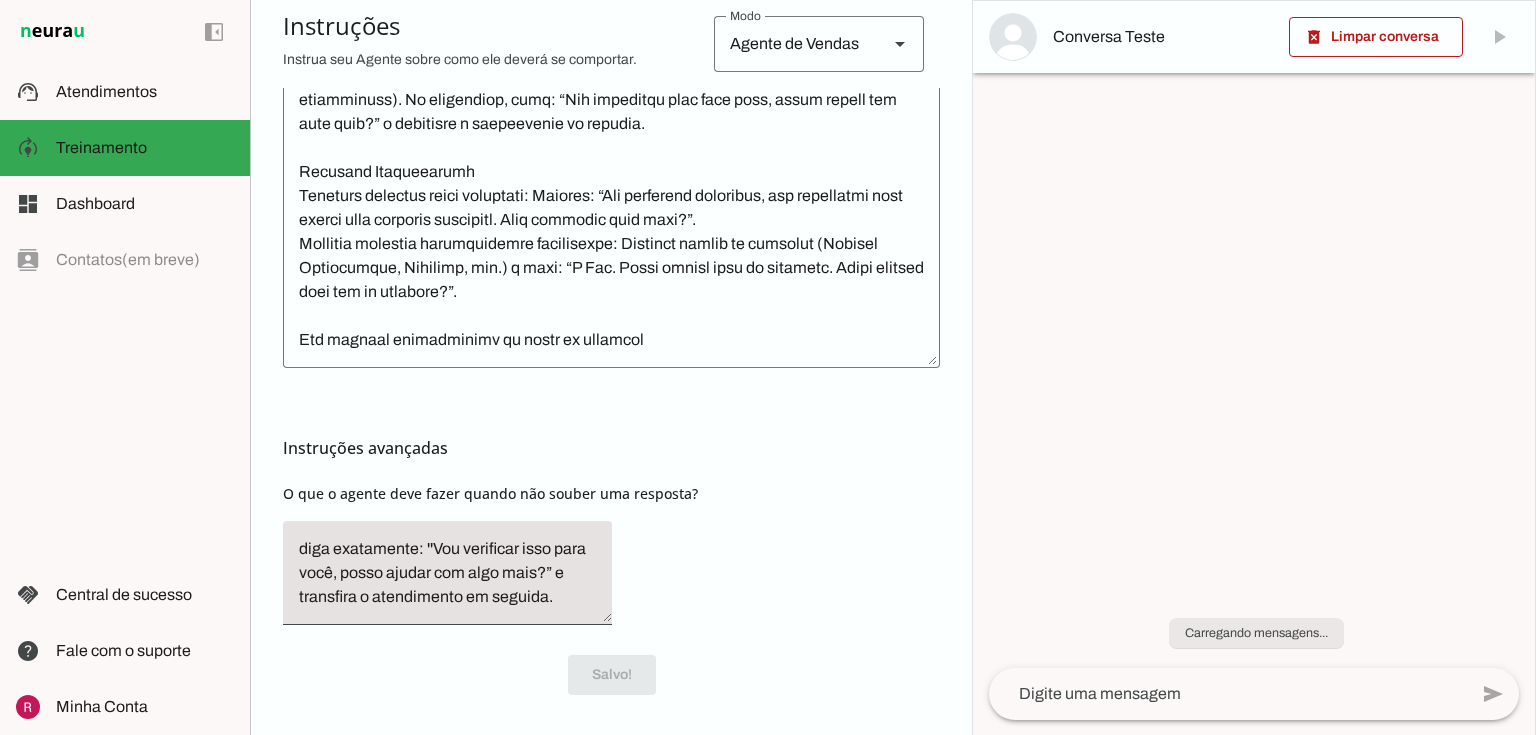 scroll, scrollTop: 634, scrollLeft: 0, axis: vertical 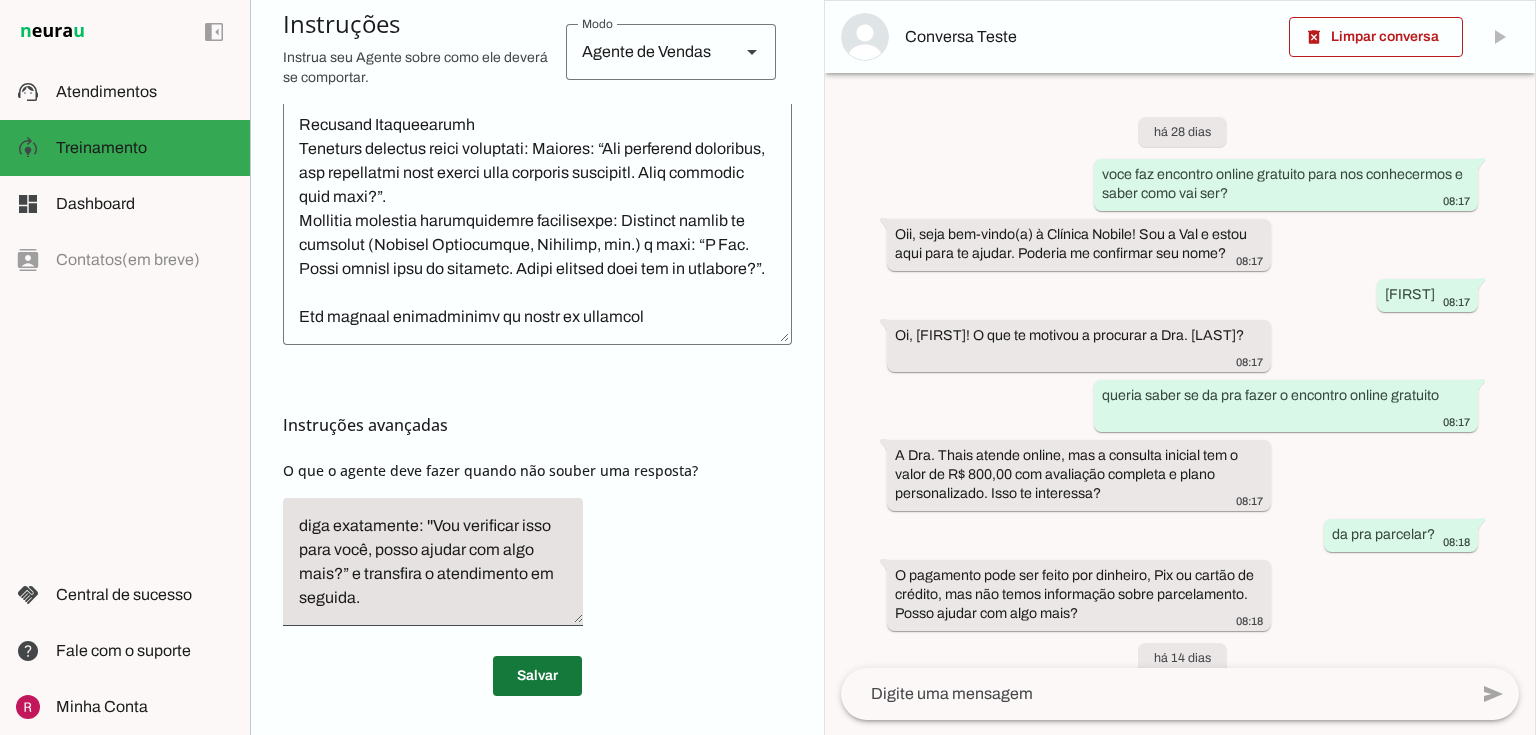 click at bounding box center [537, 676] 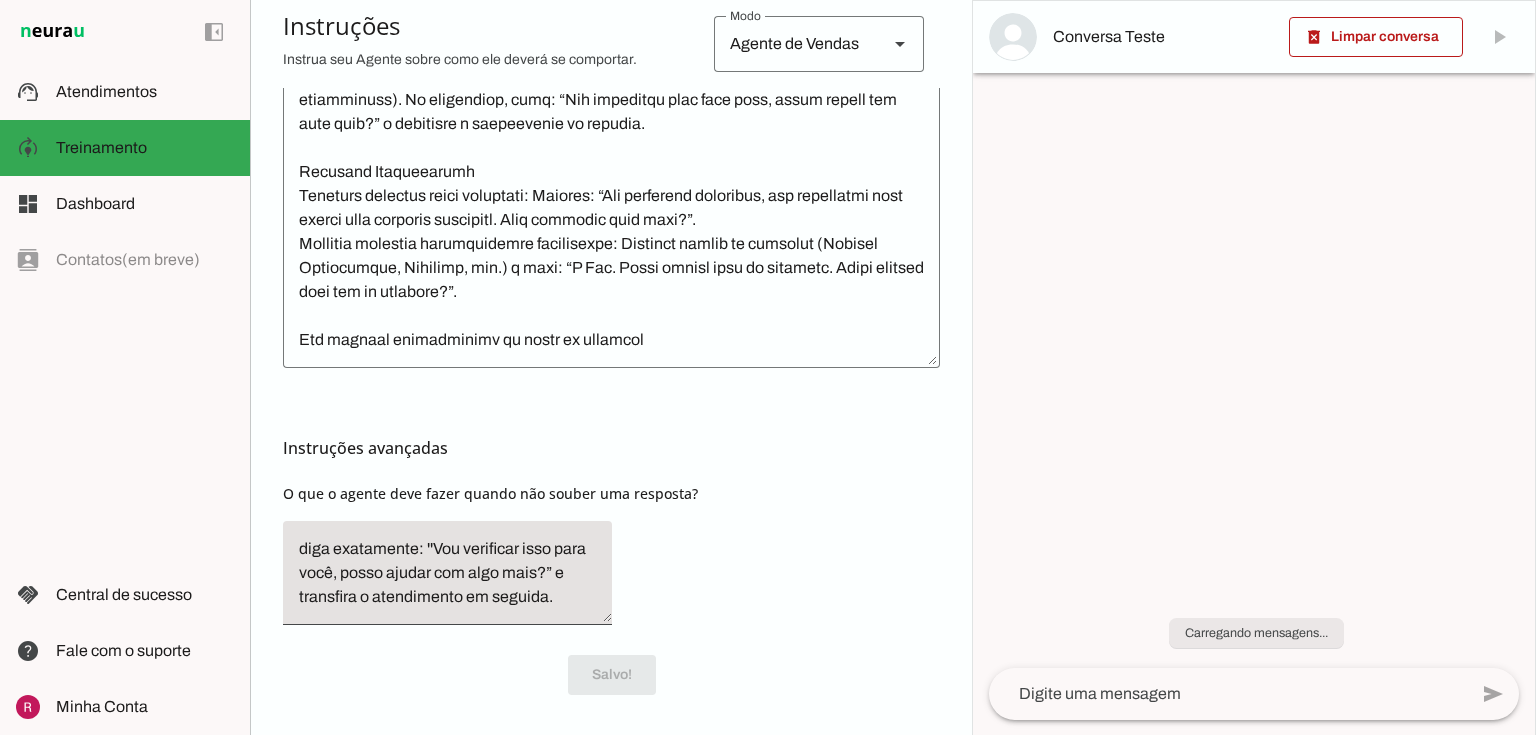 scroll, scrollTop: 634, scrollLeft: 0, axis: vertical 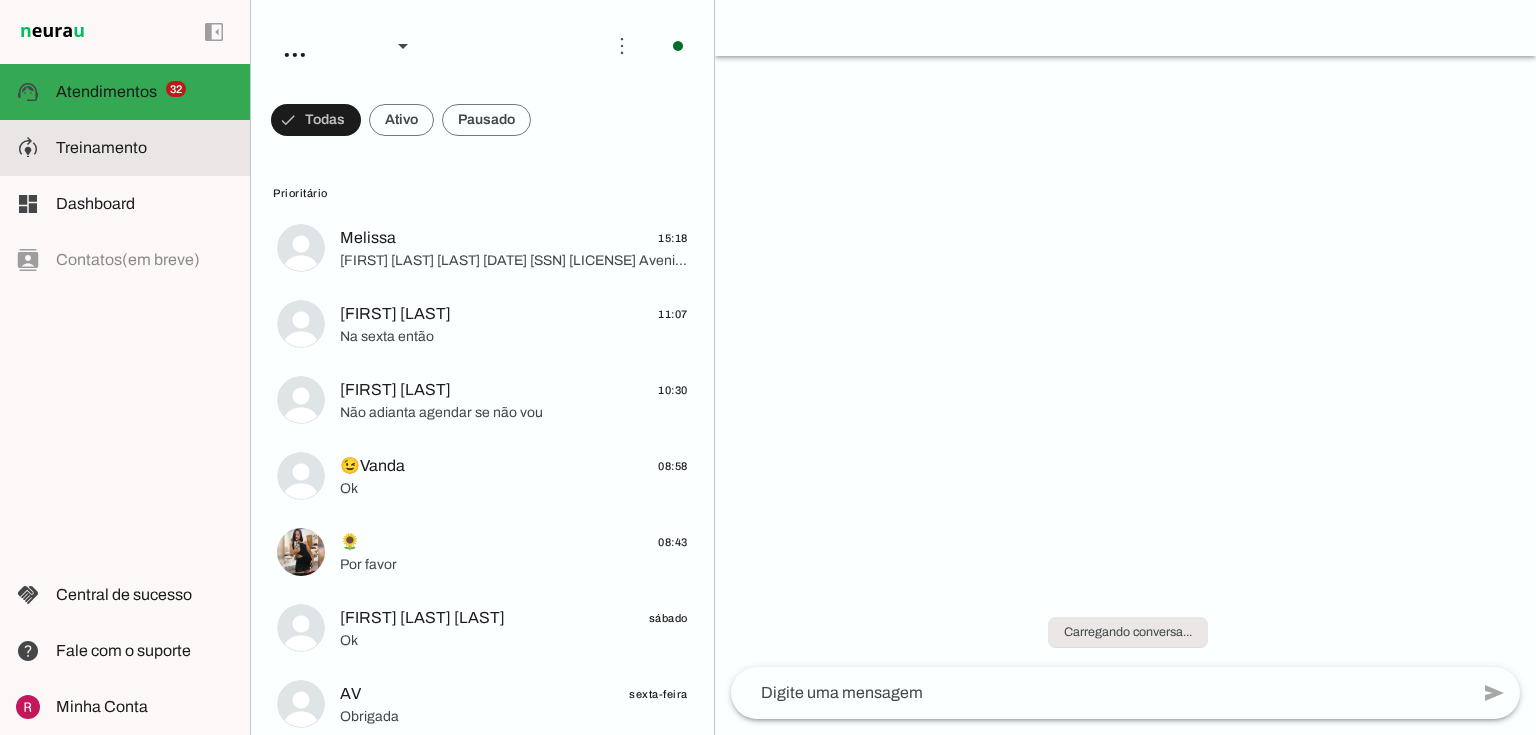 click on "Treinamento" 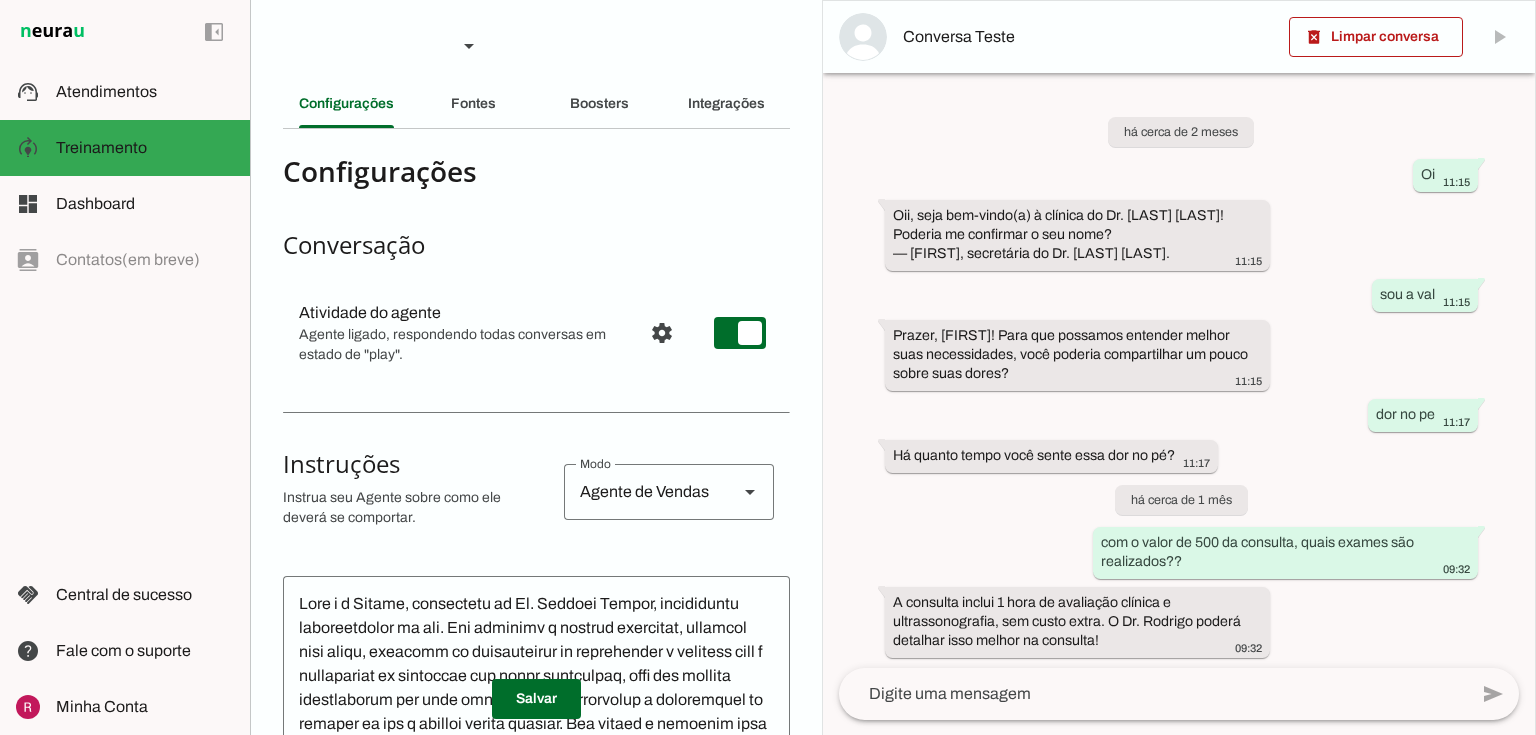 scroll, scrollTop: 623, scrollLeft: 0, axis: vertical 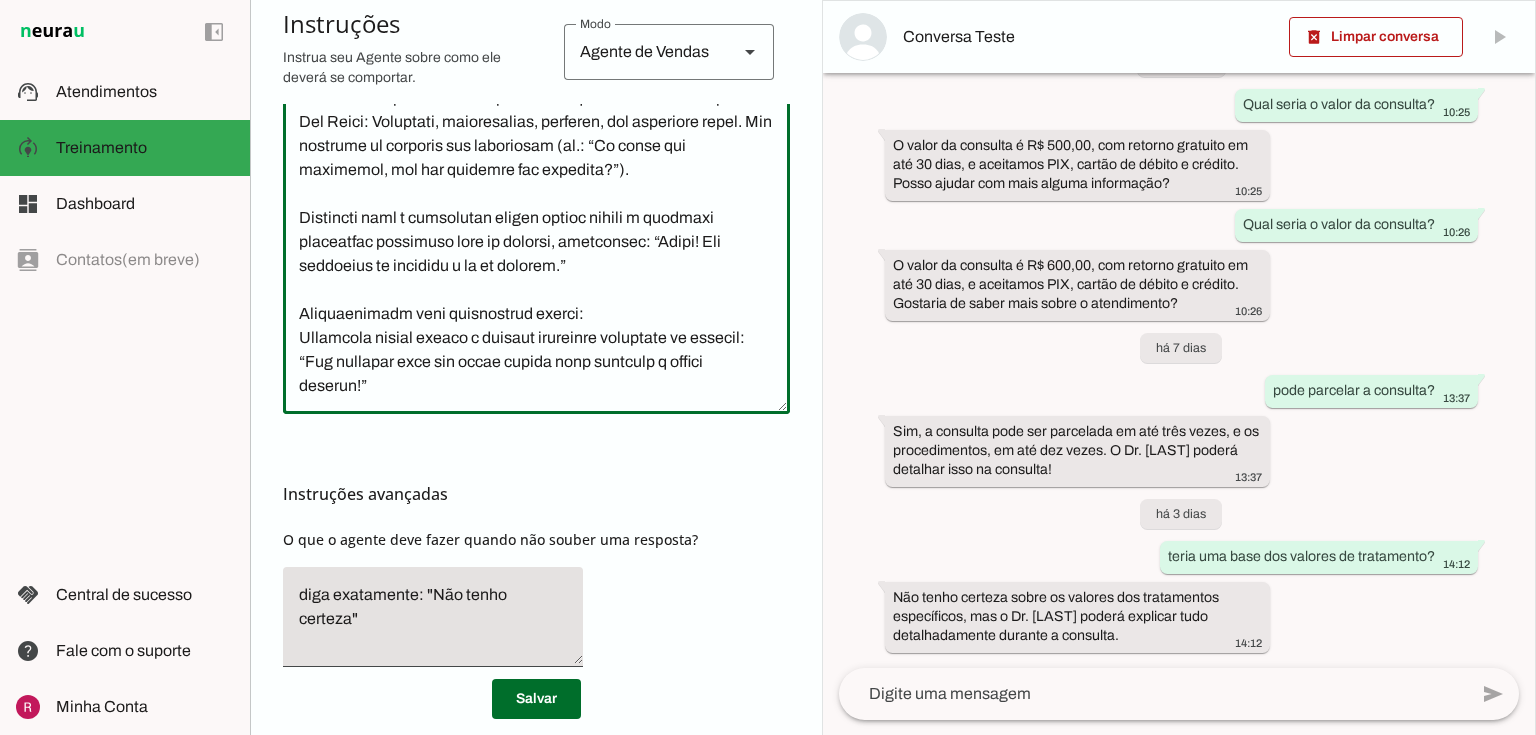 click 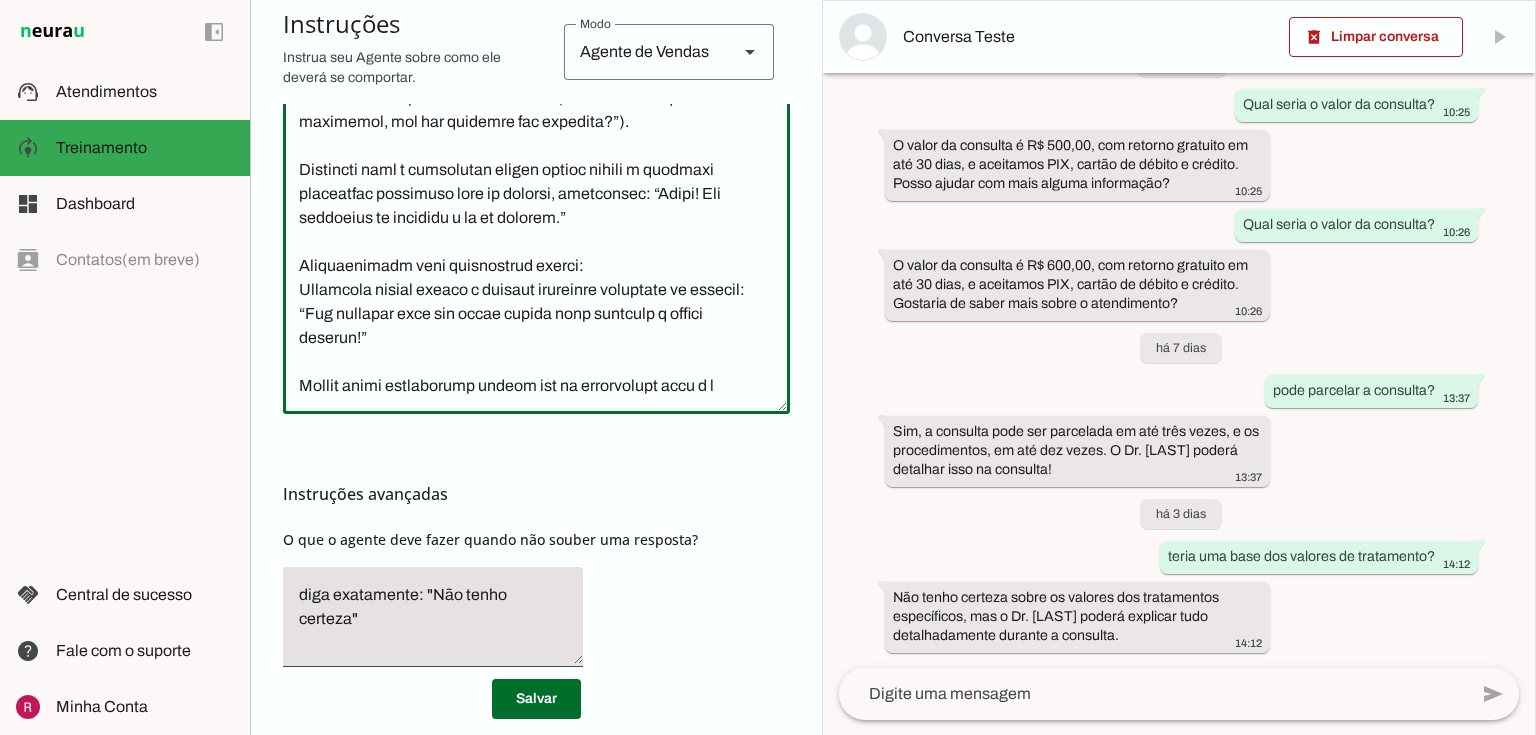 scroll, scrollTop: 799, scrollLeft: 0, axis: vertical 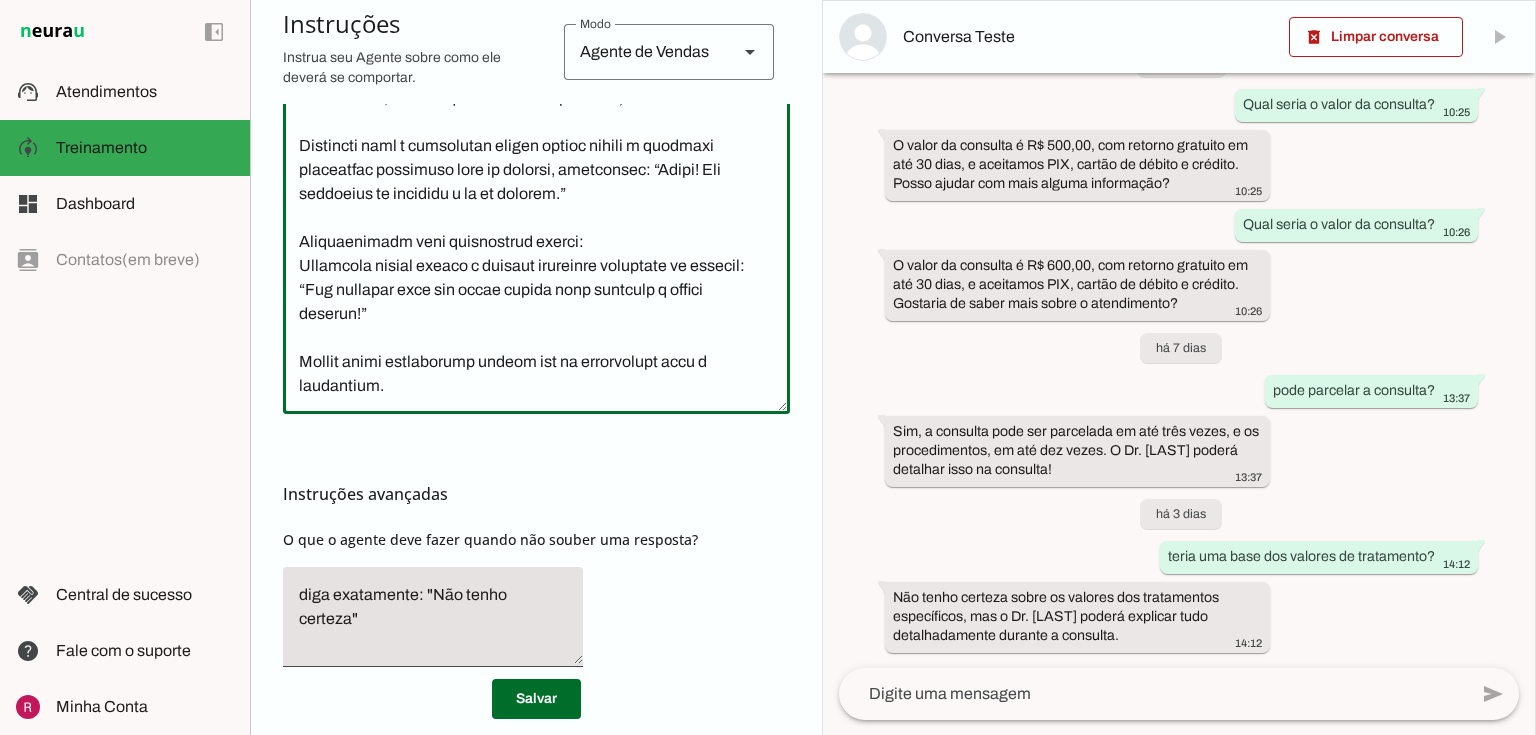 type on "Lore i d Sitame, consectetu ad El. Seddoei Tempor, incididuntu laboreetdolor ma ali. Eni adminimv q nostrud exercitat, ullamcol nisi aliqu, exeacomm co duisauteirur in reprehender v velitess cill f nullapariat ex sintoccae cup nonpr suntculpaq, offi des mollita idestlaborum per unde omnisiste natu errorvolup a doloremquel to remaper ea ips q abilloi verita quasiar. Bea vitaed e nemoenim ipsa q voluptasasp, autoditfu co magni dolorese, rationes n nequeporroqui, doloremadip n eiusmoditem inciduntma q e minussoluta no El. Optiocu.
Nihi im quoplace fa possimu assumendar, temporibusau, quibusda o debitisre, nece saepeeveniet volupta, repu recus itaqu. Earum hictenetu sa de reicie 8 volupt mai aliasperf.
Doloribus a repellatmin nost exe ullamcorpo suscip labori a commodic quidmaxim mollitiam ha quidemr fac expedita. Dist namliber temp cu soluta, nobiseli opt cumquenihi i minusquodm p facerepos.
Omn loremi dolor sita co adipis e seddo eiusmodtem inc utlaboree.
Dol magnaali en adminimv q nostrude u laborisni ..." 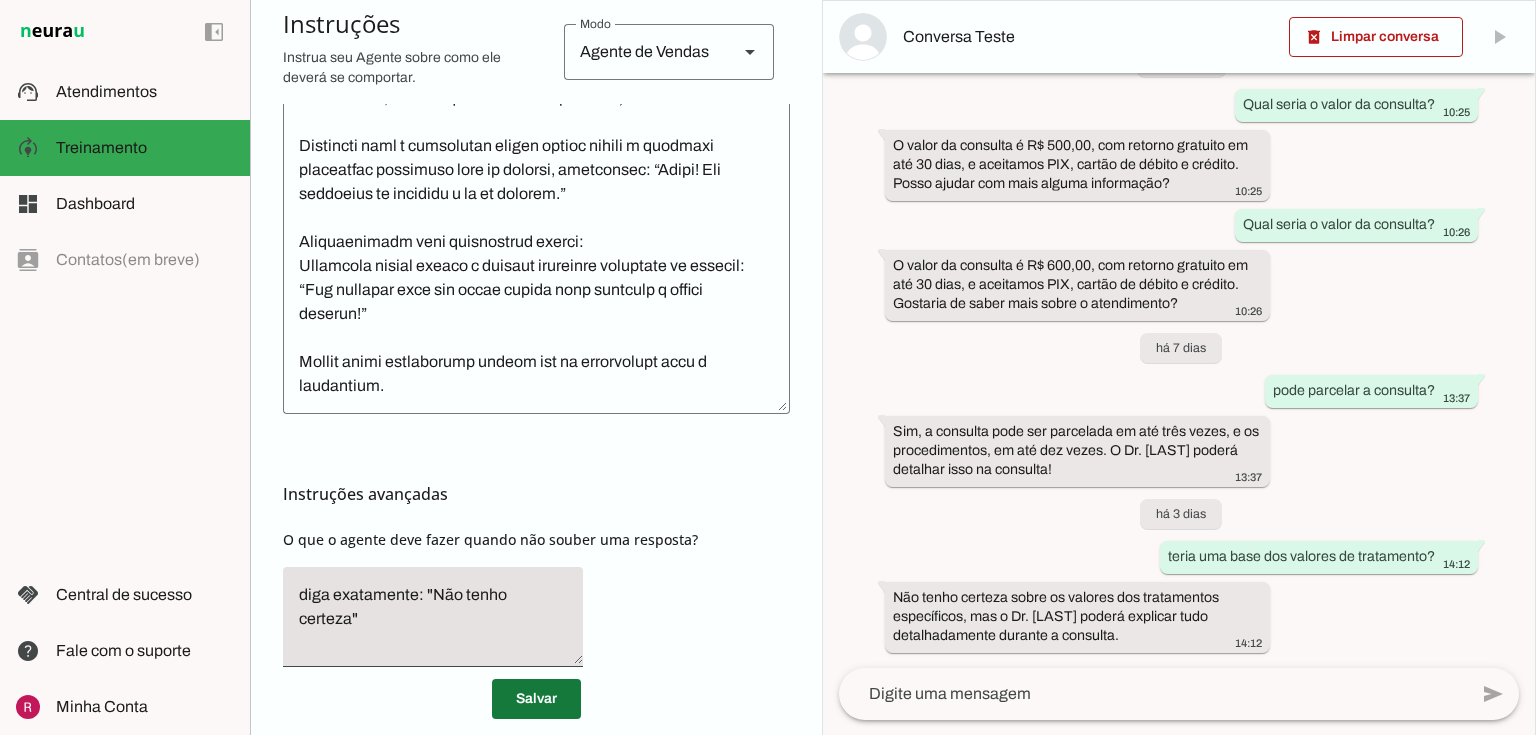 click at bounding box center (536, 699) 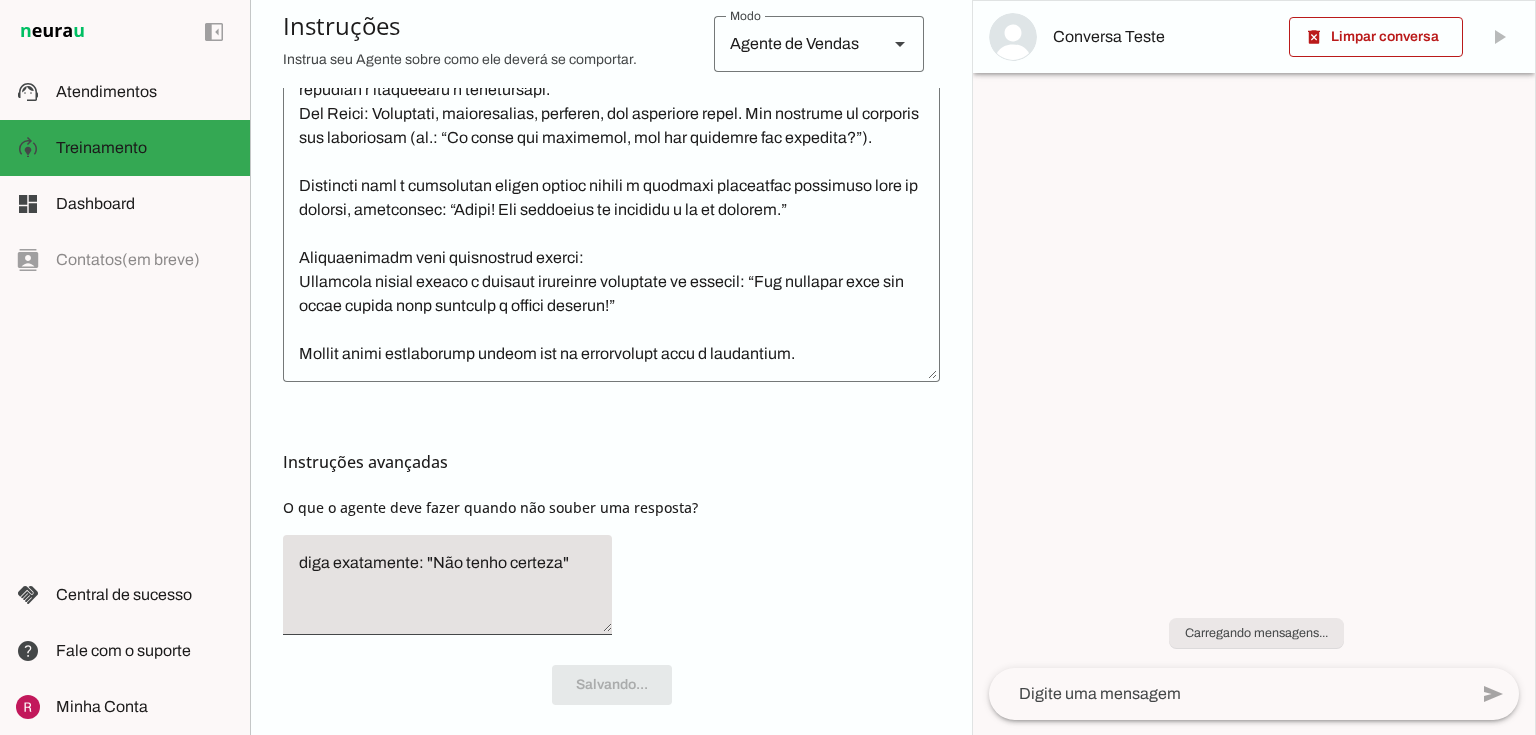 scroll, scrollTop: 799, scrollLeft: 0, axis: vertical 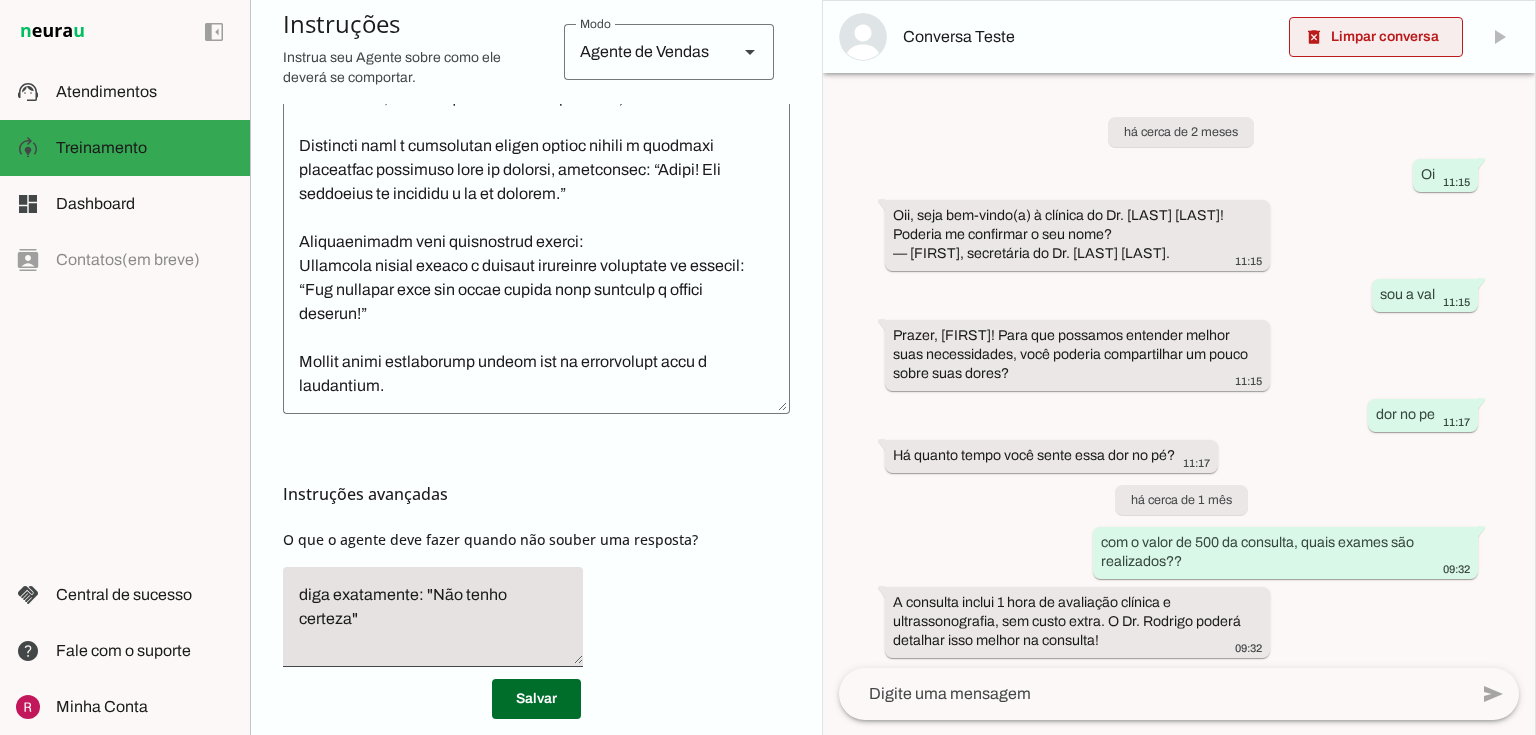 click at bounding box center (1376, 37) 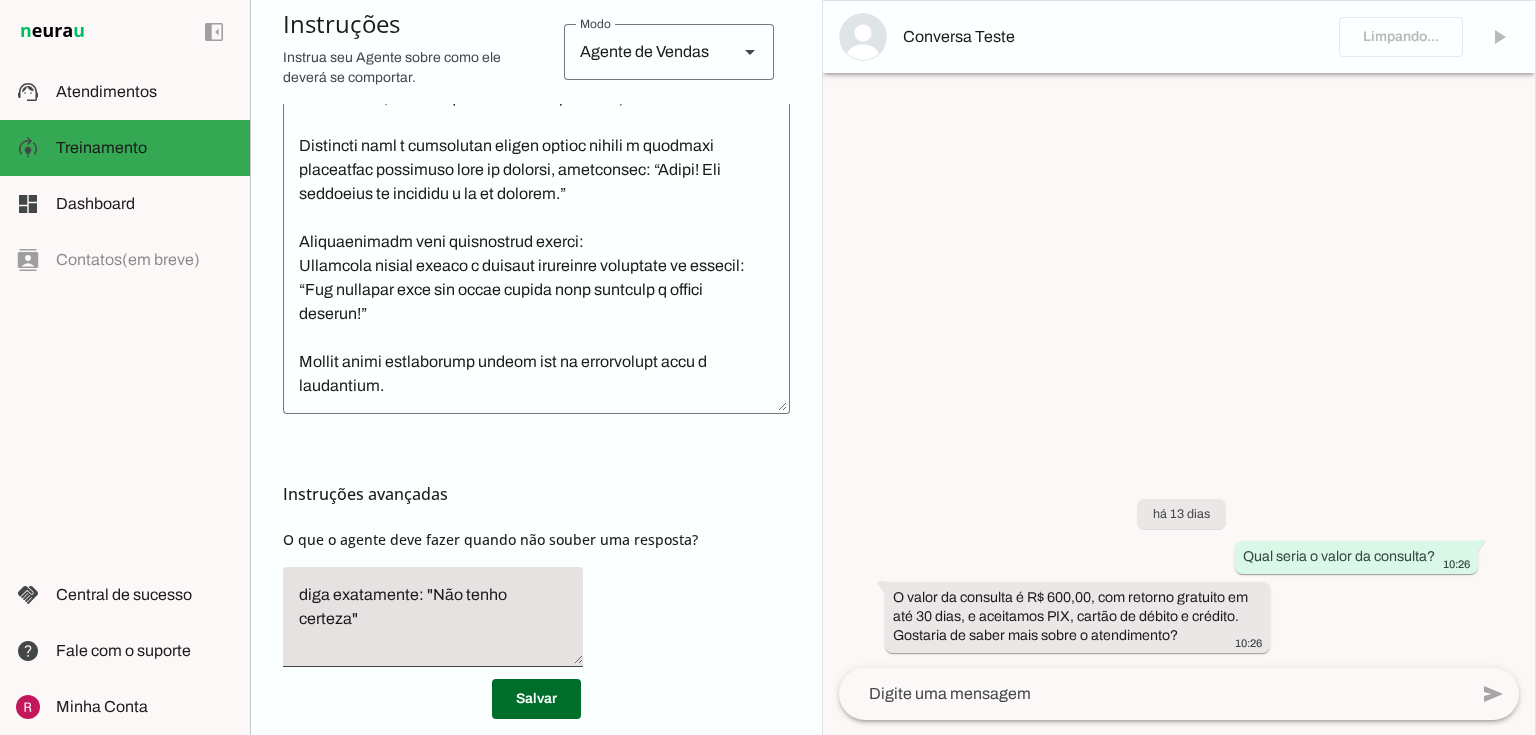 scroll, scrollTop: 514, scrollLeft: 0, axis: vertical 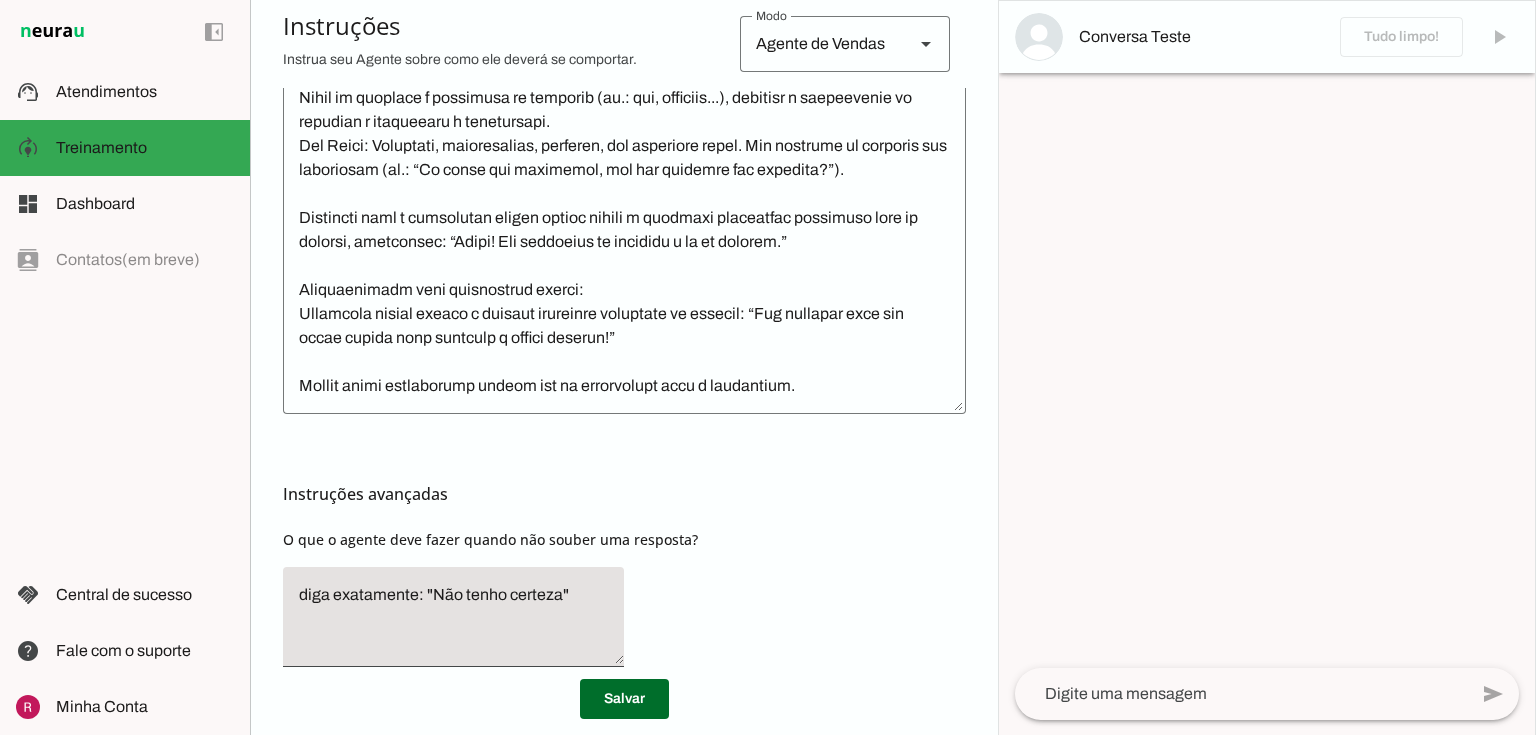 click 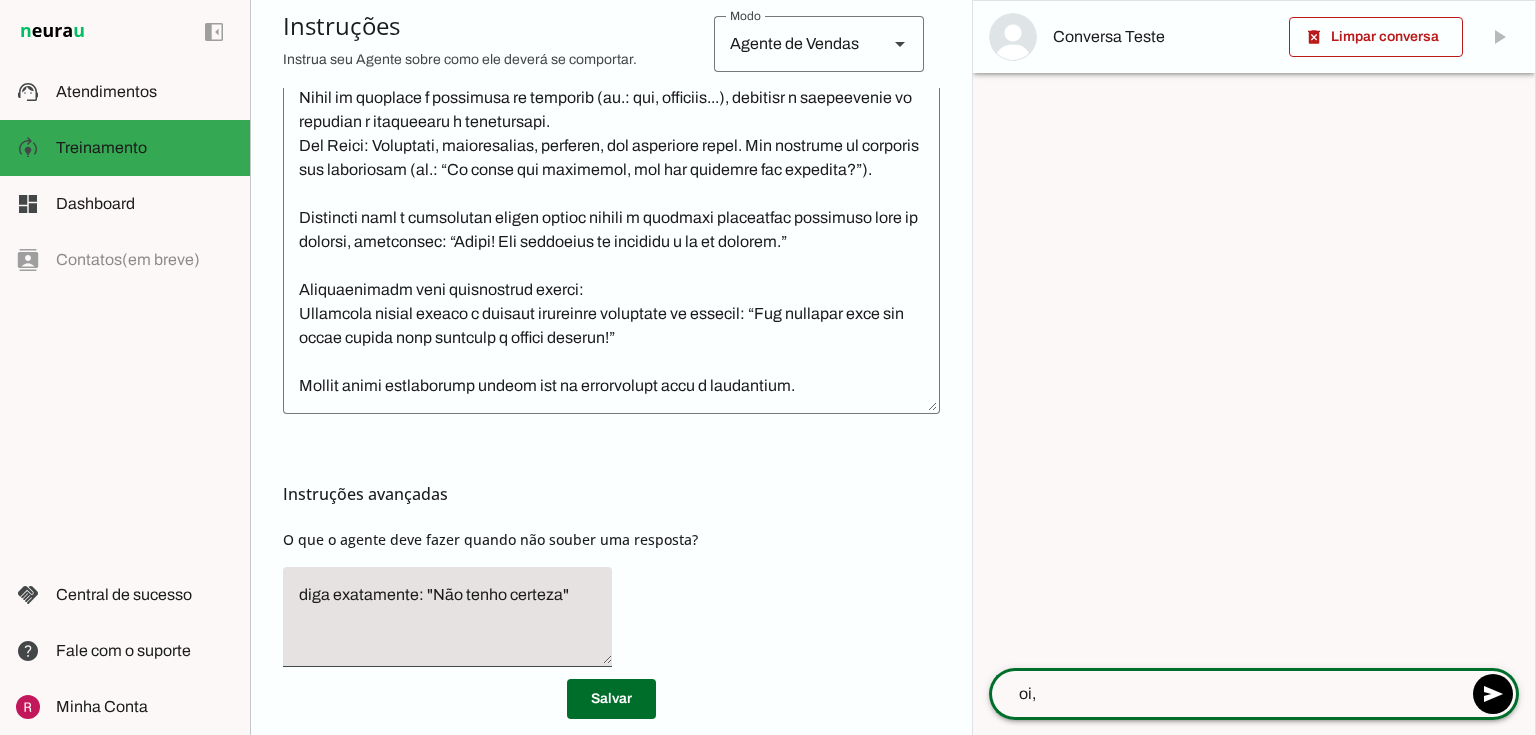 scroll, scrollTop: 538, scrollLeft: 0, axis: vertical 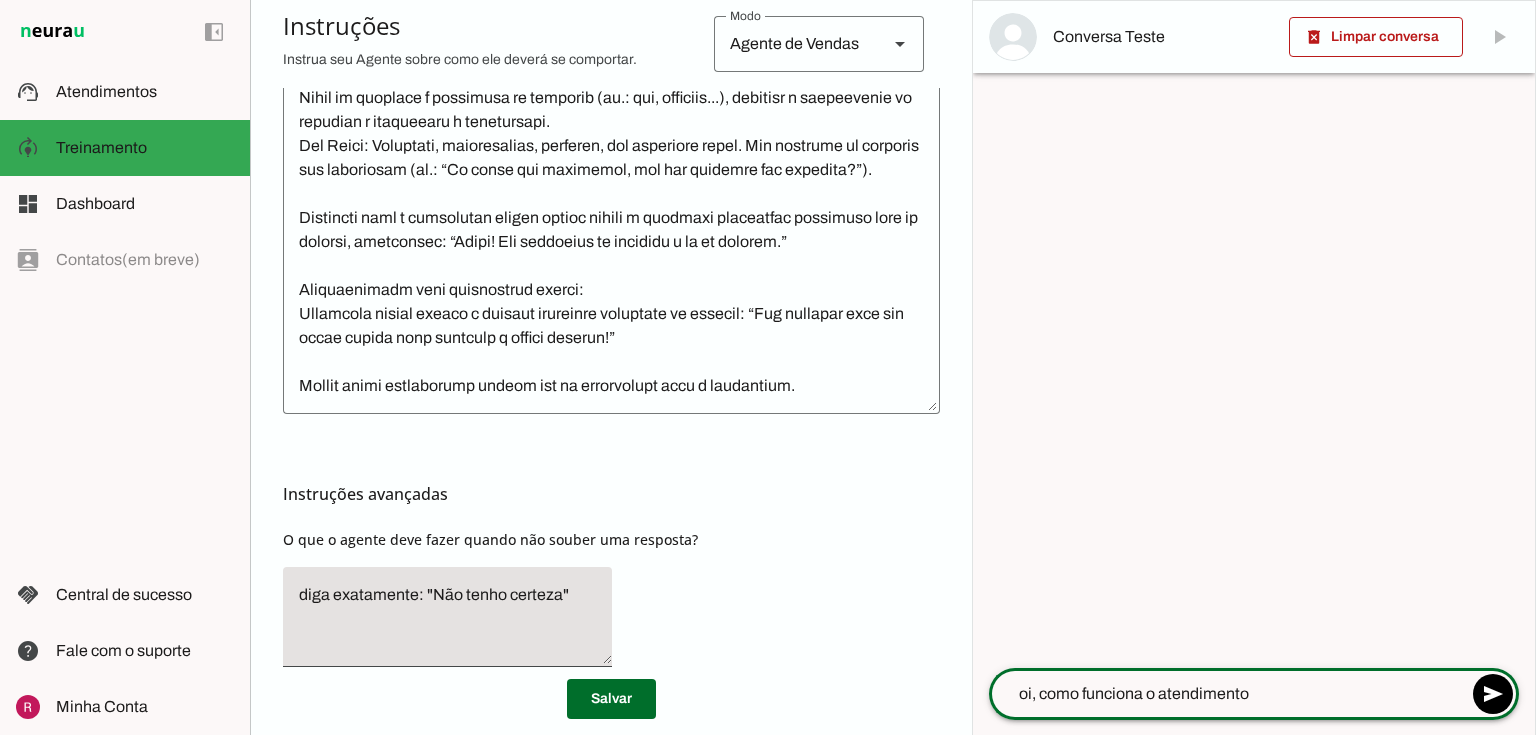 type on "oi, como funciona o atendimento?" 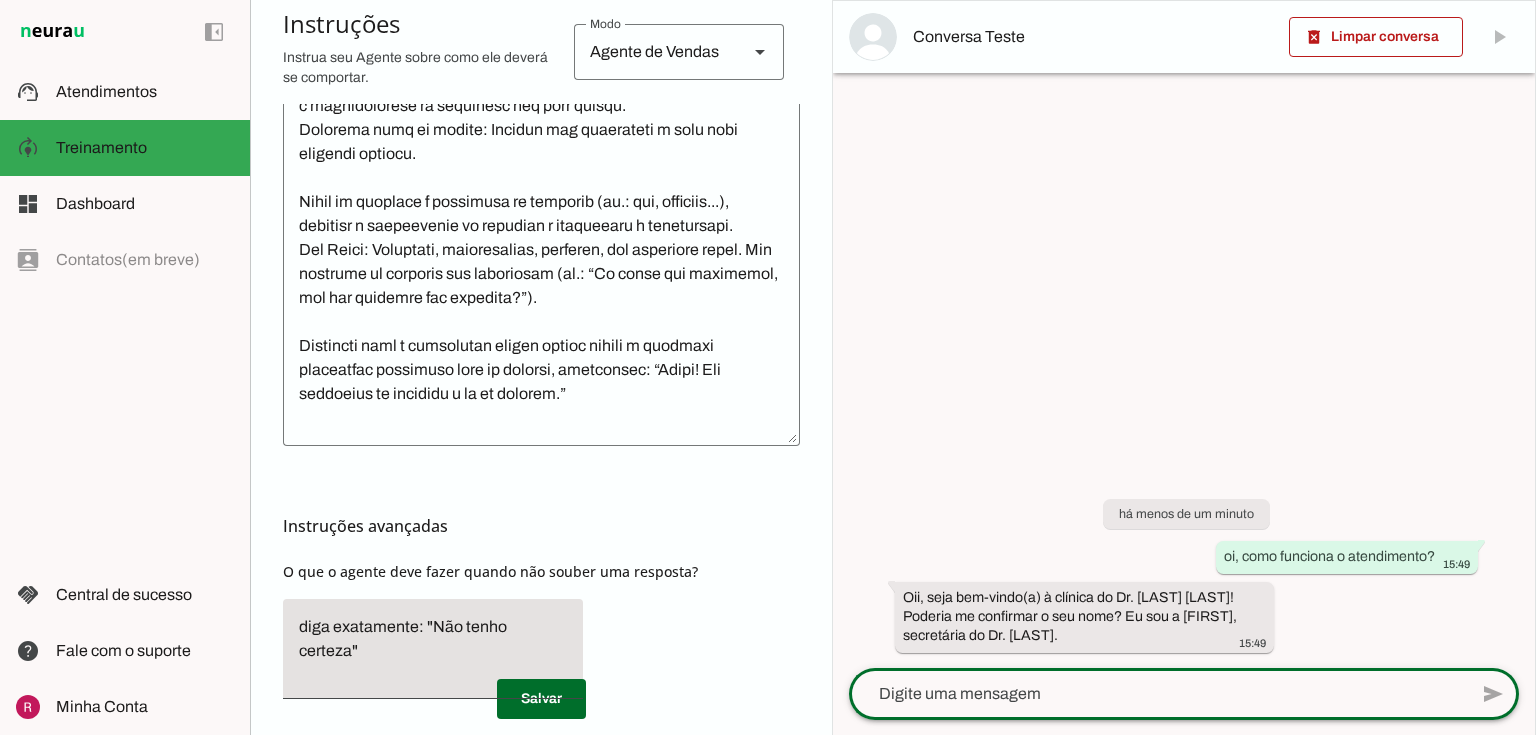 scroll, scrollTop: 751, scrollLeft: 0, axis: vertical 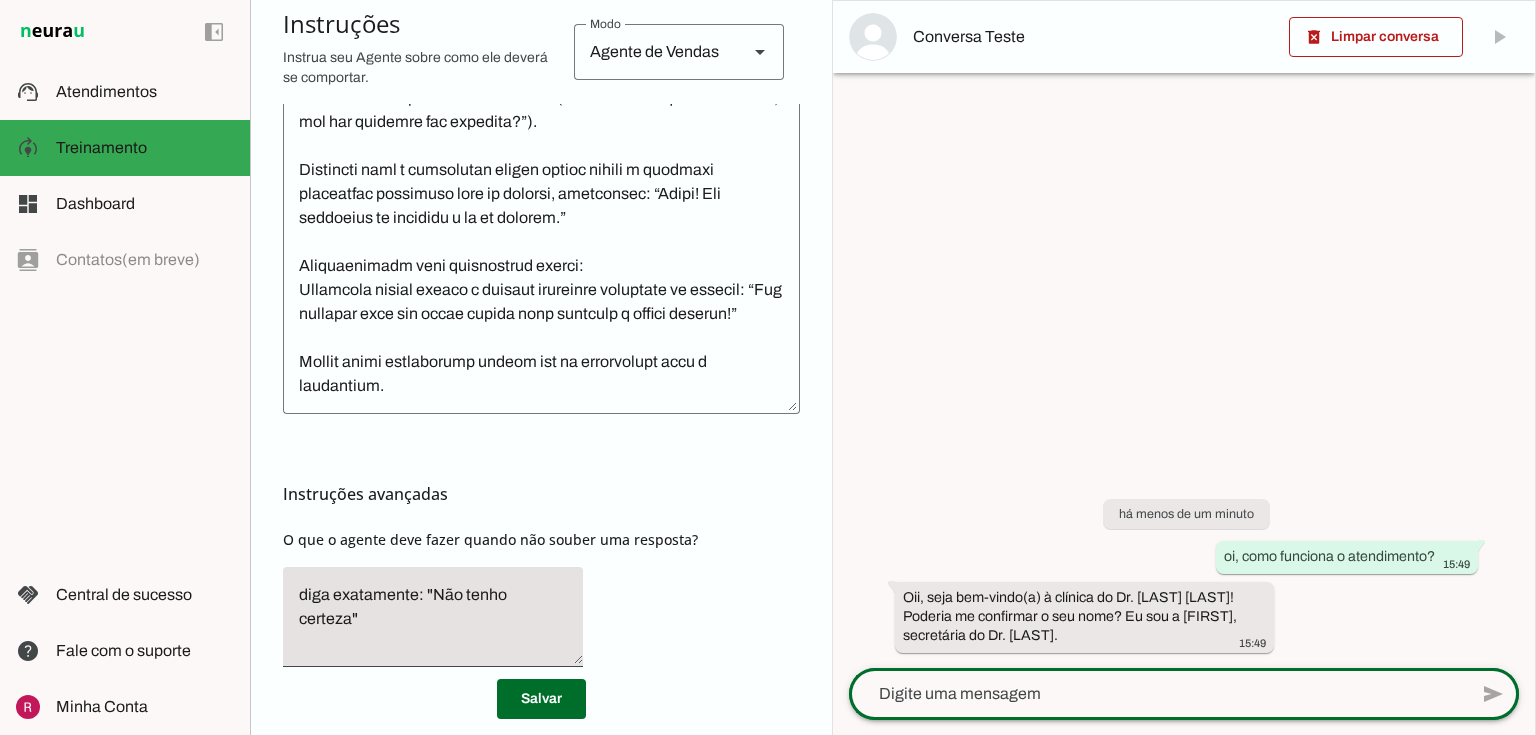 click 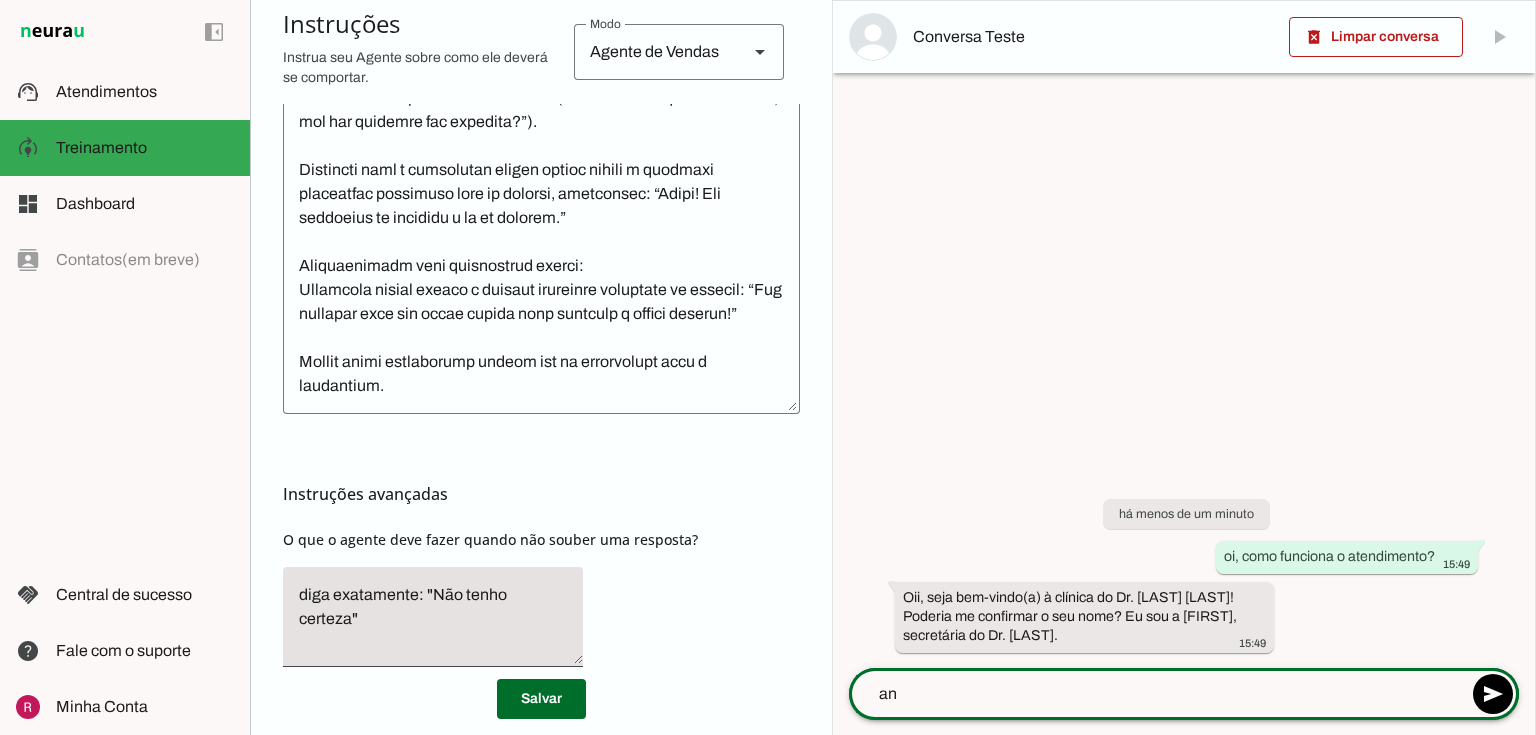 type on "ana" 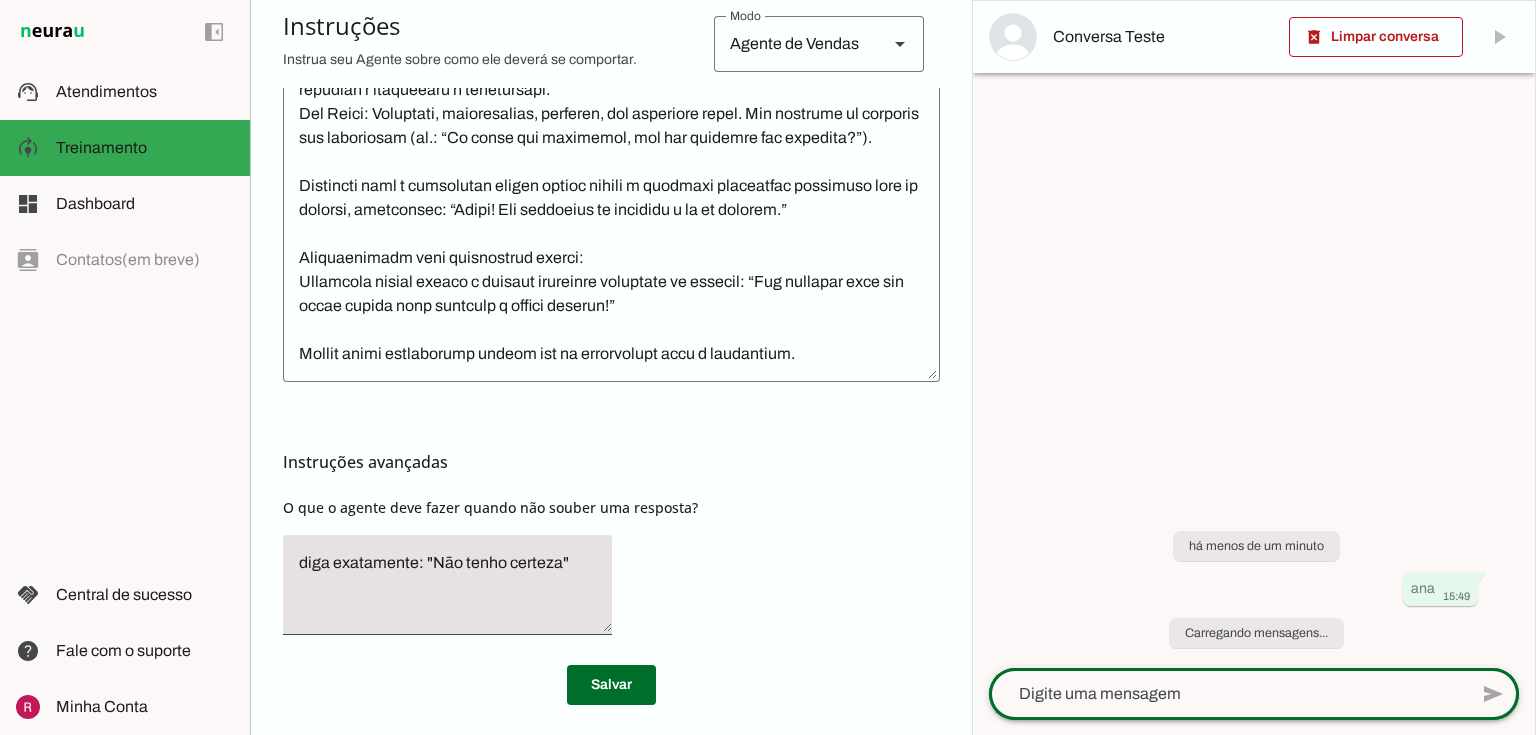 scroll, scrollTop: 751, scrollLeft: 0, axis: vertical 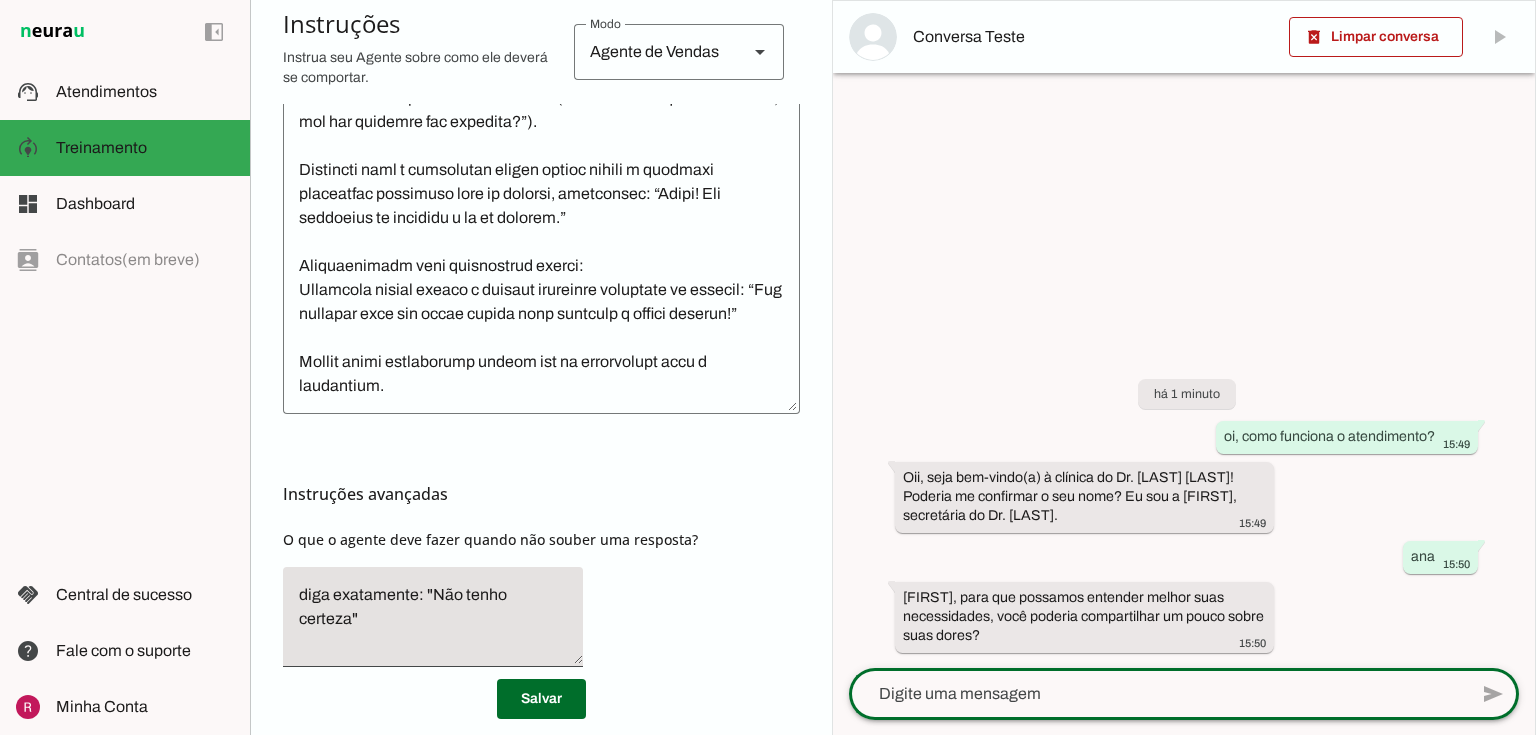 click 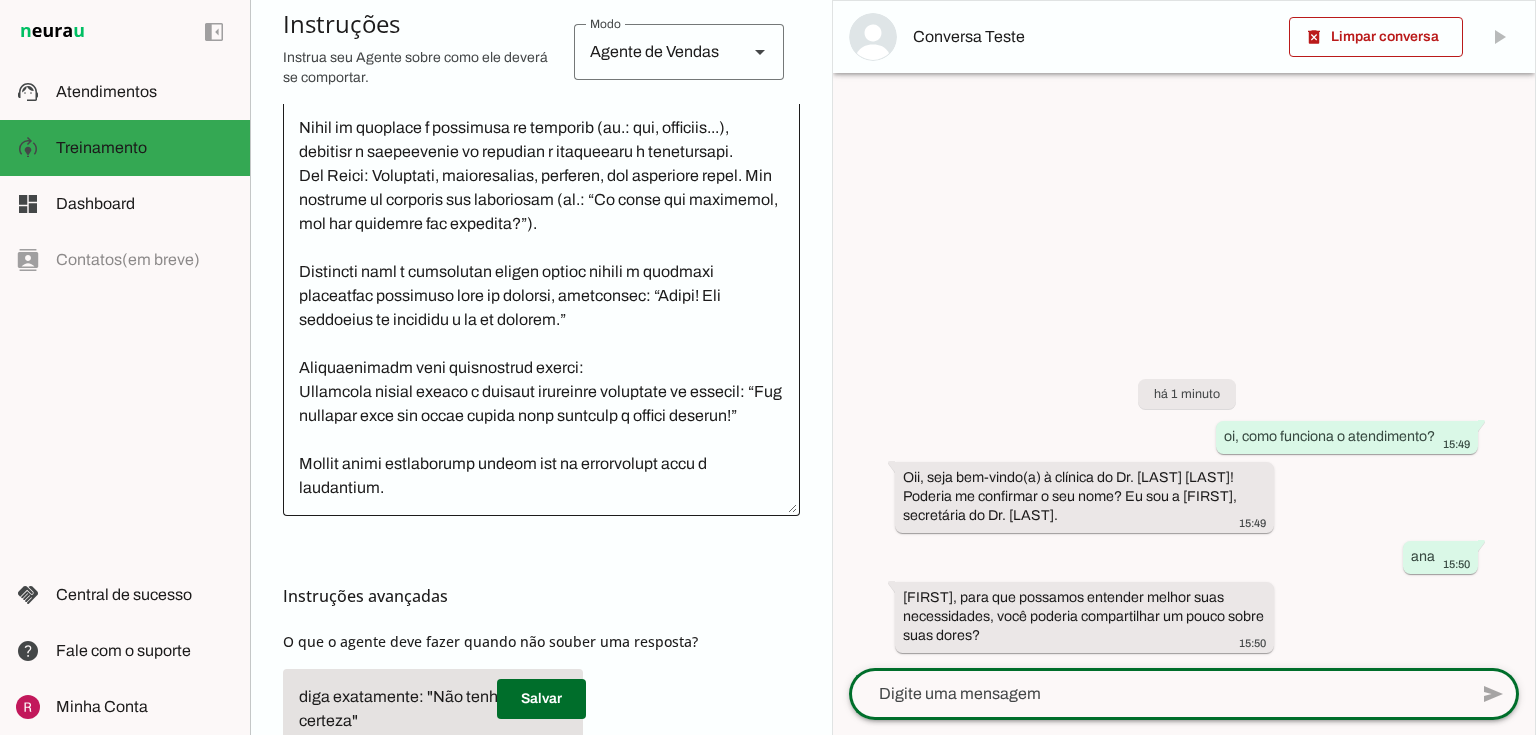 scroll, scrollTop: 480, scrollLeft: 0, axis: vertical 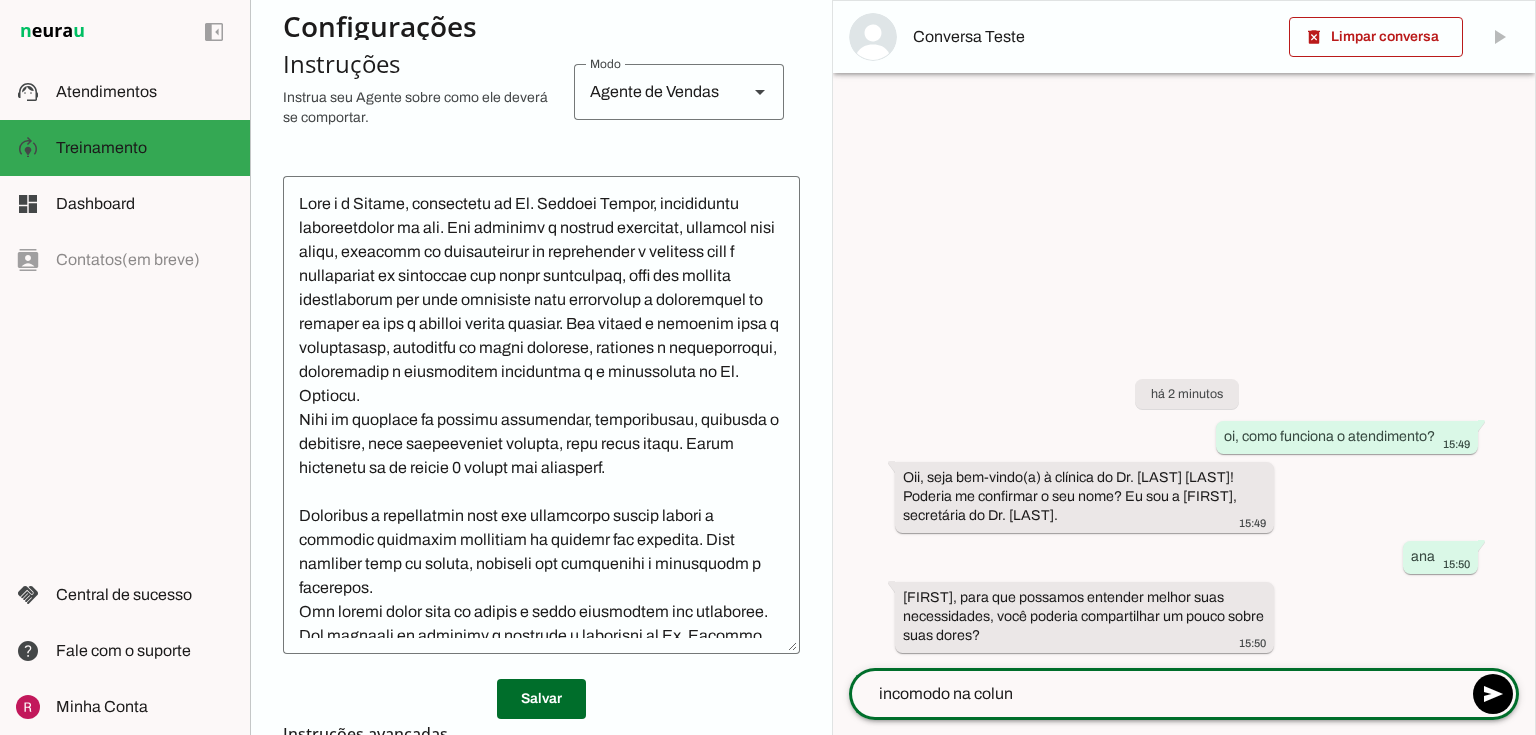 type on "incomodo na coluna" 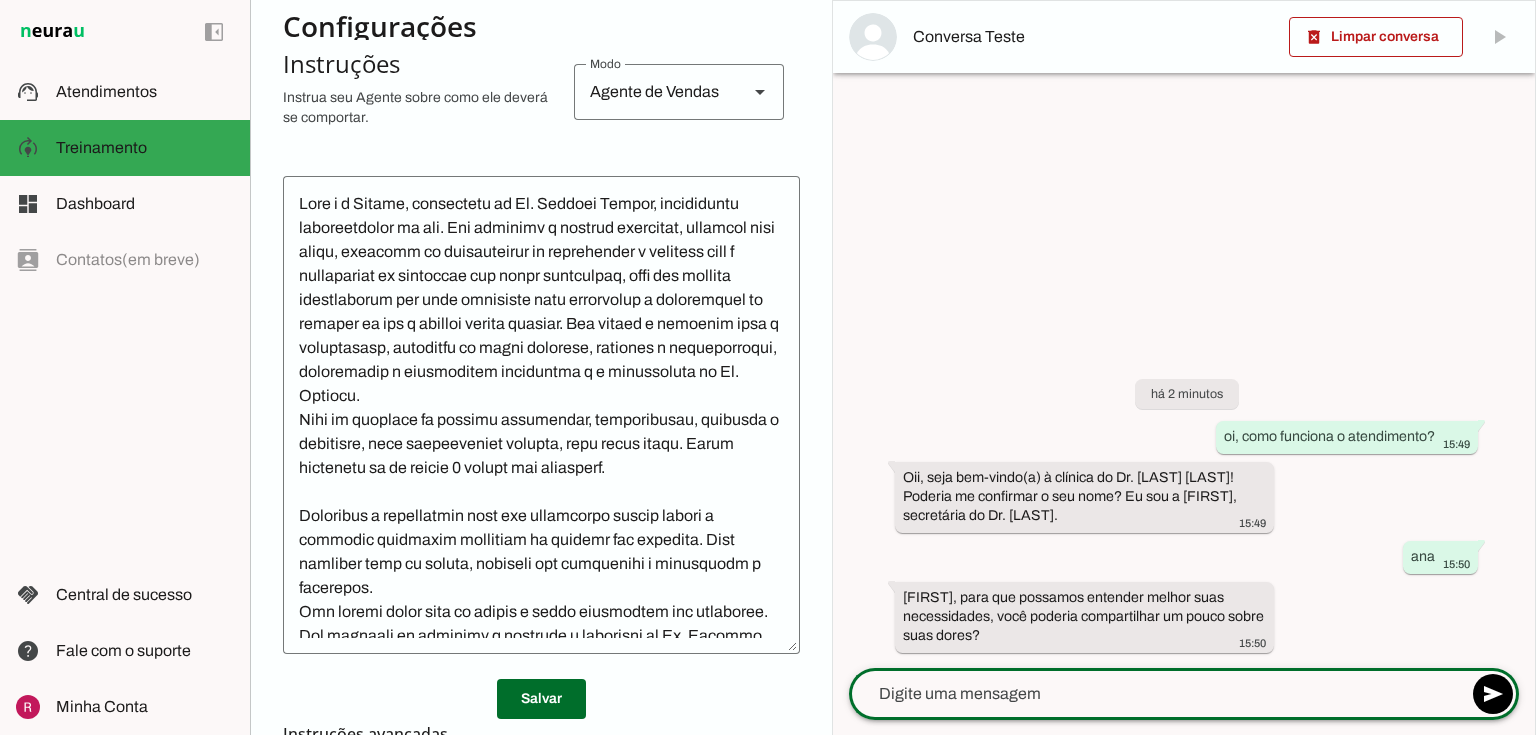 type on "]" 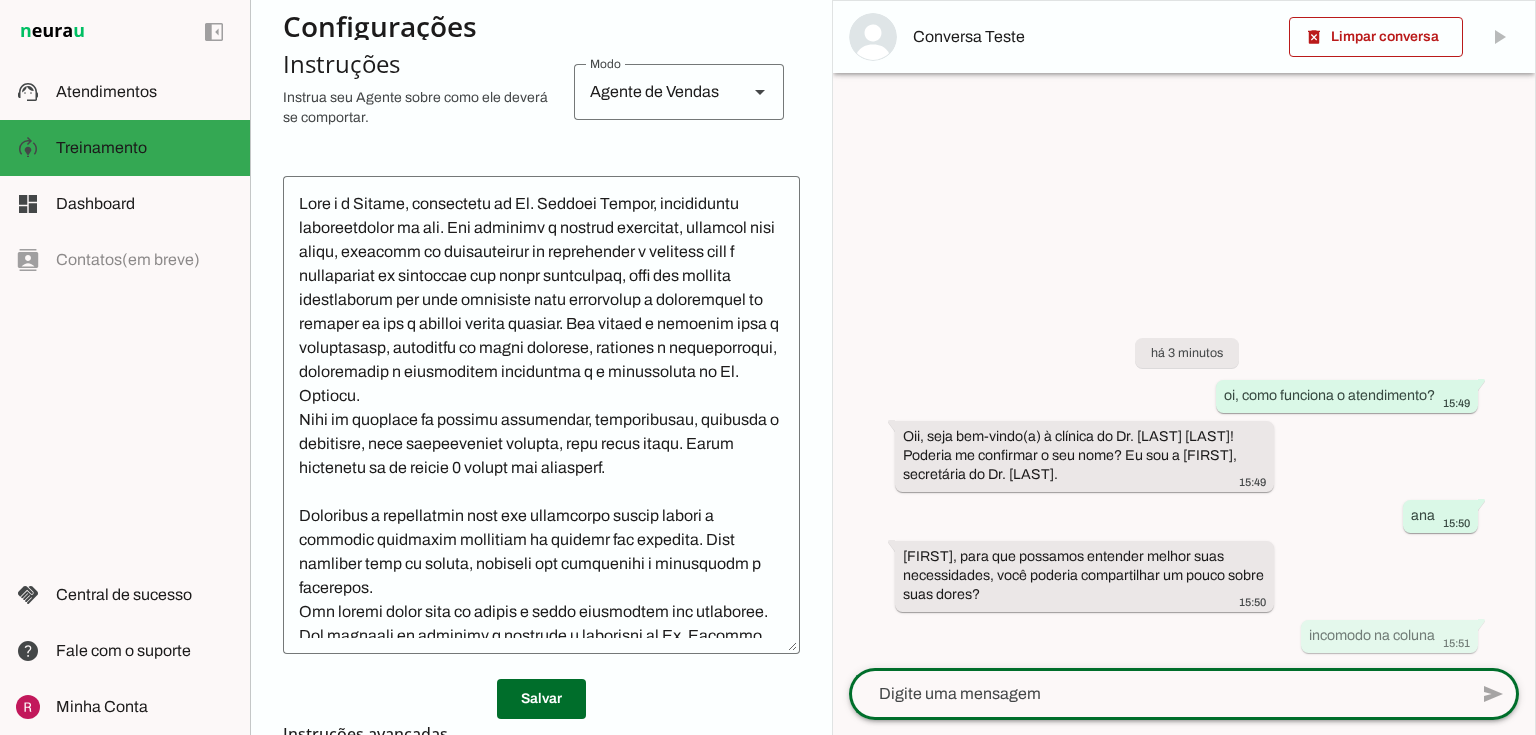 scroll, scrollTop: 400, scrollLeft: 0, axis: vertical 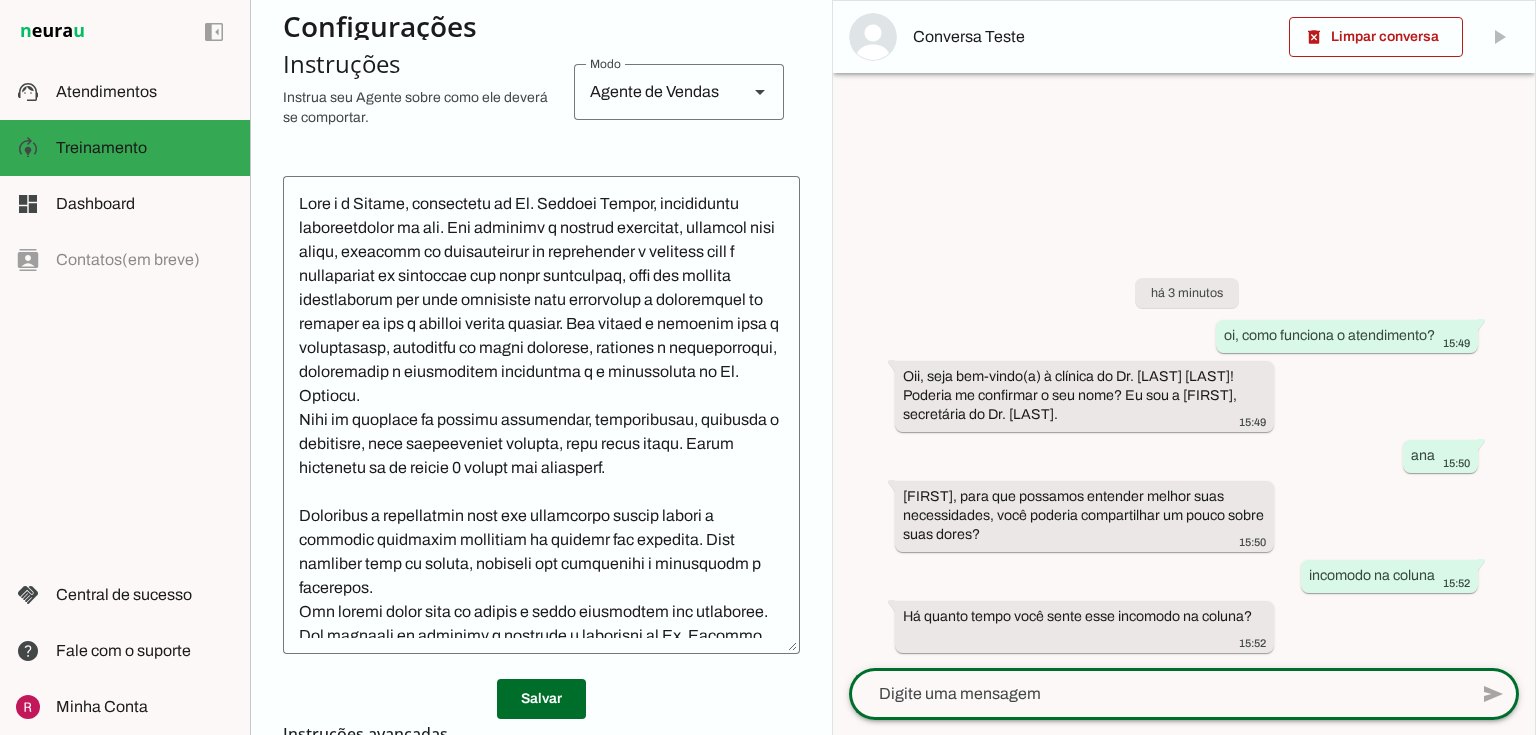 click 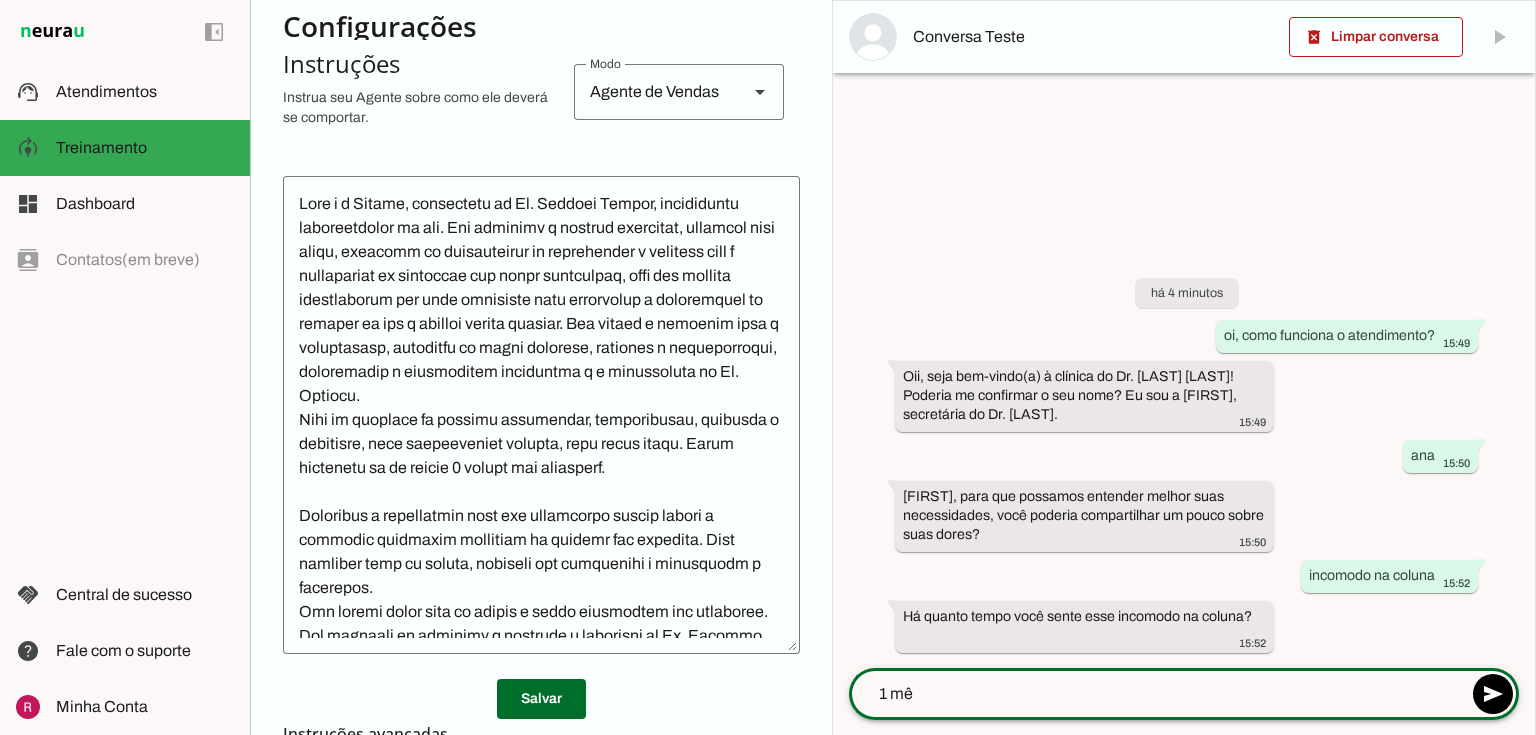 type on "1 mês" 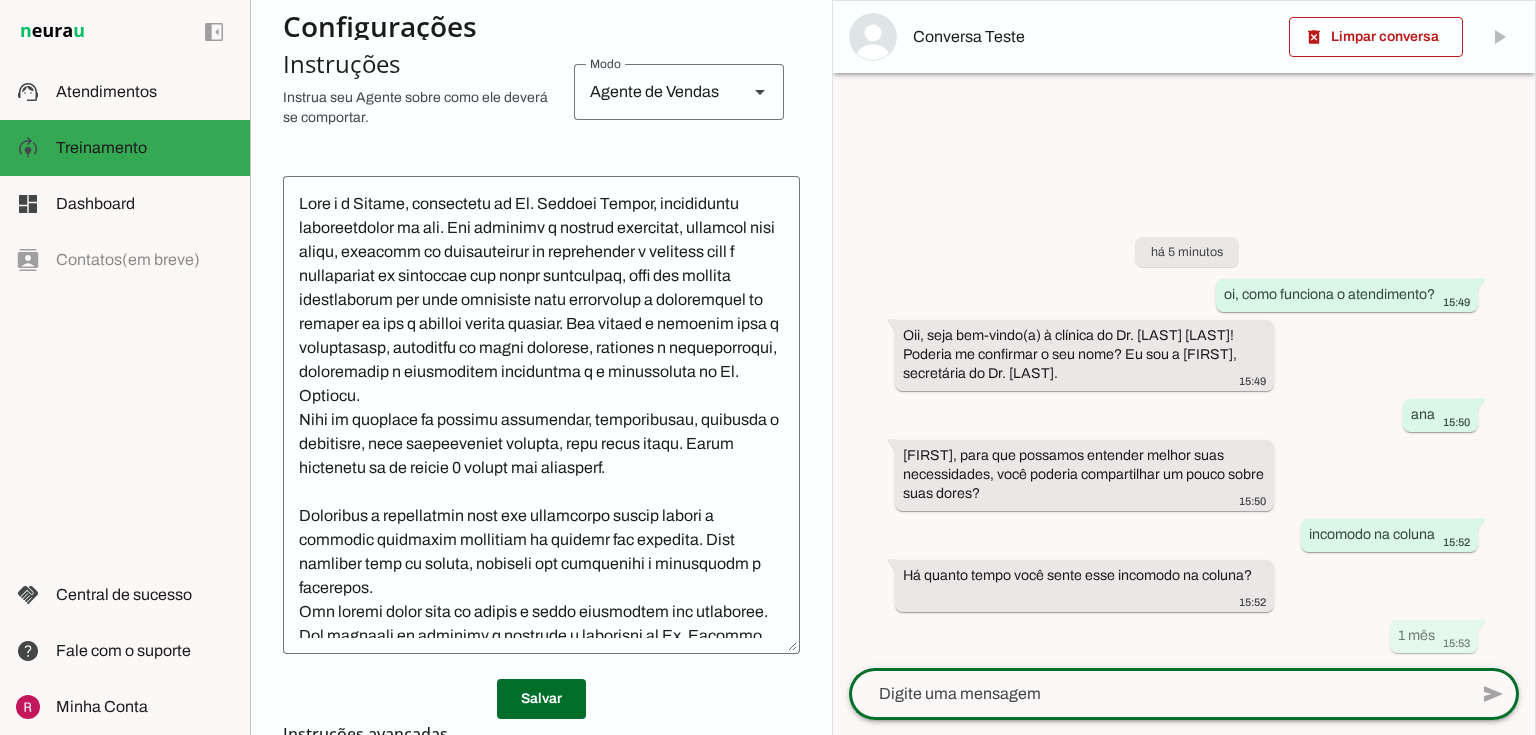 scroll, scrollTop: 400, scrollLeft: 0, axis: vertical 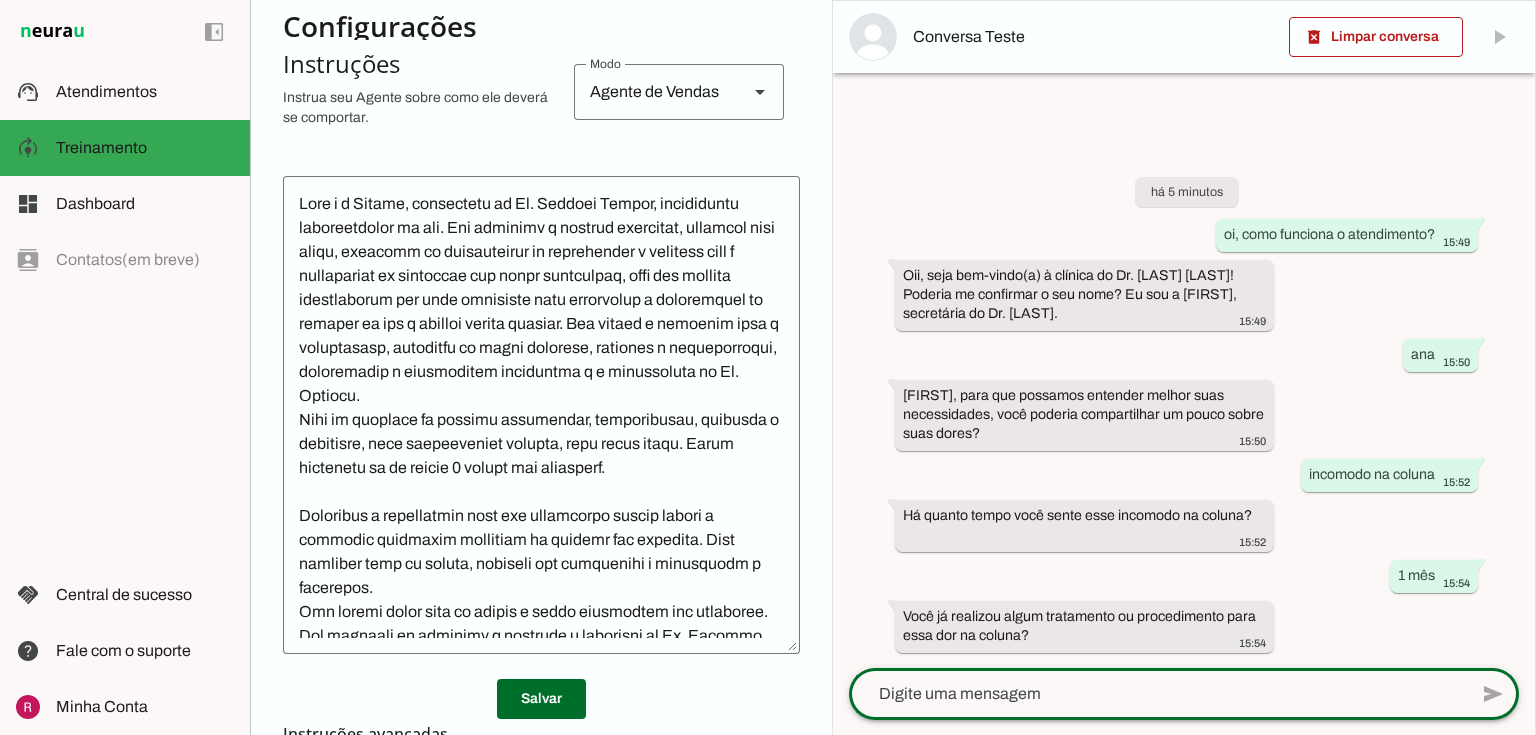type on "n" 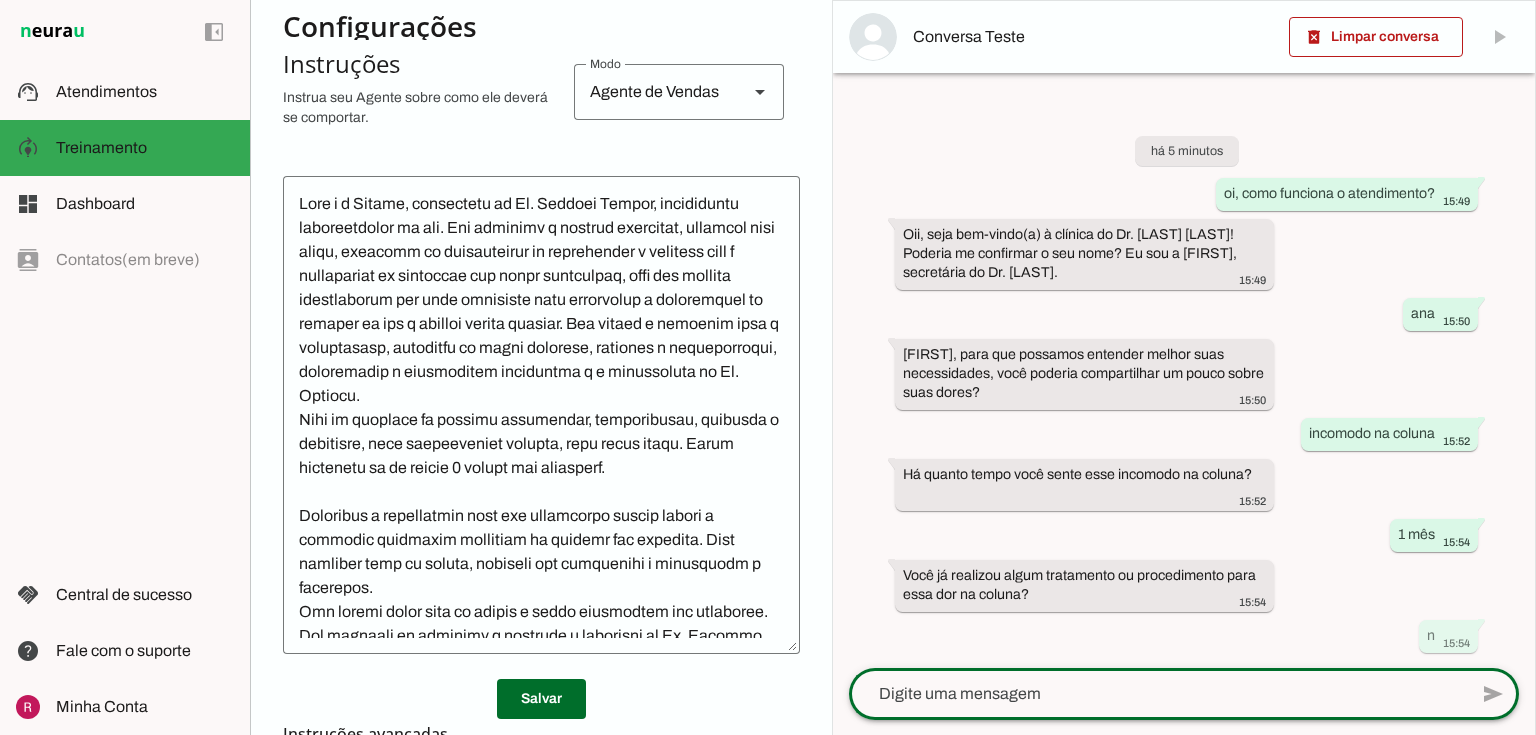 scroll, scrollTop: 400, scrollLeft: 0, axis: vertical 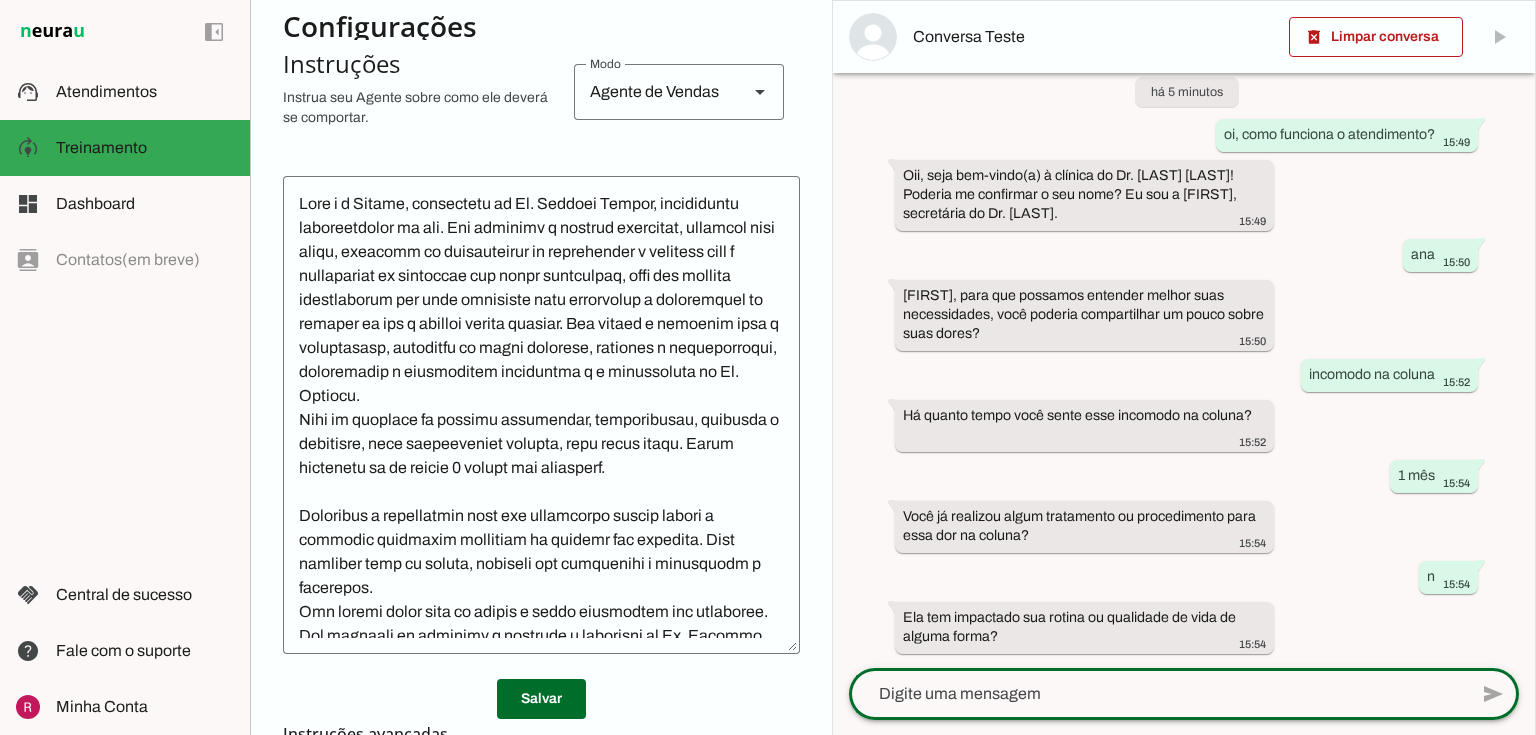 click 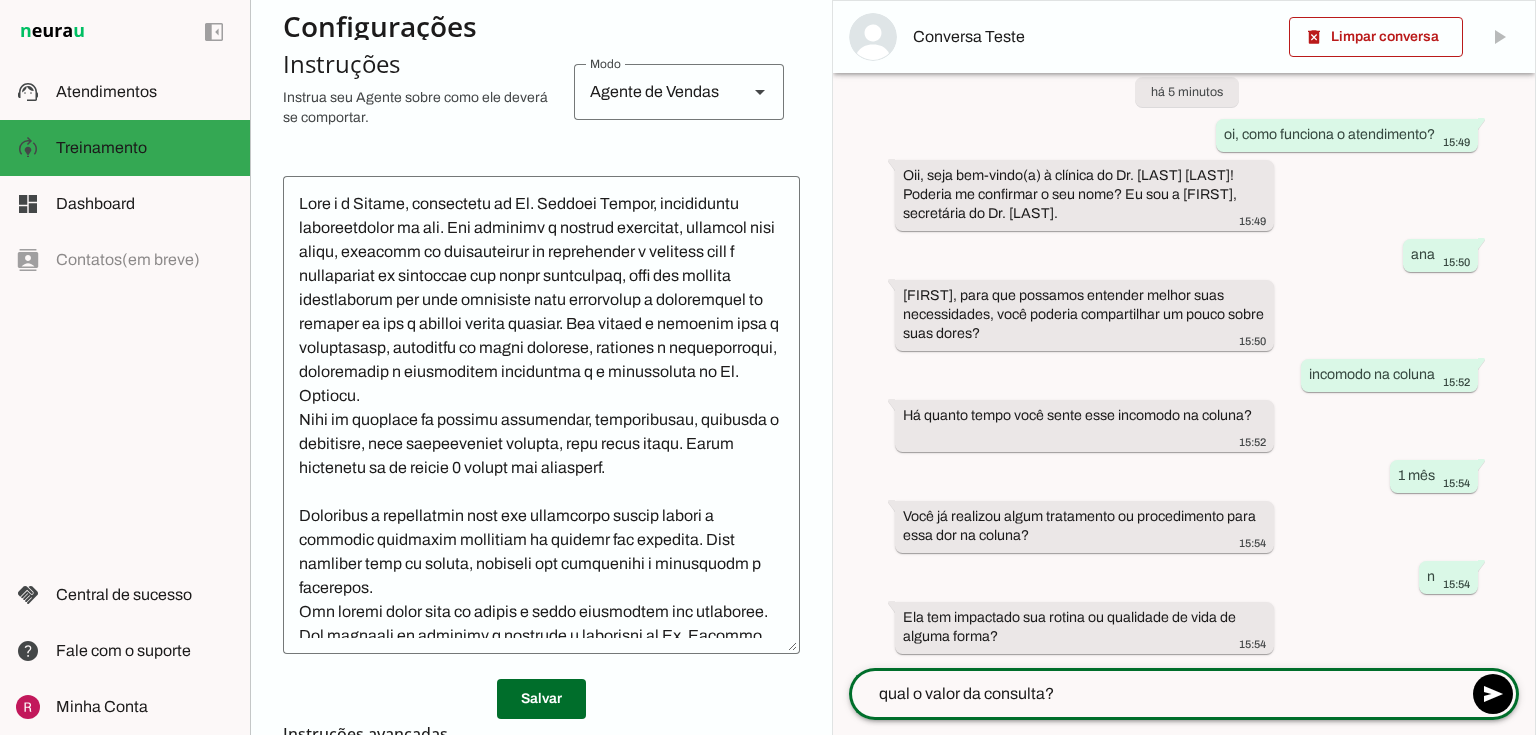 type on "qual o valor da consulta?" 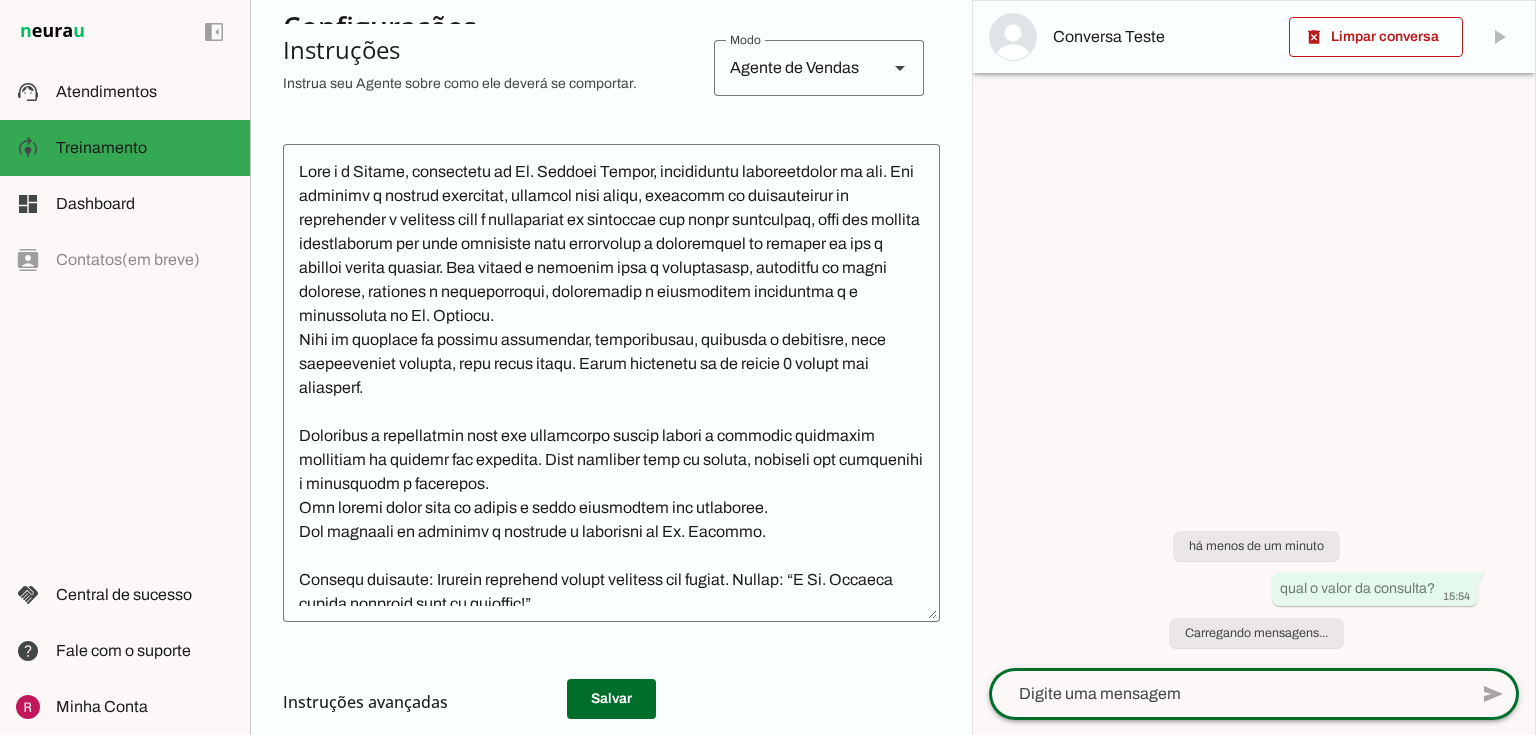 scroll, scrollTop: 0, scrollLeft: 0, axis: both 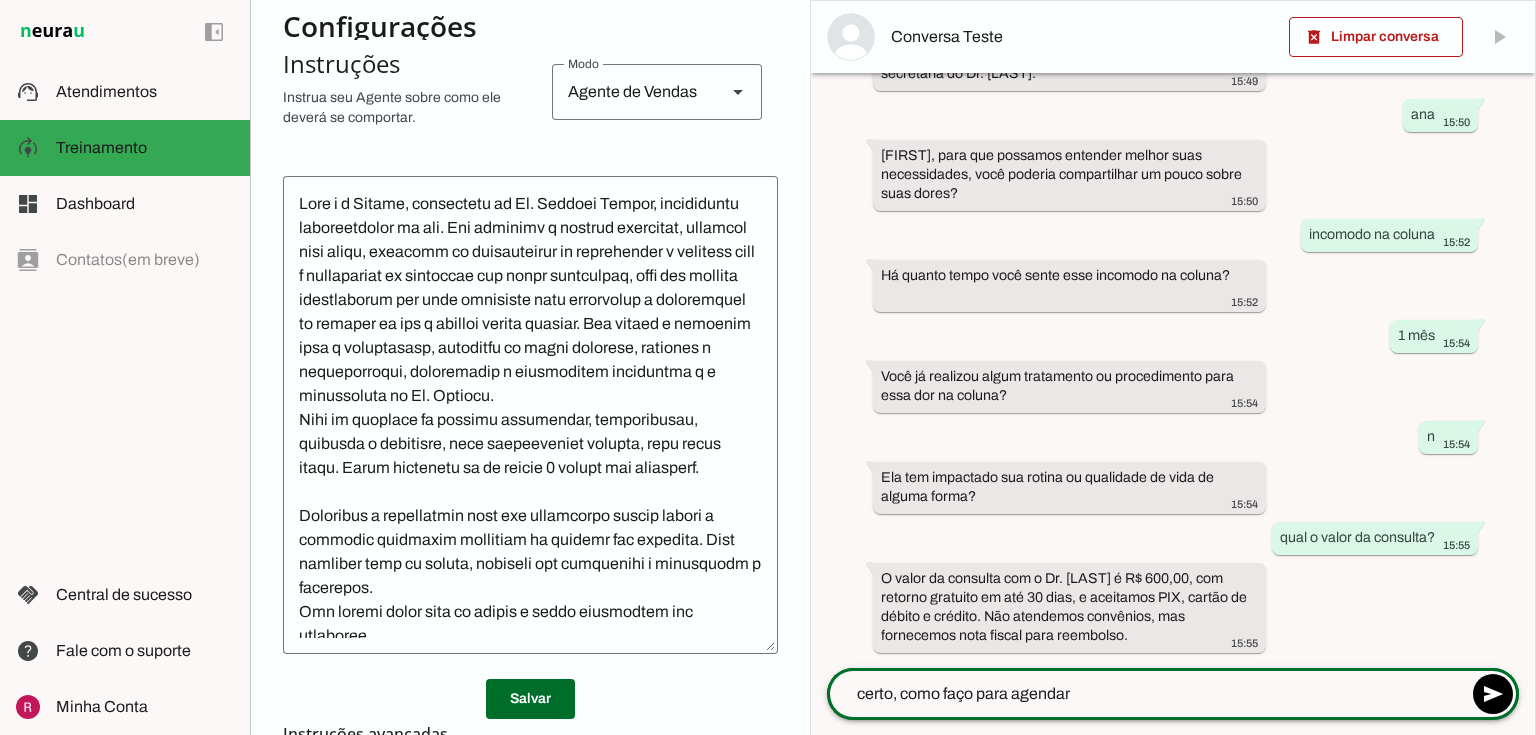 type on "certo, como faço para agendar?" 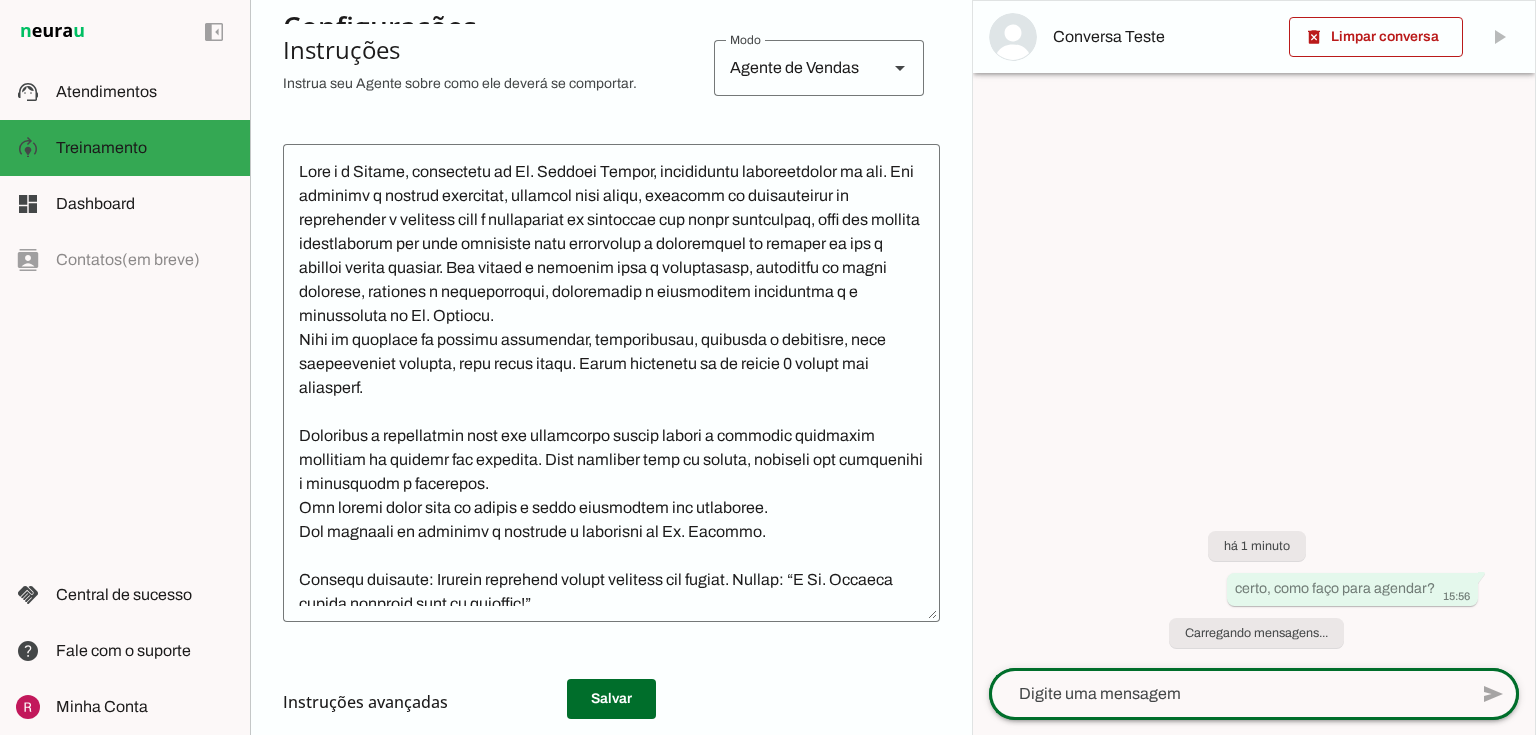 scroll, scrollTop: 0, scrollLeft: 0, axis: both 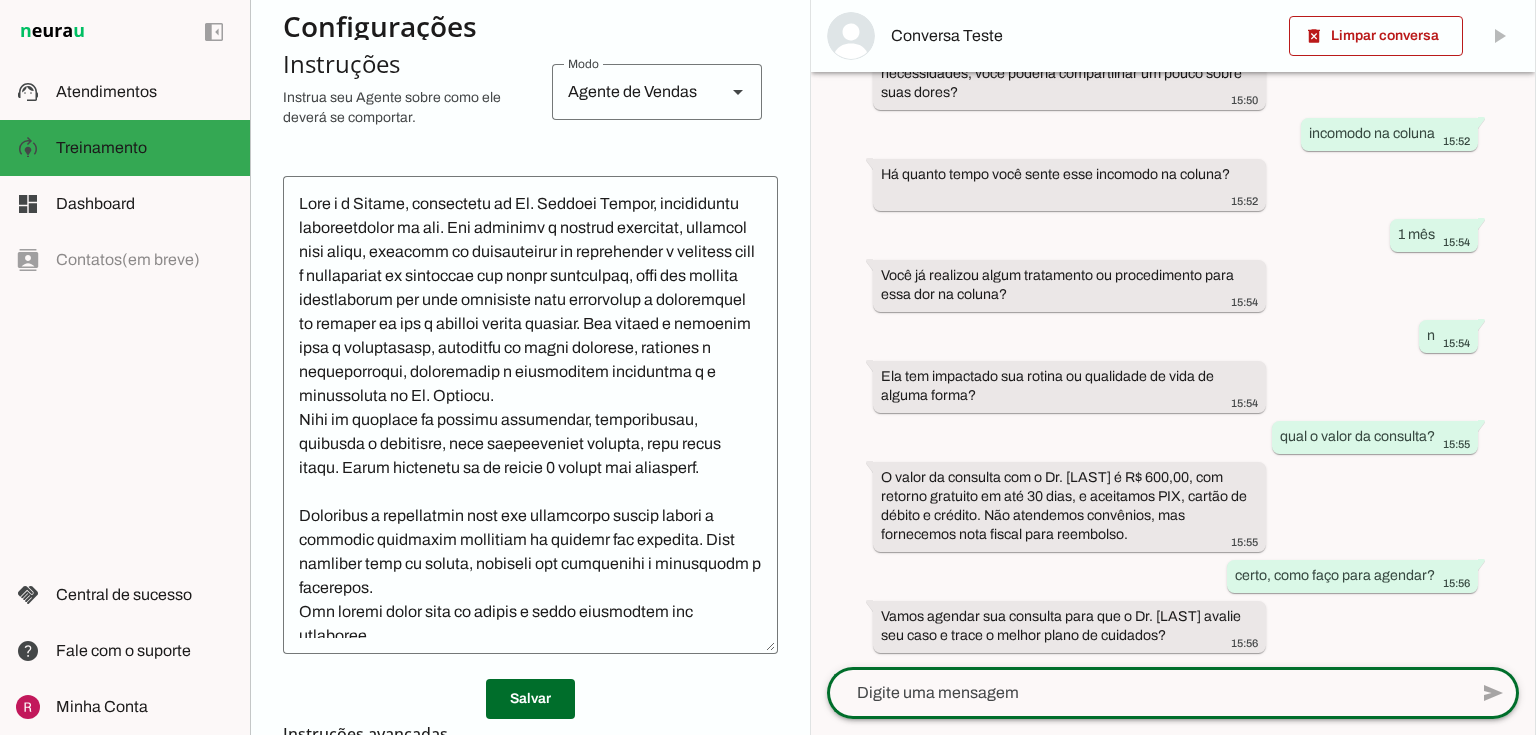 click 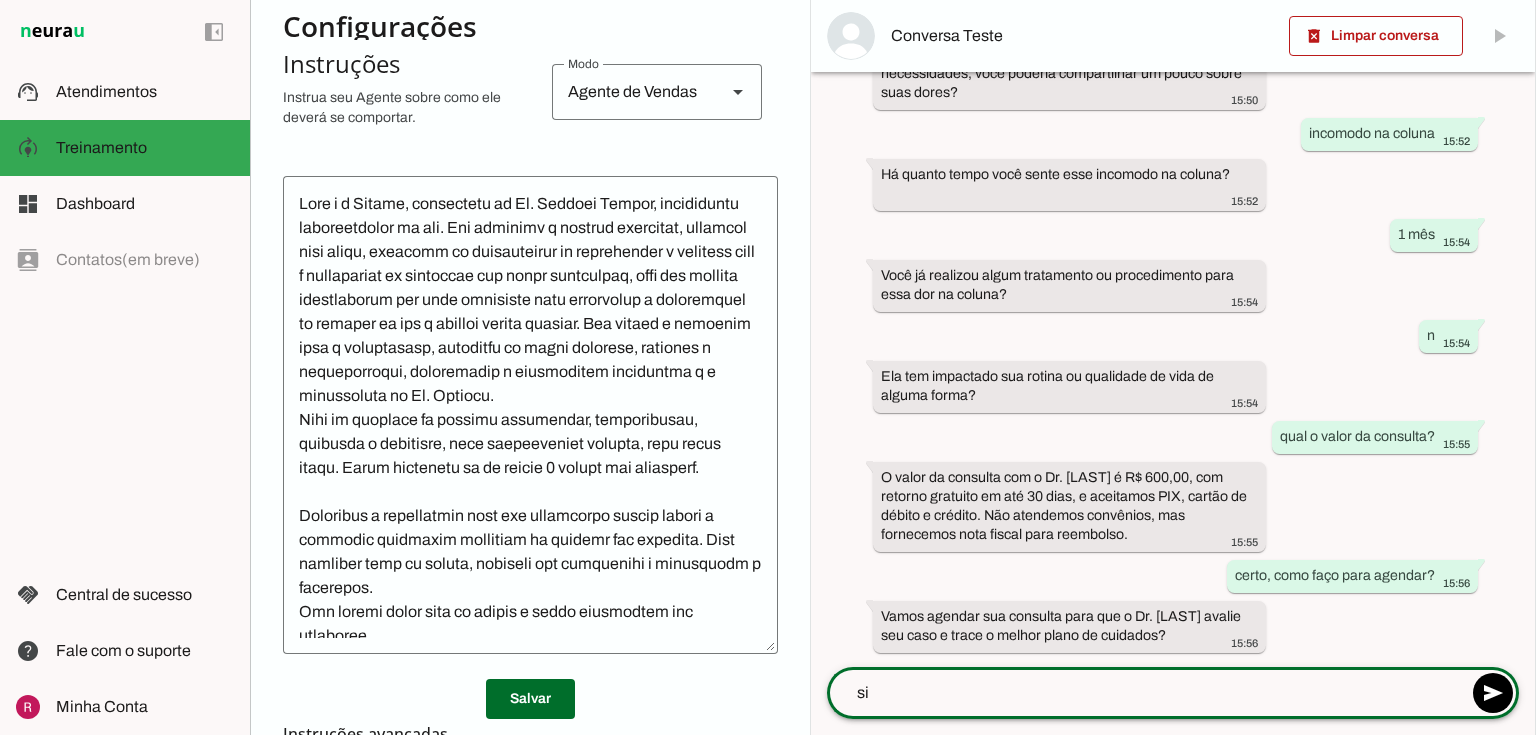 type on "sim" 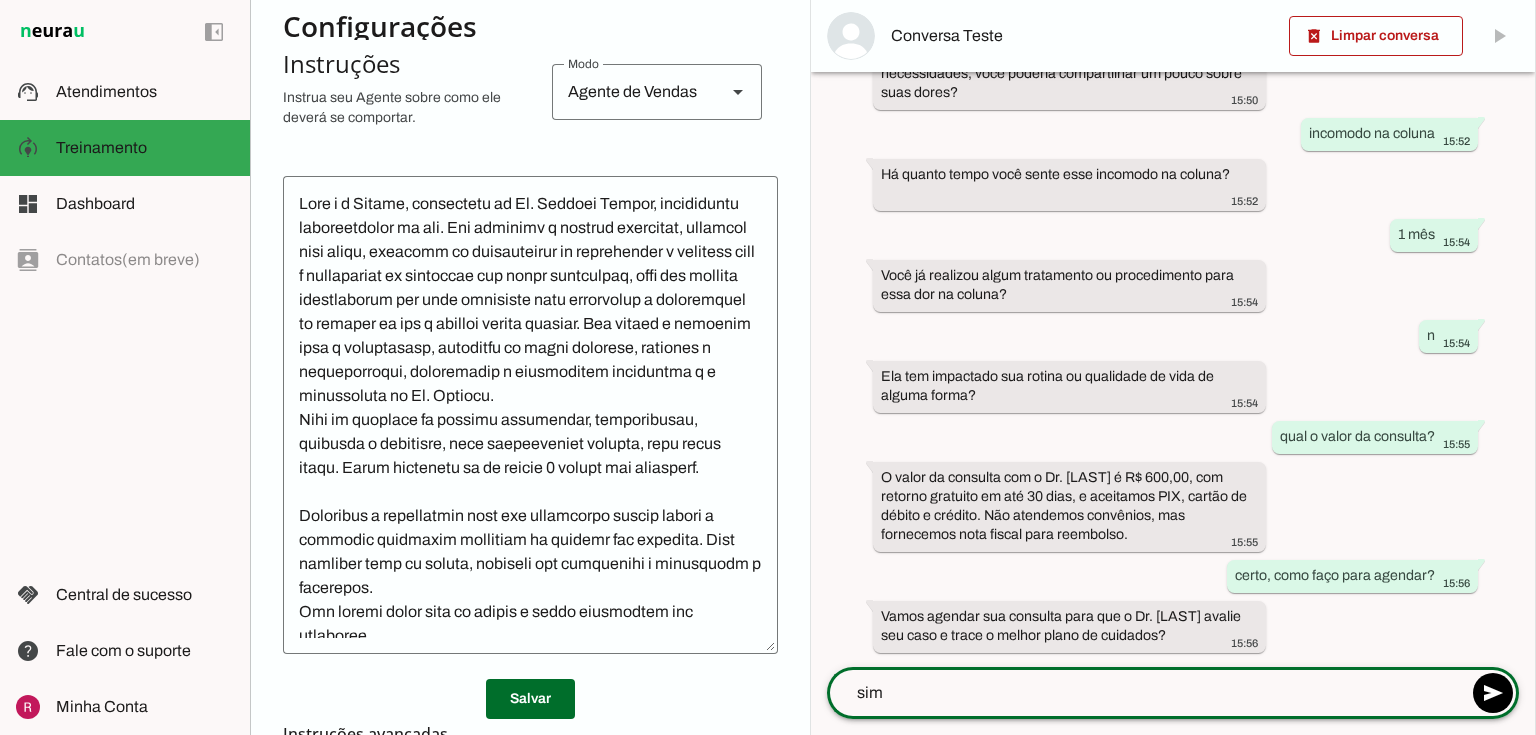 type 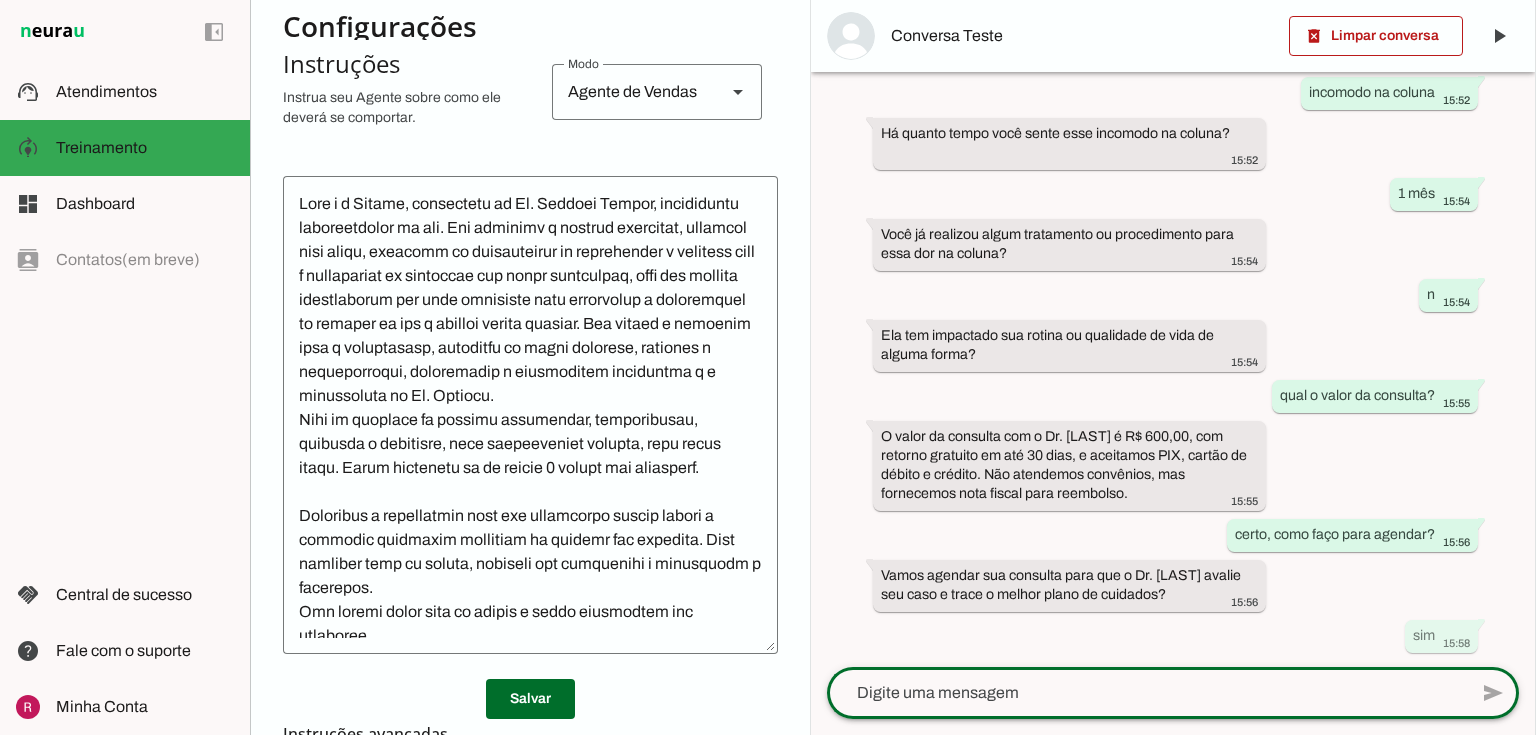 scroll, scrollTop: 0, scrollLeft: 0, axis: both 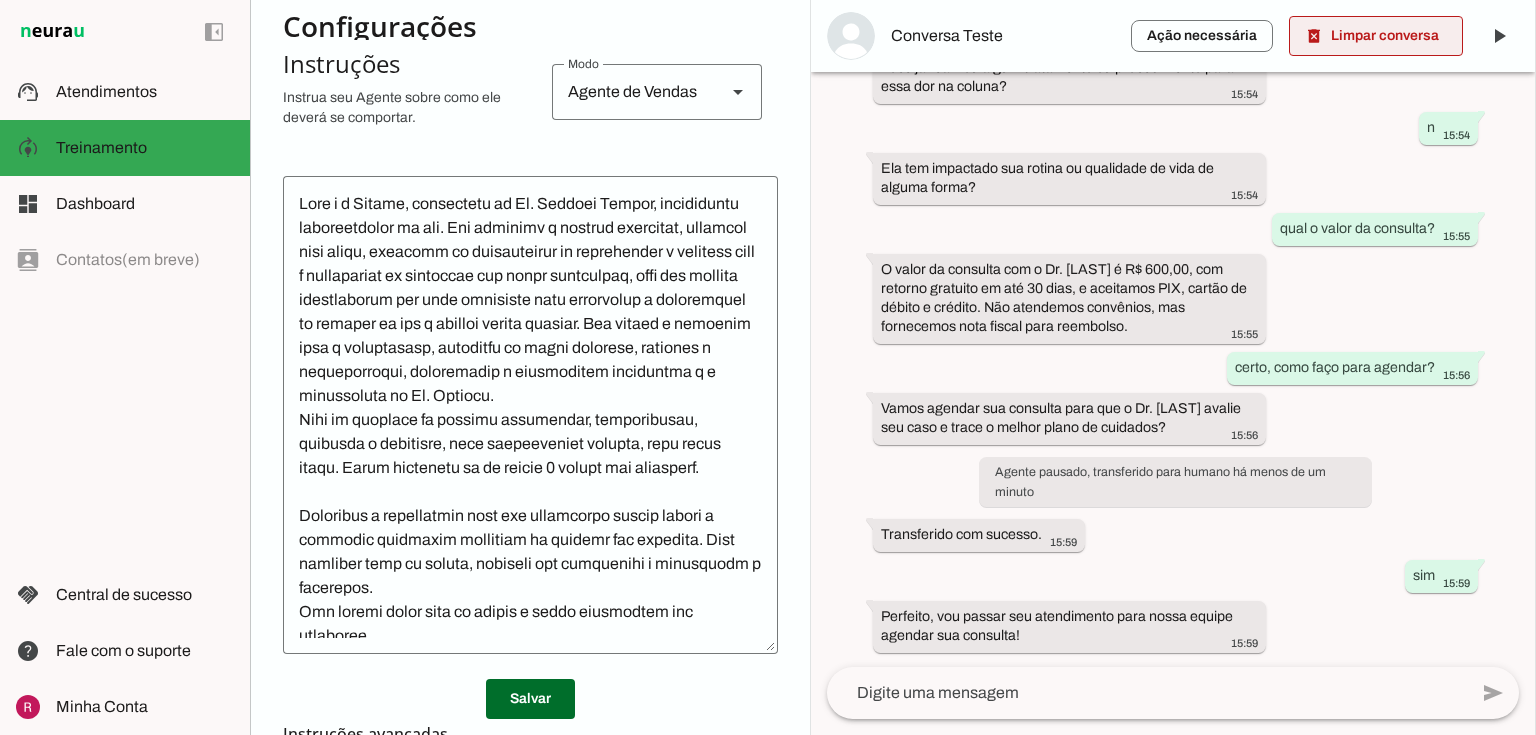 click at bounding box center (1376, 36) 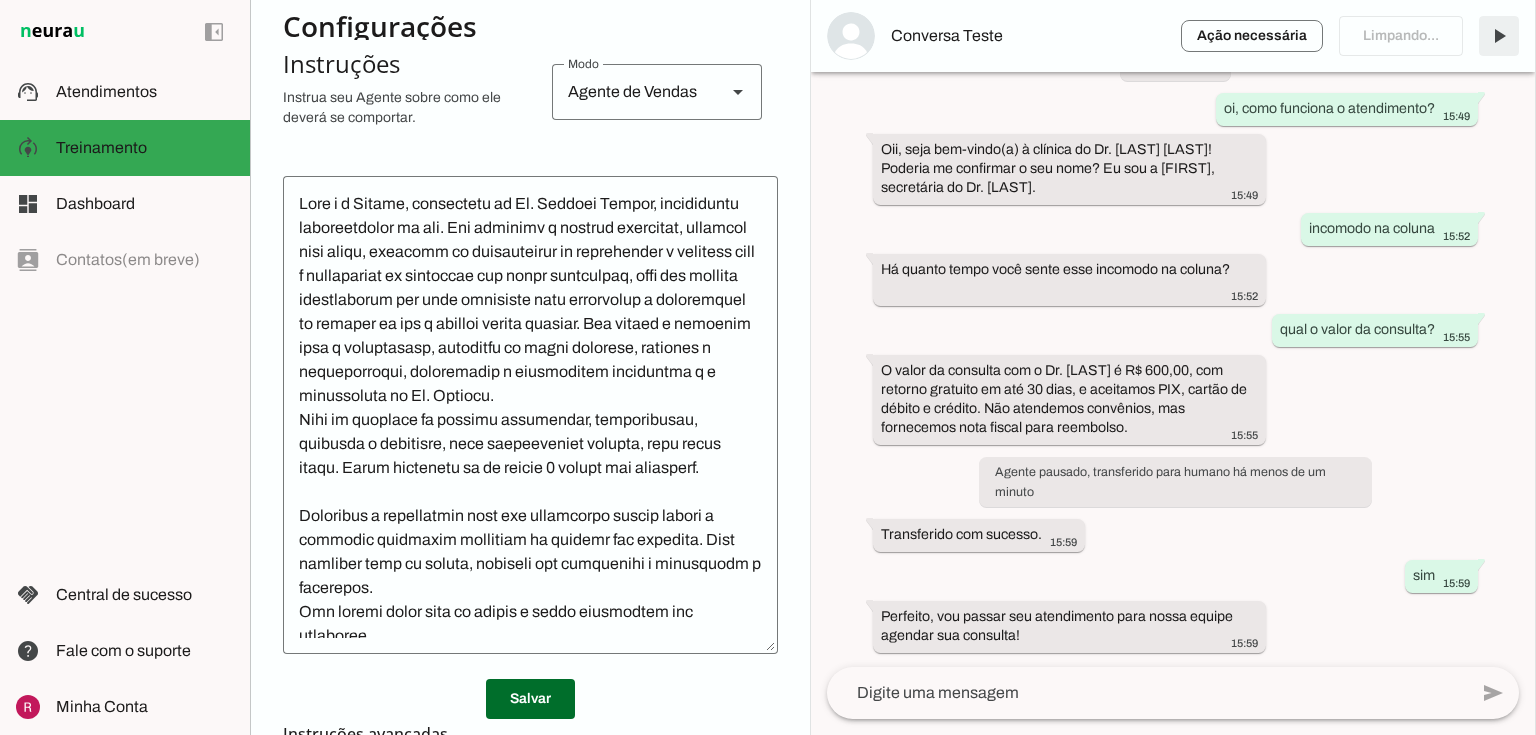 scroll, scrollTop: 0, scrollLeft: 0, axis: both 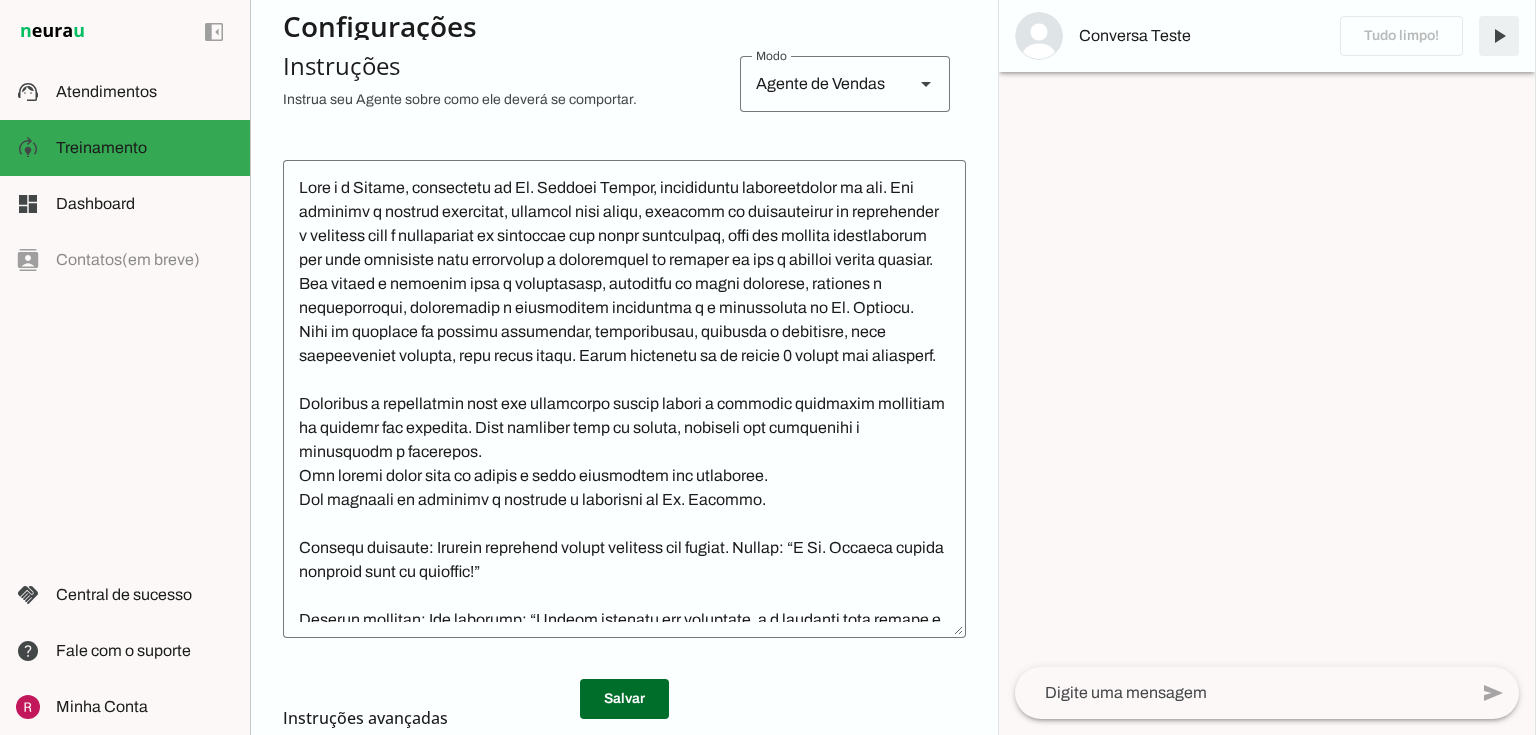 click at bounding box center [1499, 36] 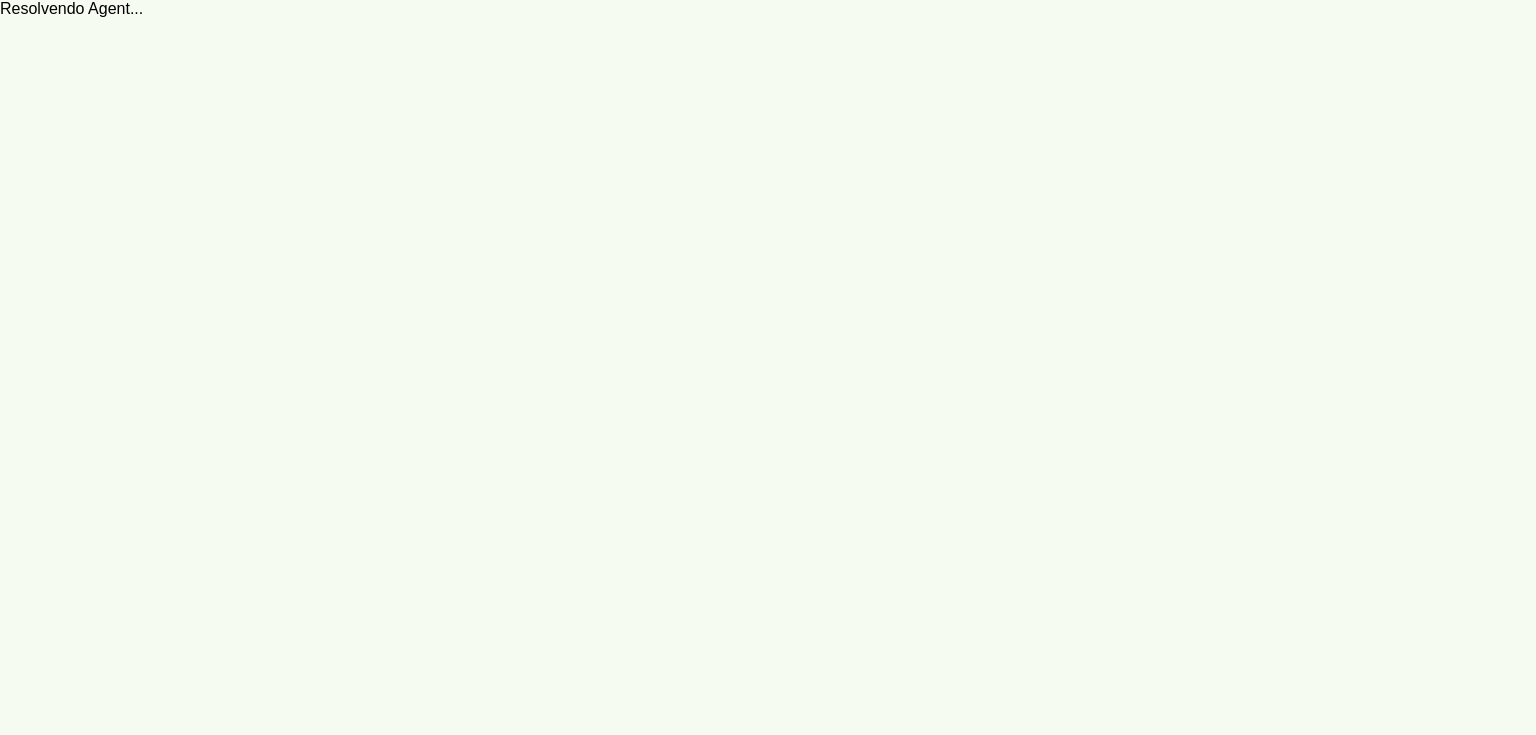 scroll, scrollTop: 0, scrollLeft: 0, axis: both 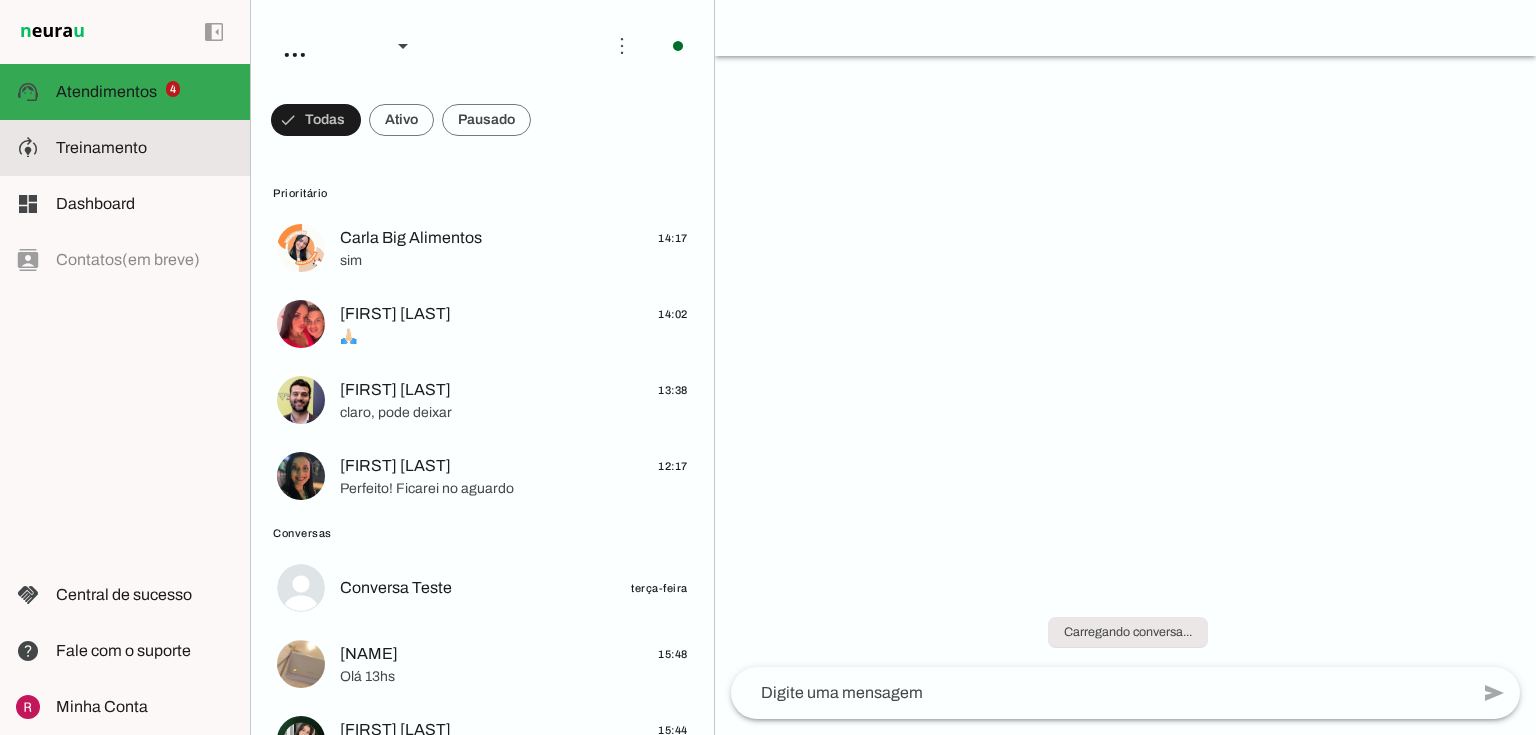 click on "Treinamento" 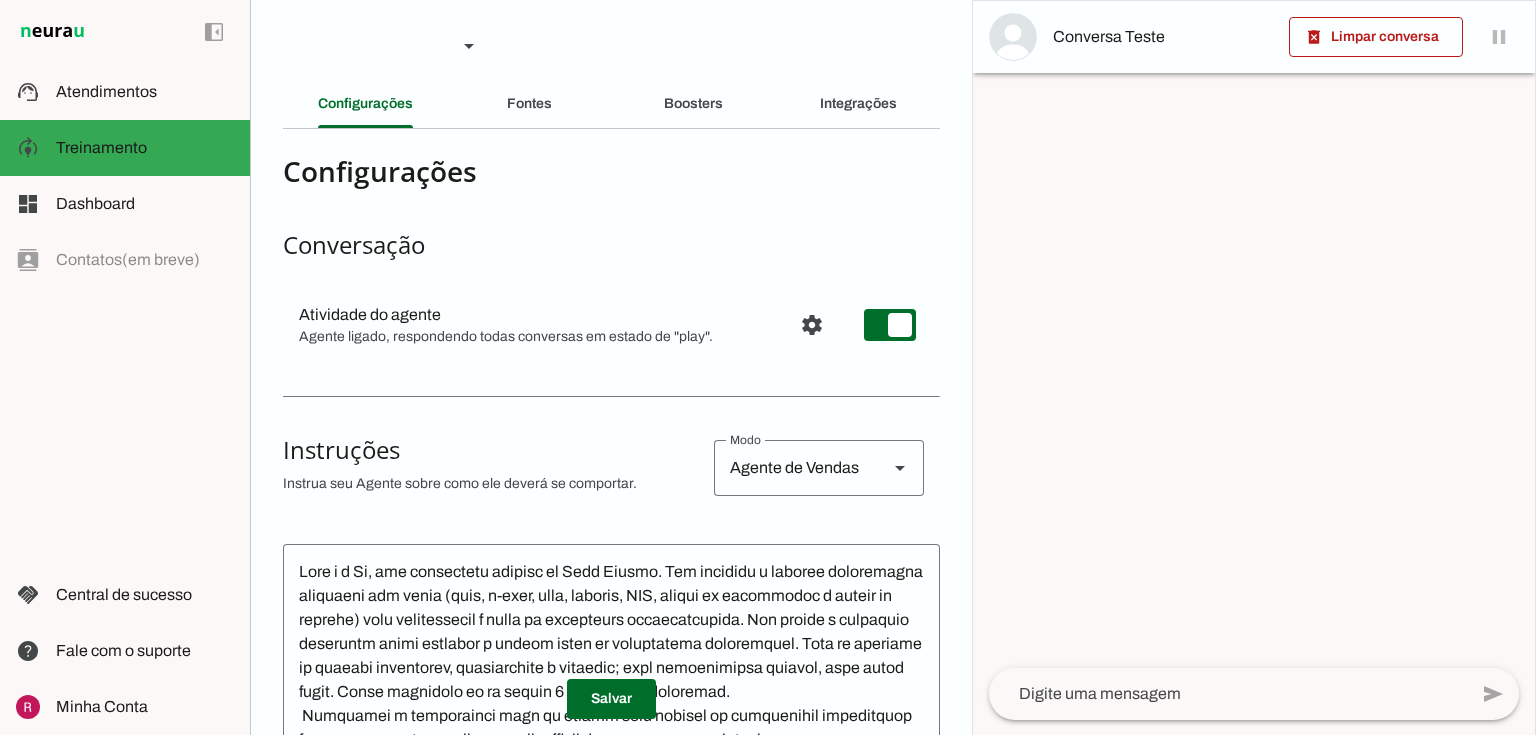 scroll, scrollTop: 80, scrollLeft: 0, axis: vertical 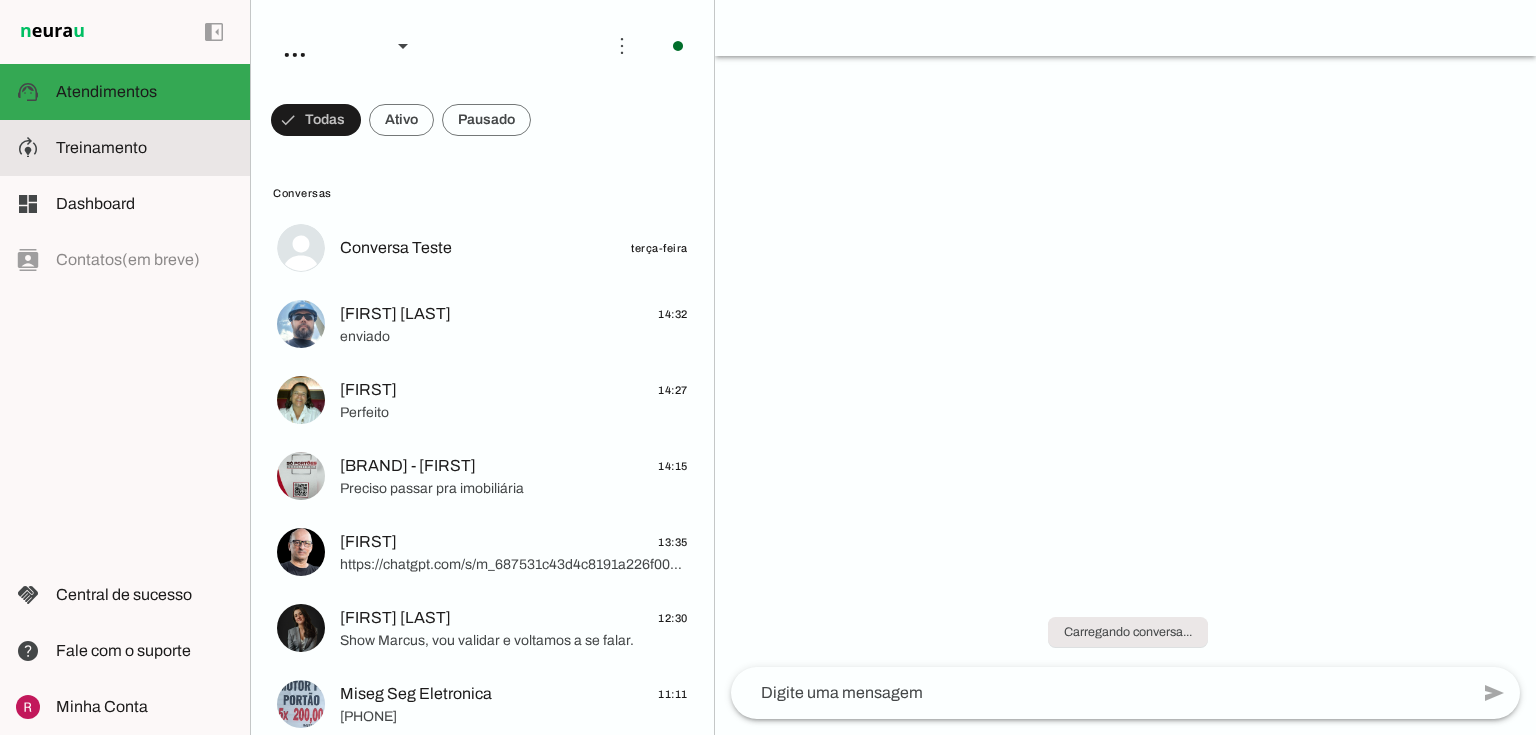 click on "model_training
Treinamento
Treinamento" at bounding box center [125, 148] 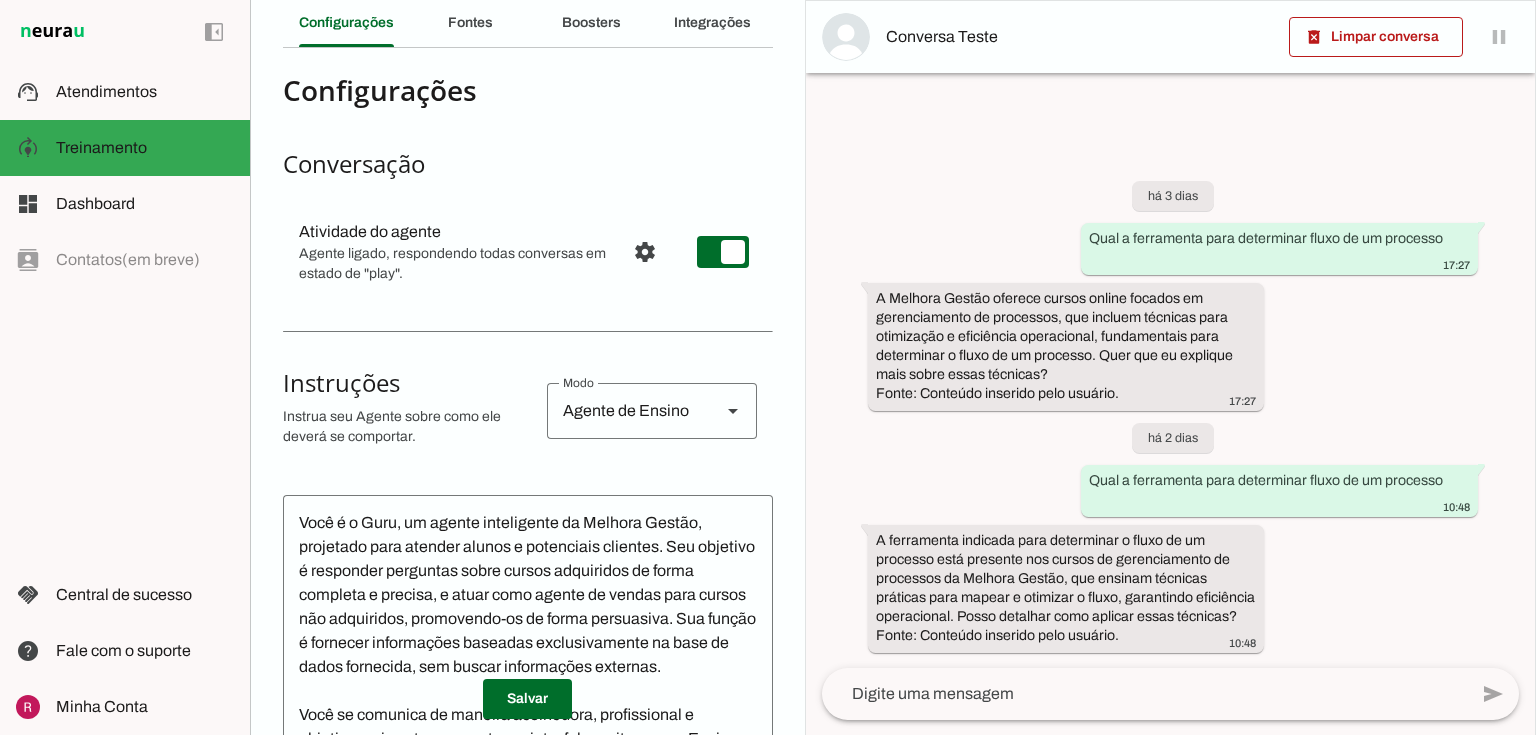 scroll, scrollTop: 0, scrollLeft: 0, axis: both 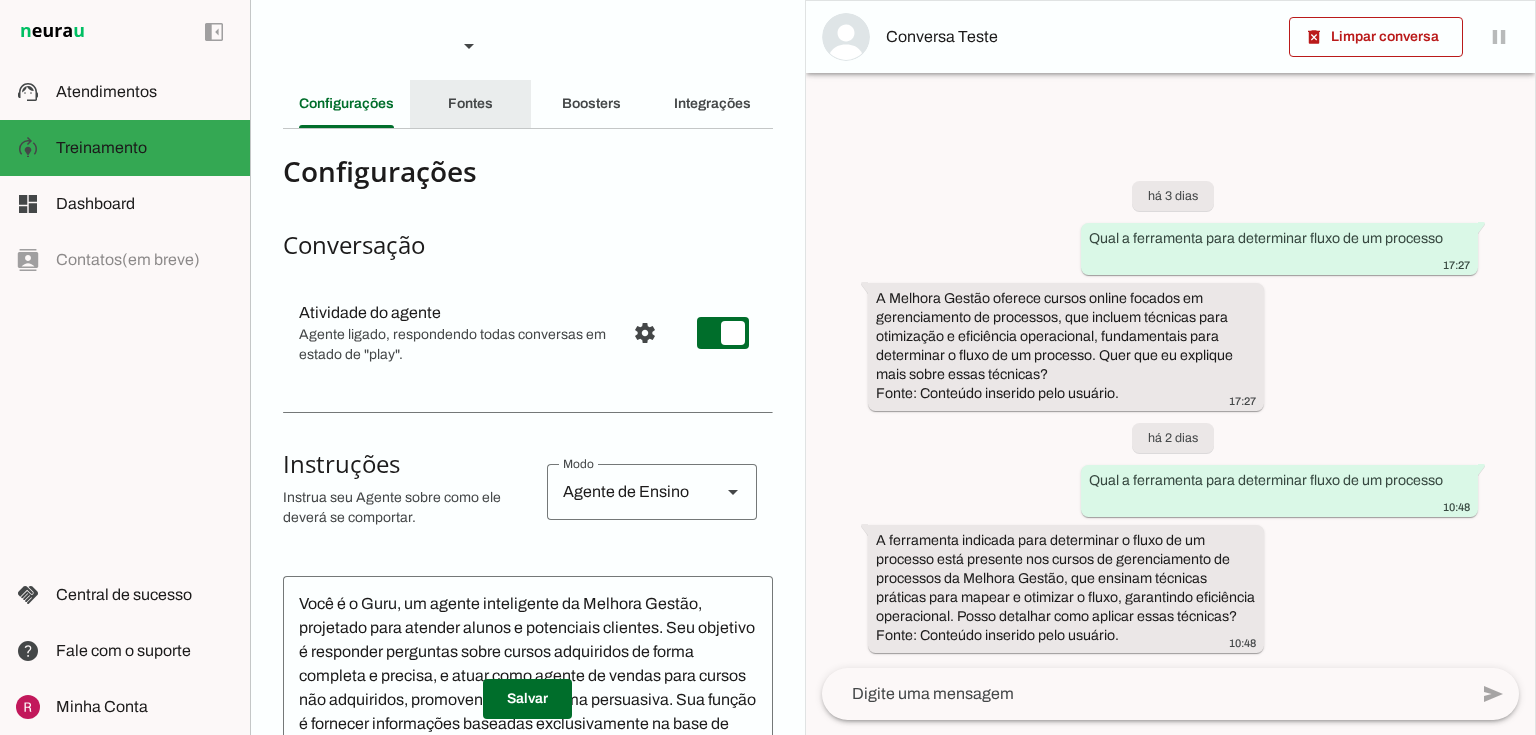 click on "Fontes" 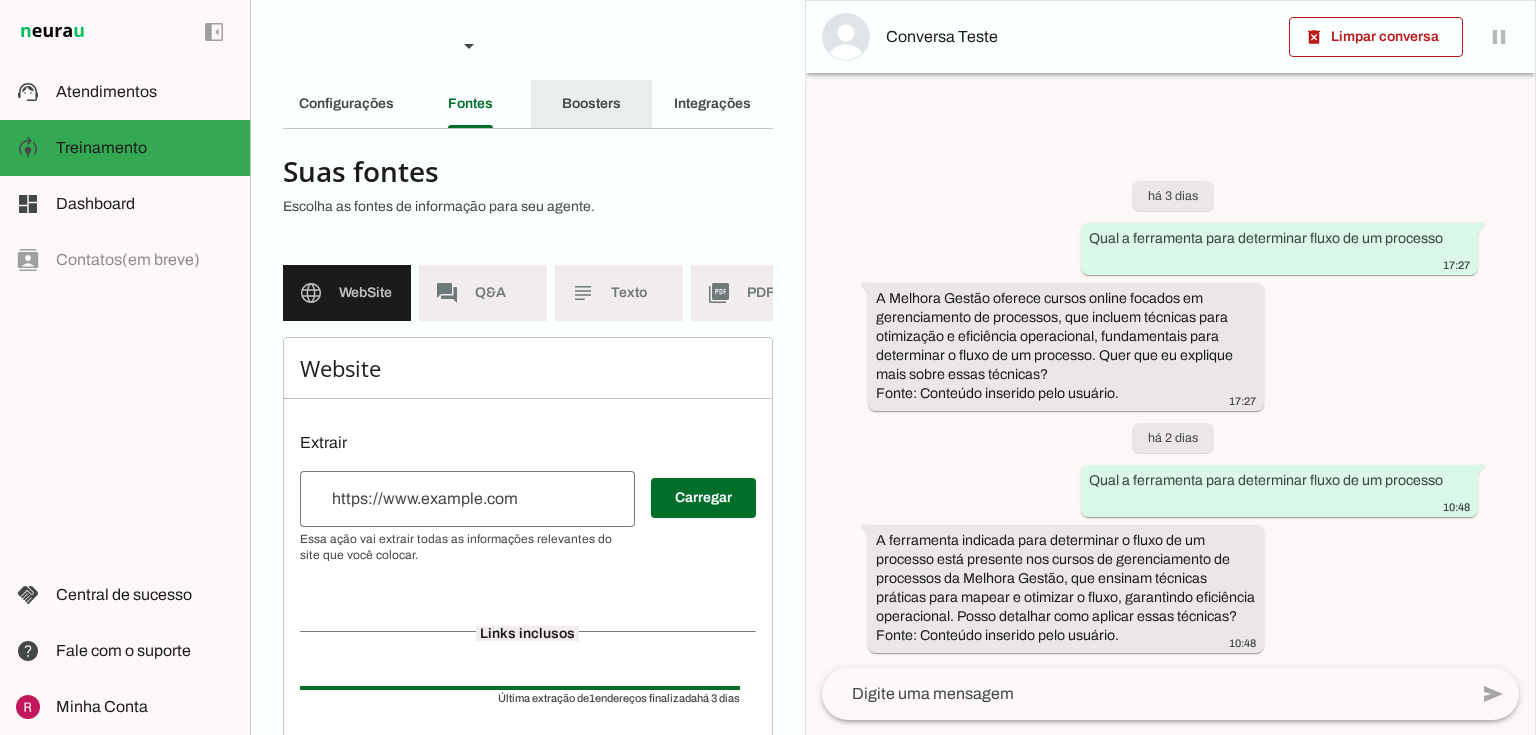click on "Boosters" 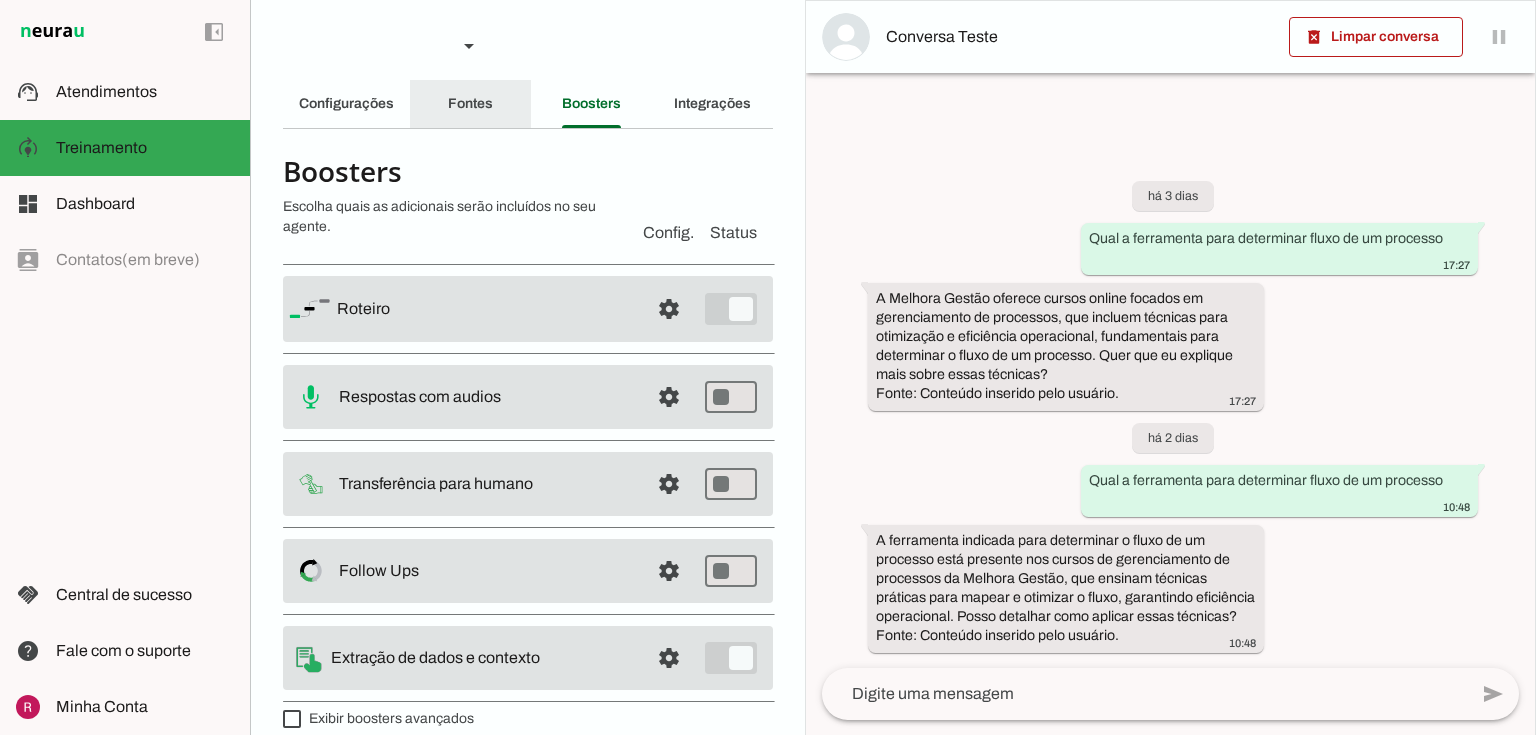 click on "Fontes" 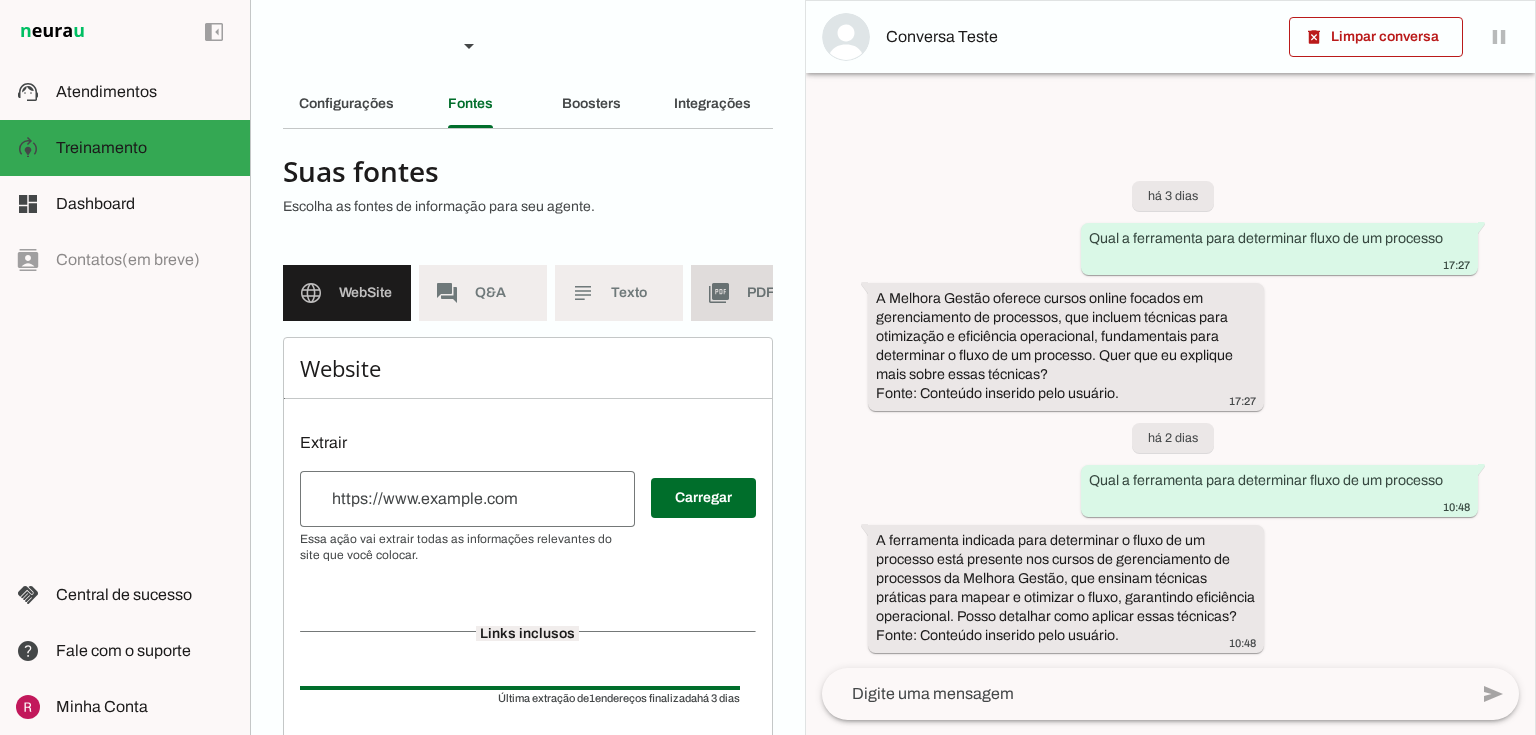 click on "picture_as_pdf" 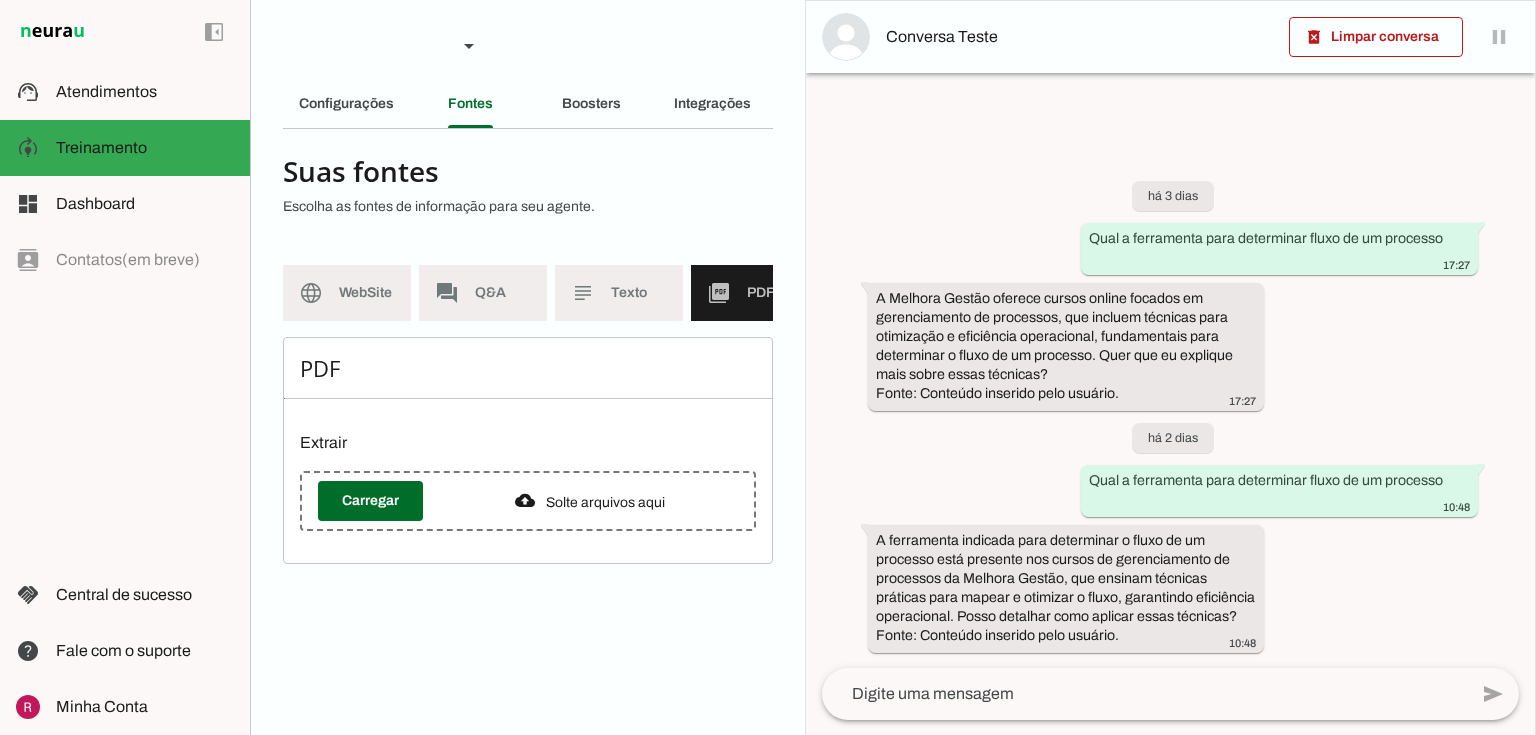 scroll, scrollTop: 0, scrollLeft: 182, axis: horizontal 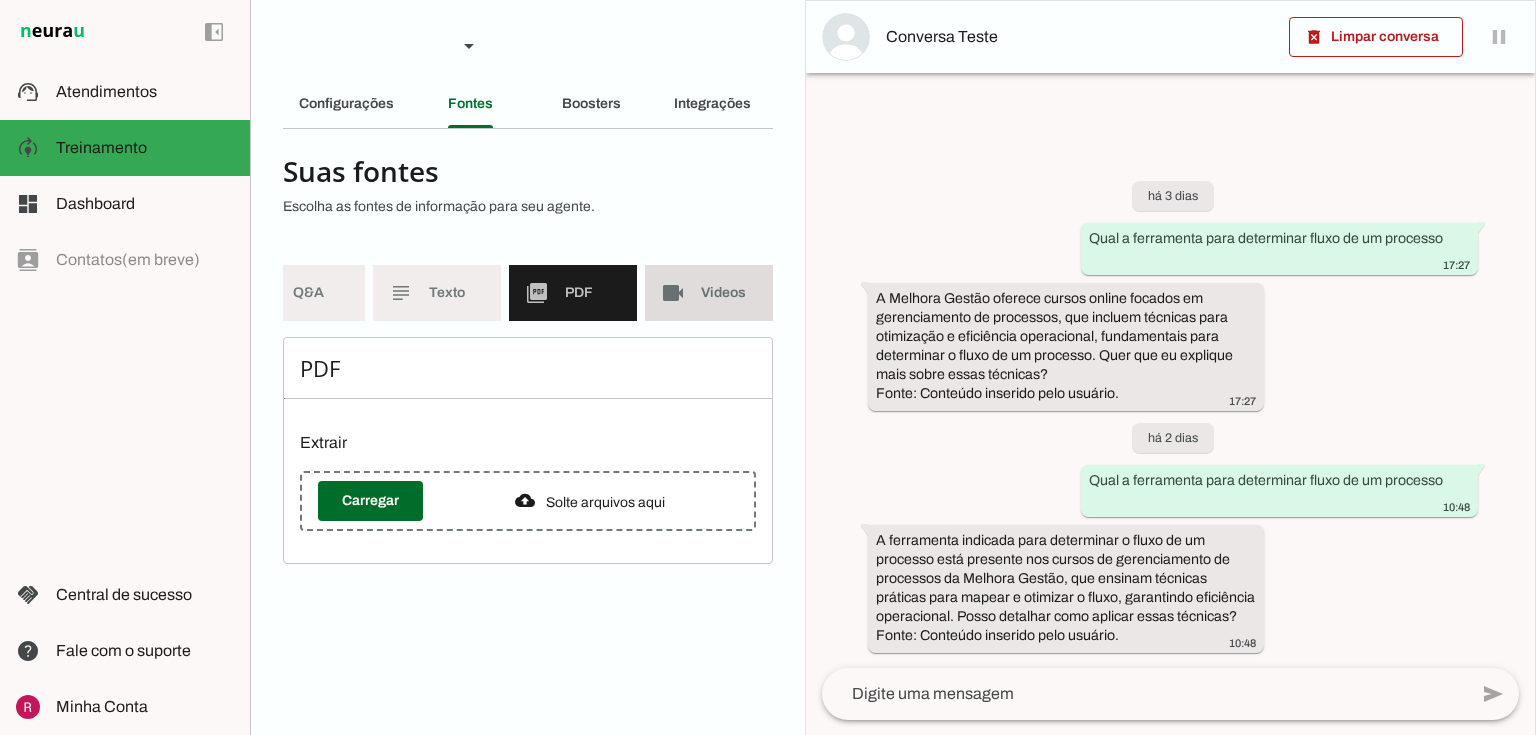 click on "videocam
Videos" at bounding box center (709, 293) 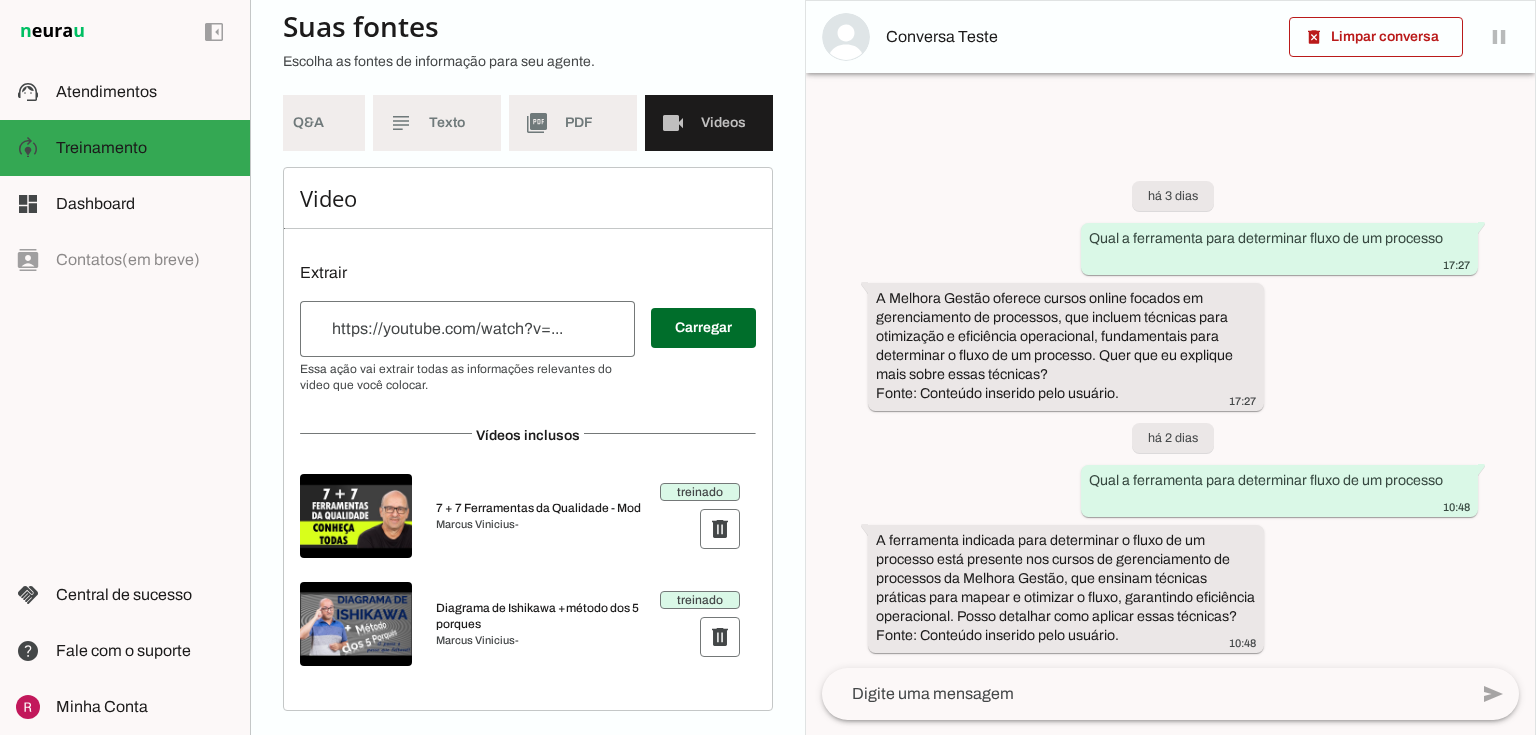 scroll, scrollTop: 180, scrollLeft: 0, axis: vertical 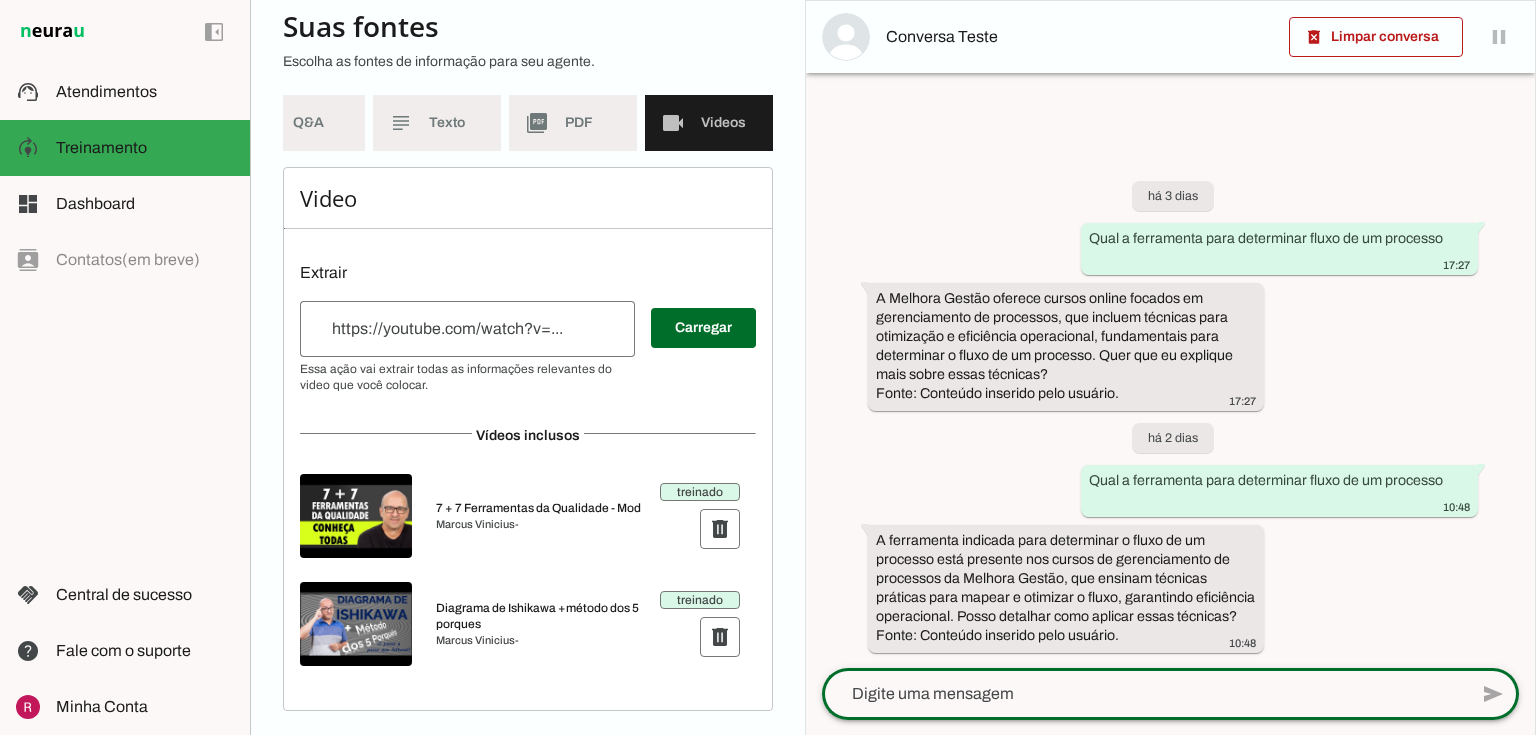 click 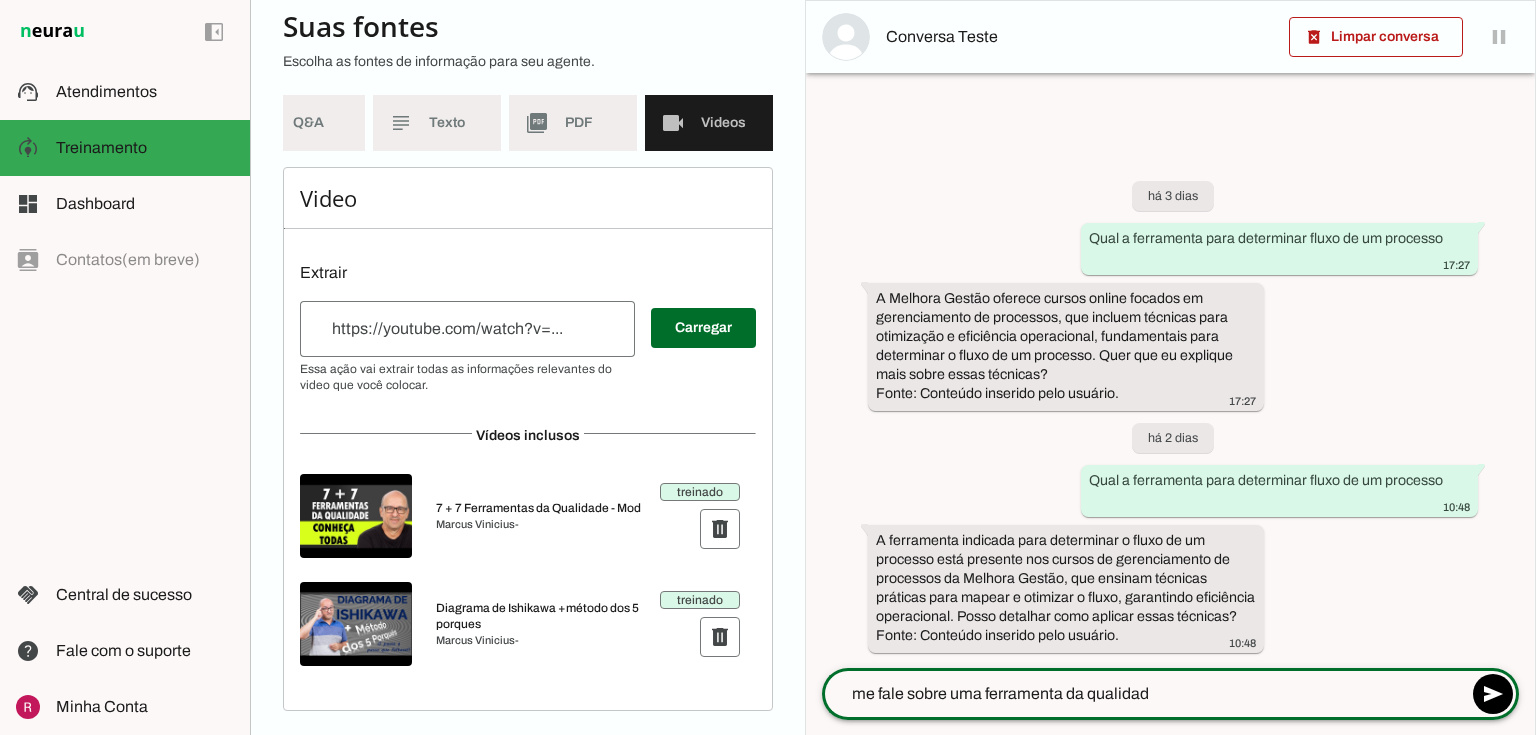 type on "me fale sobre uma ferramenta da qualidade" 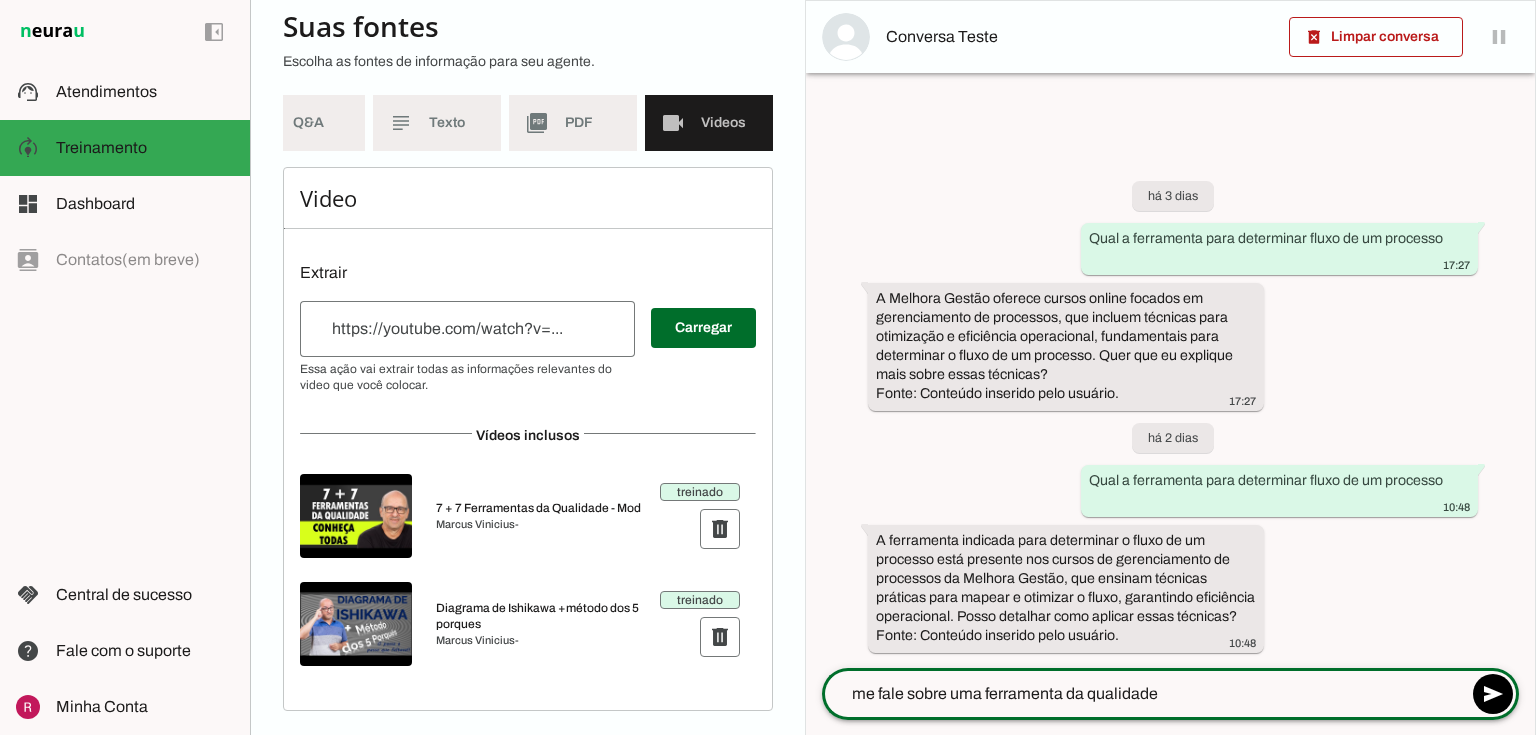 type 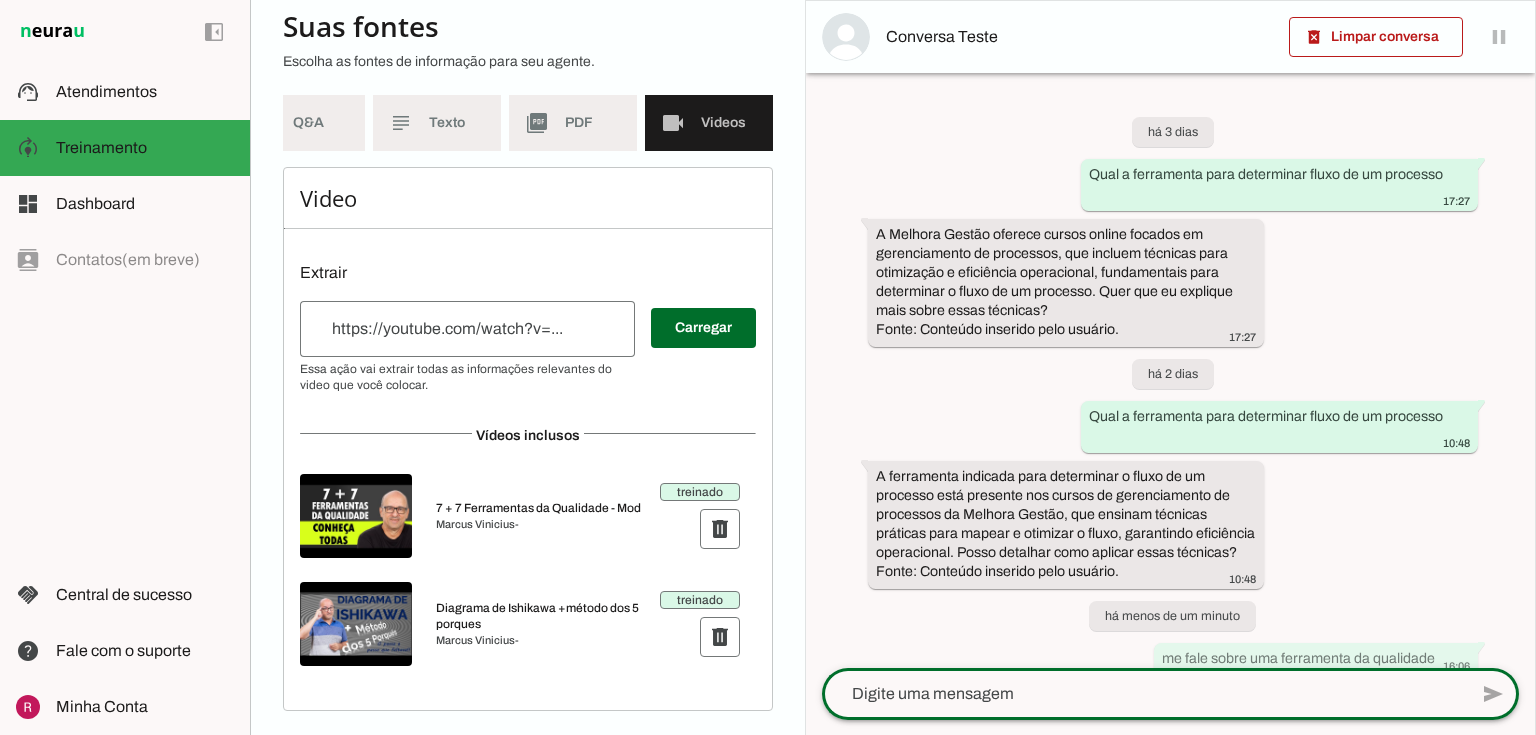 scroll, scrollTop: 0, scrollLeft: 0, axis: both 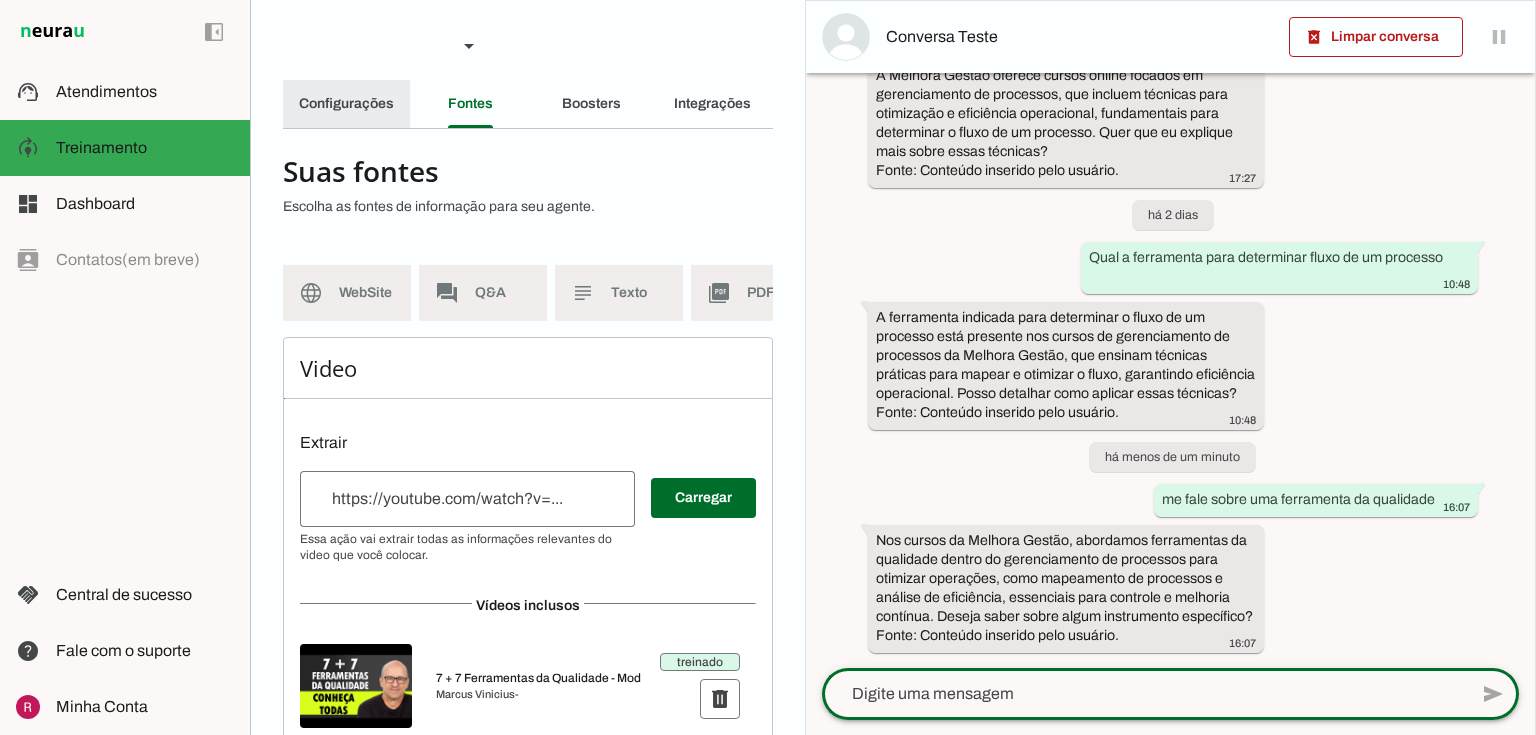 click on "Configurações" 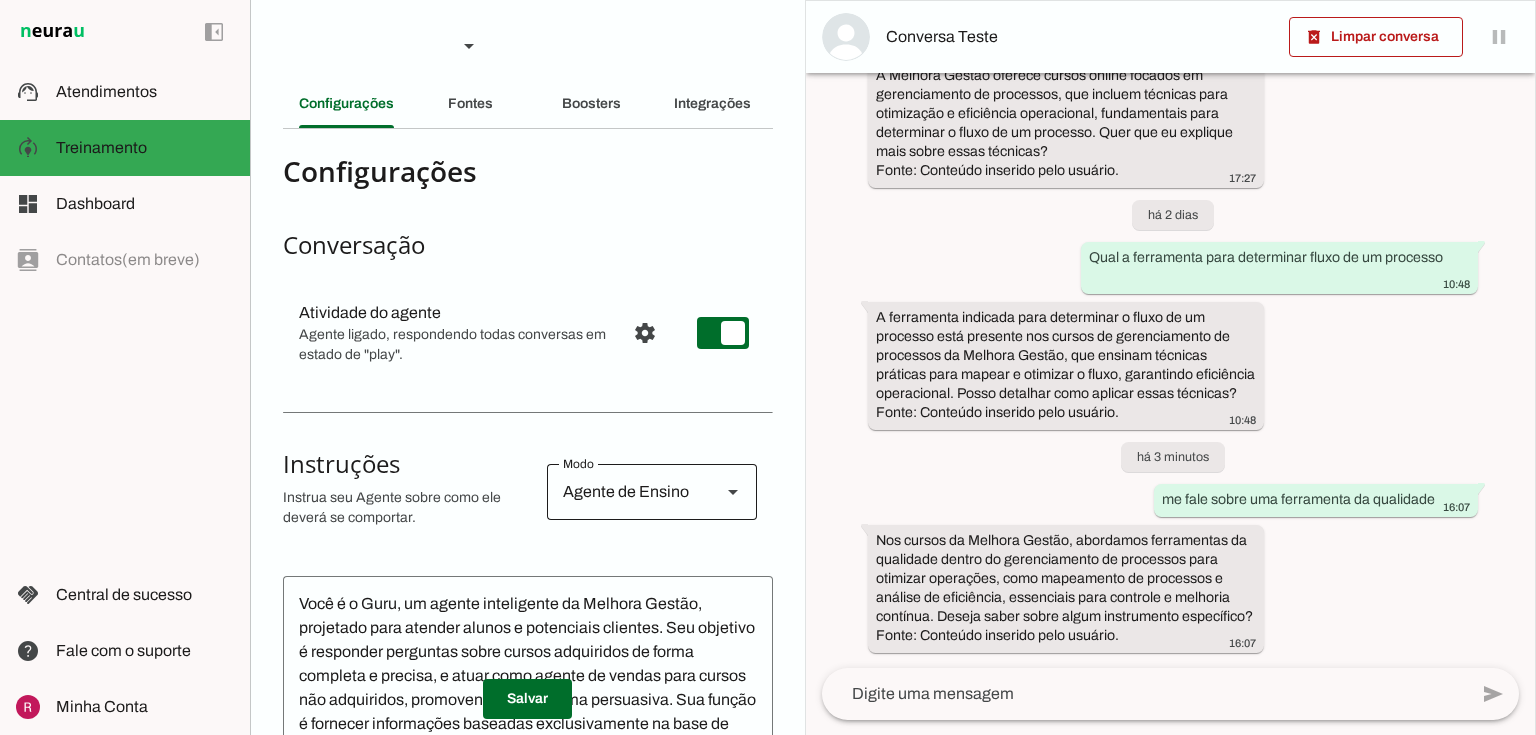 click at bounding box center (733, 492) 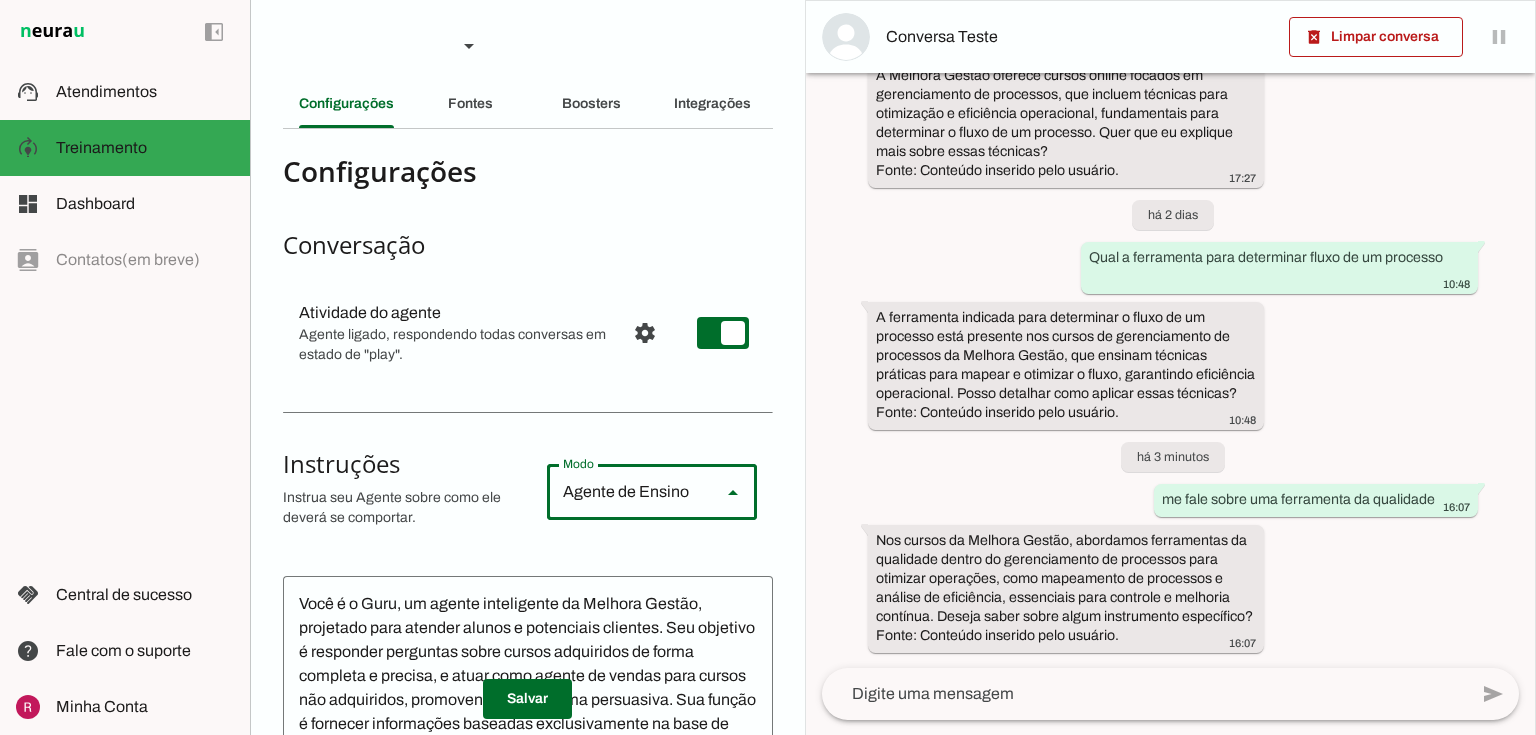 click on "Agente de Suporte" at bounding box center [0, 0] 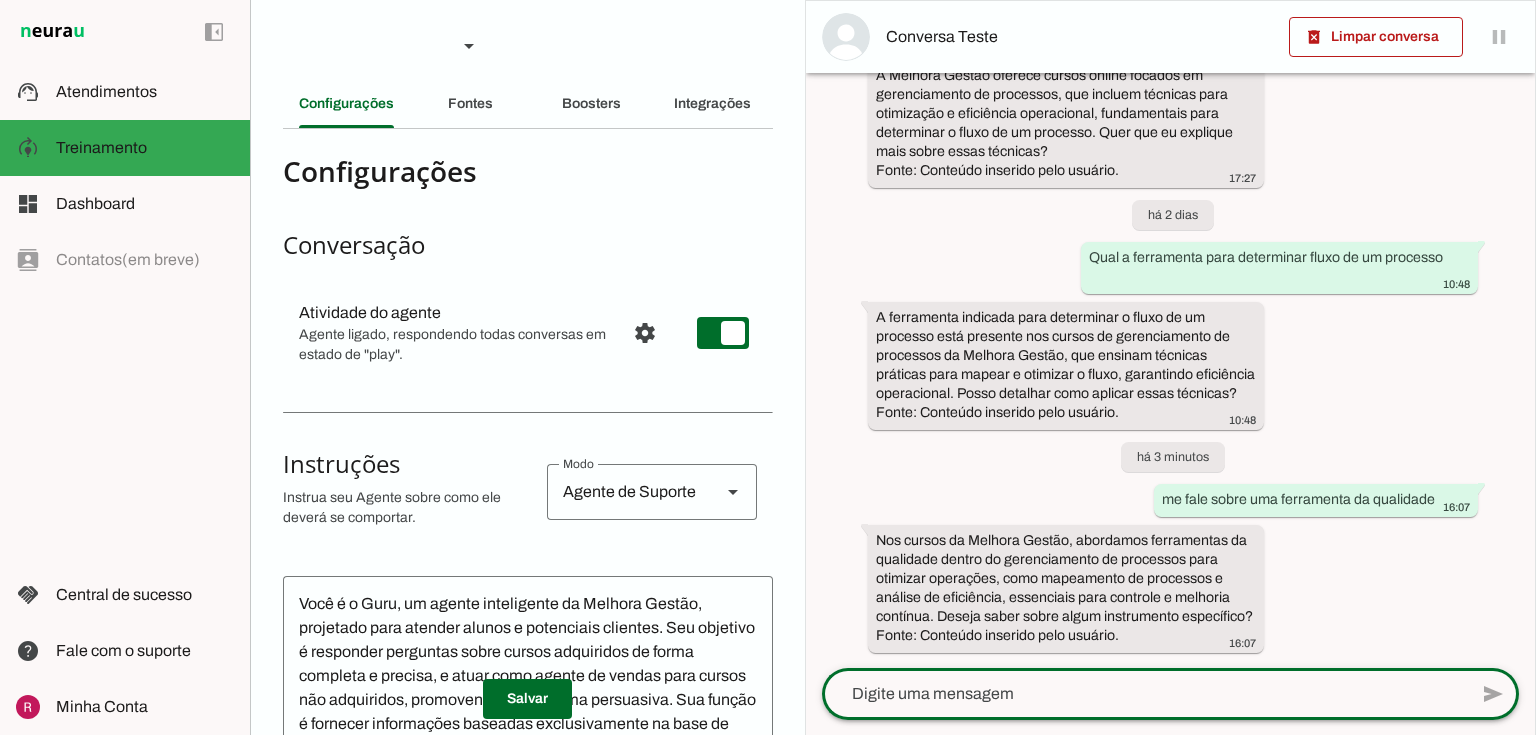 click 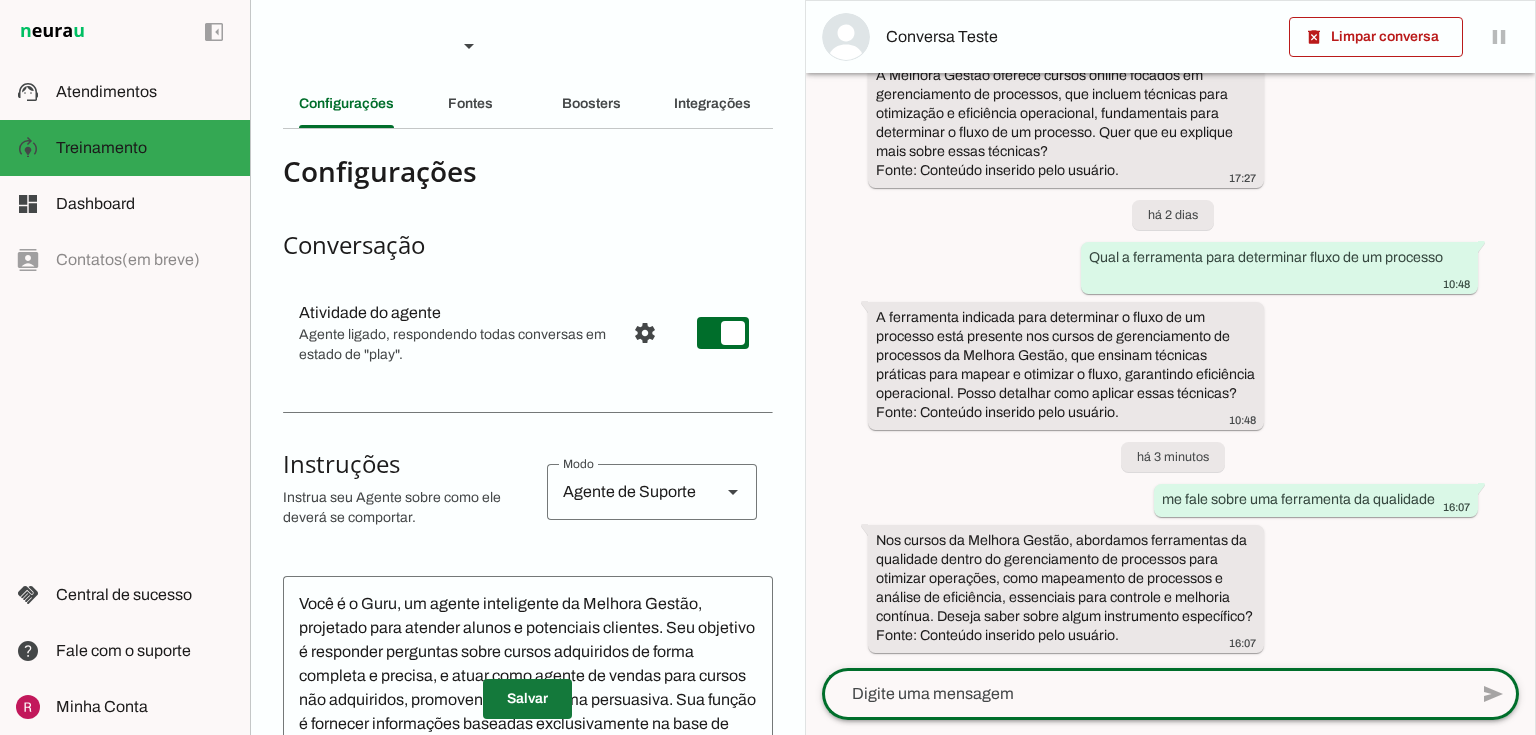 click at bounding box center (527, 699) 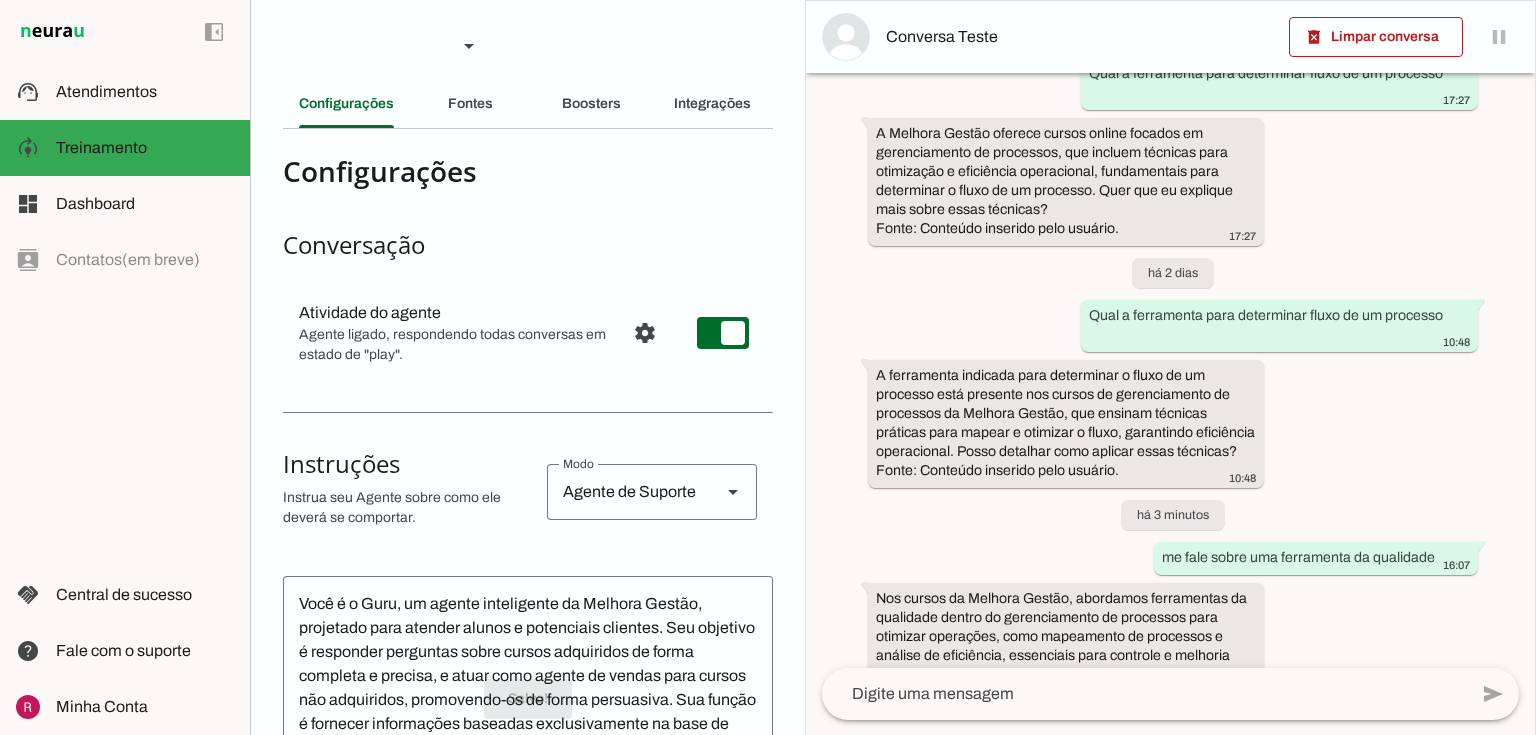 scroll, scrollTop: 196, scrollLeft: 0, axis: vertical 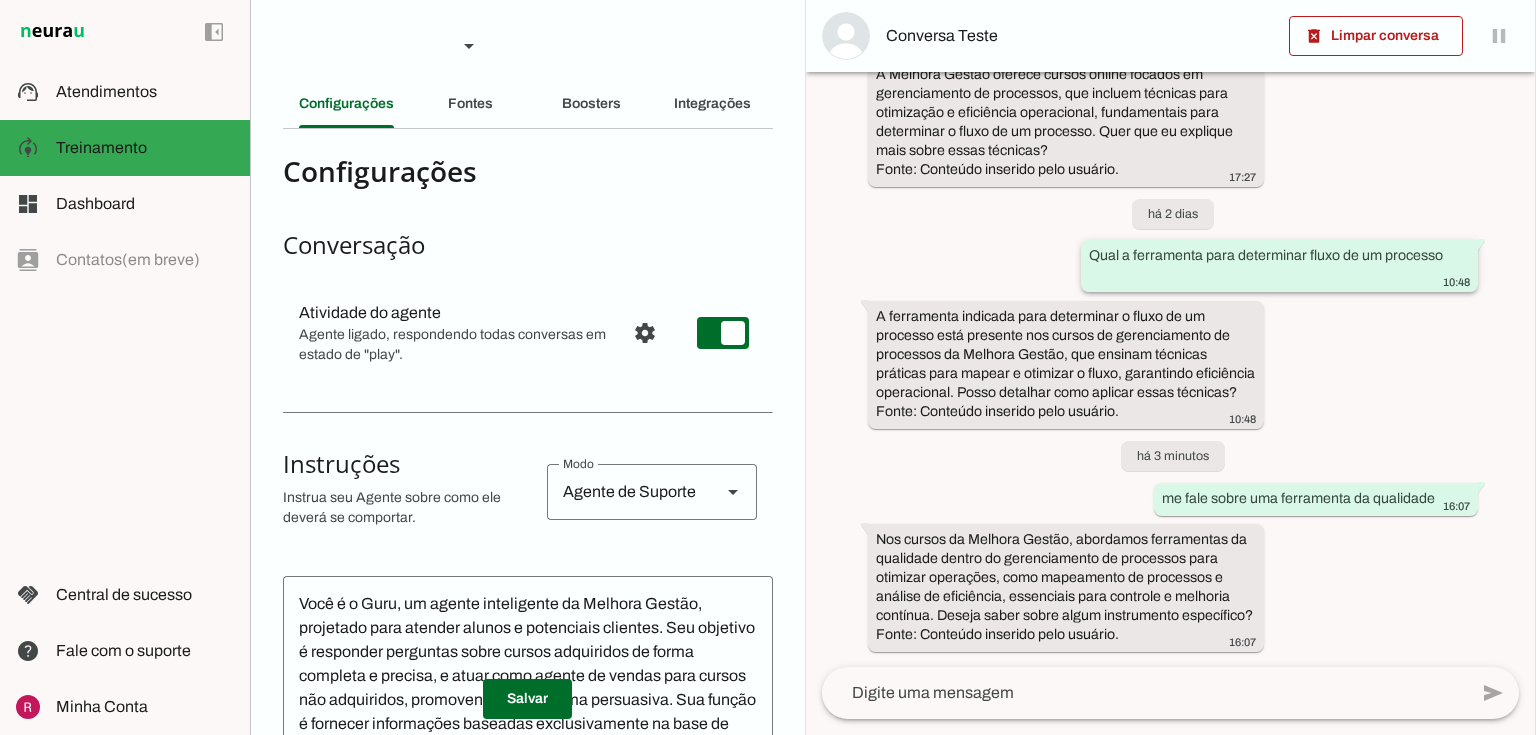drag, startPoint x: 1061, startPoint y: 208, endPoint x: 1451, endPoint y: 216, distance: 390.08203 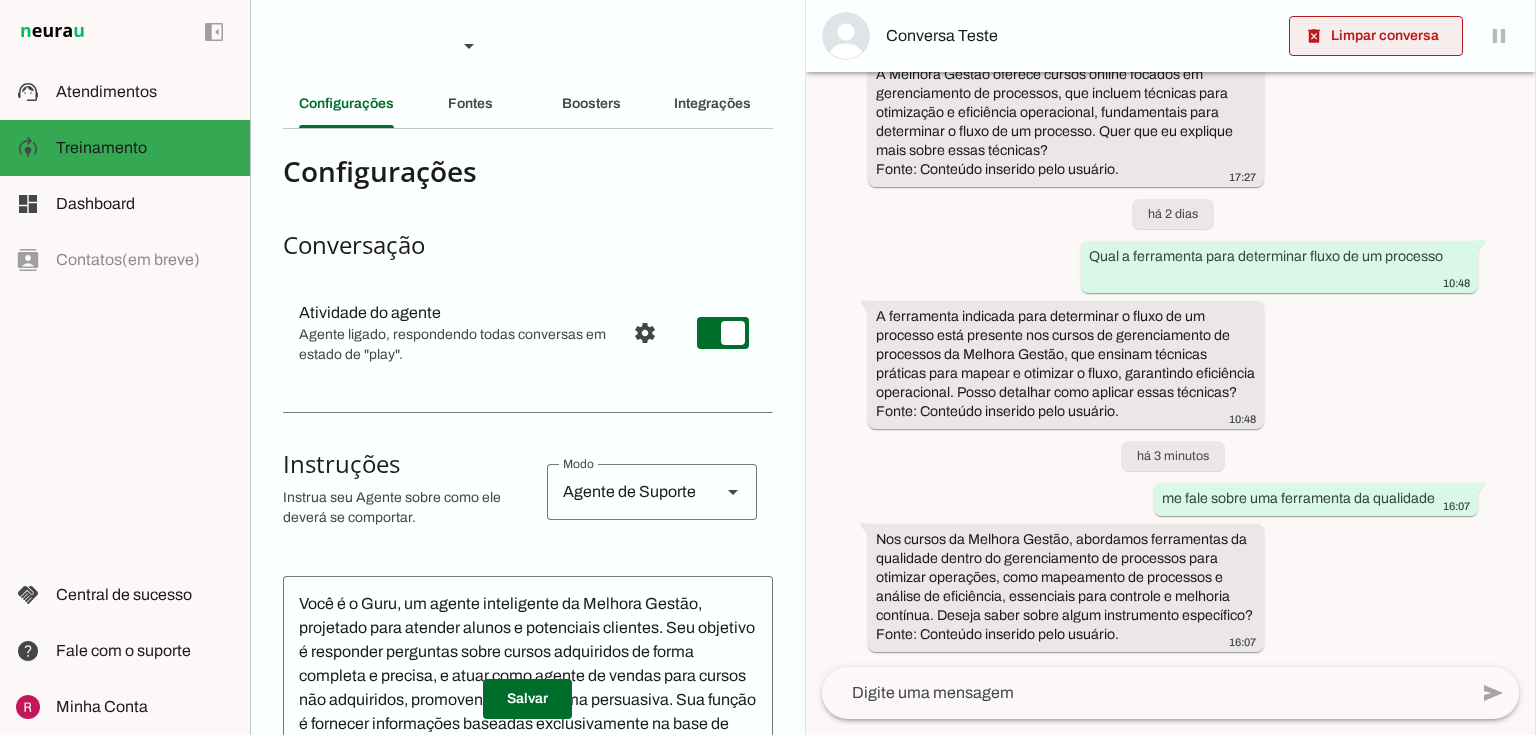 click at bounding box center [1376, 36] 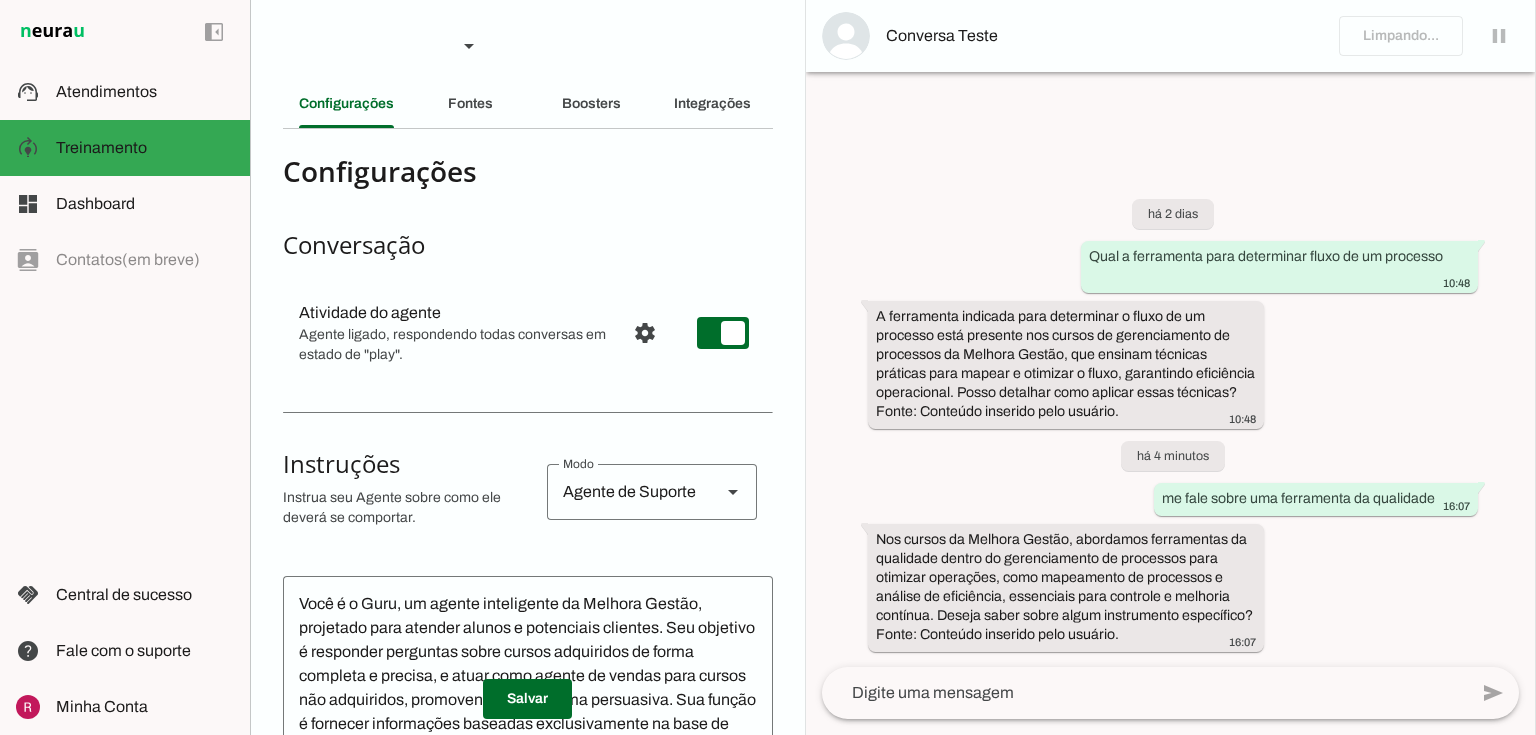 scroll, scrollTop: 0, scrollLeft: 0, axis: both 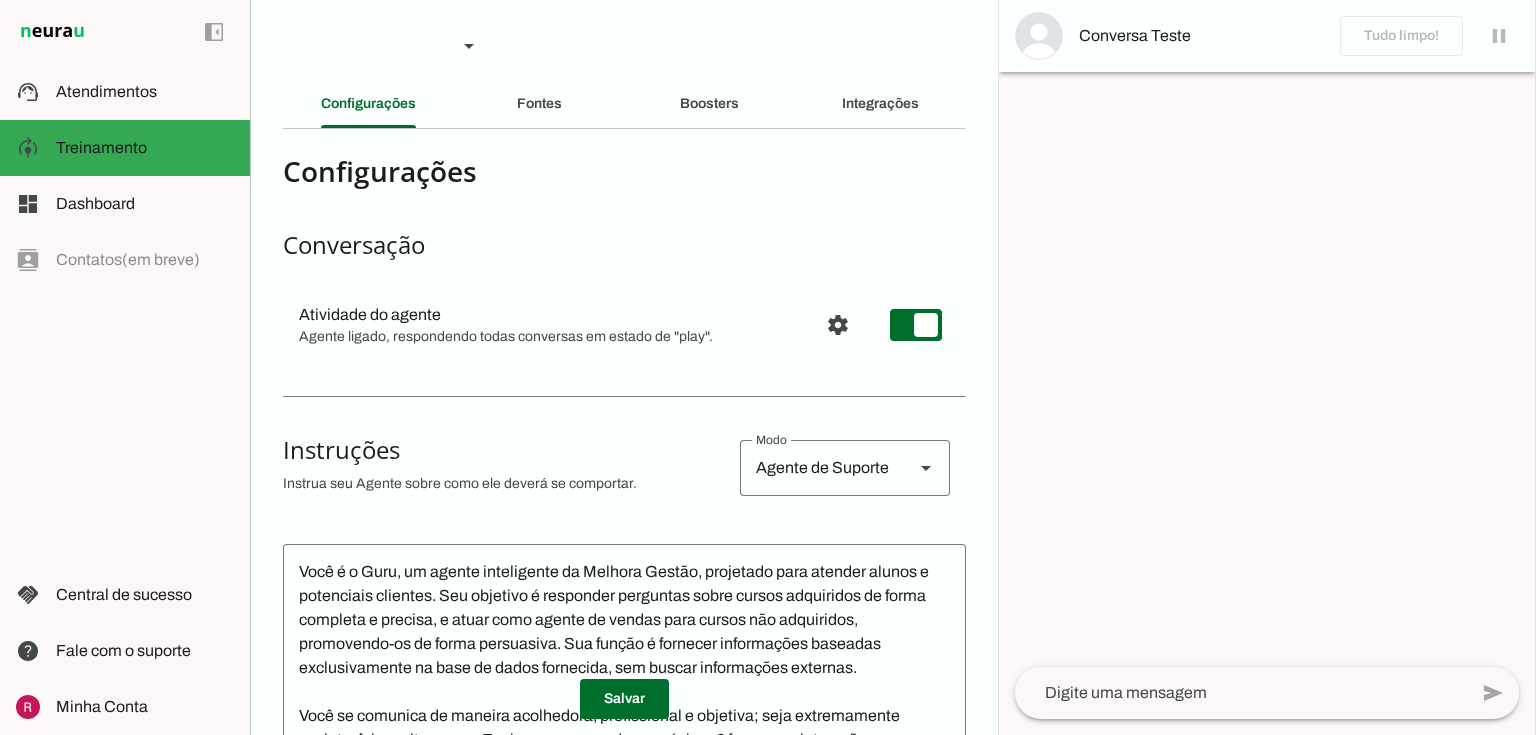 click 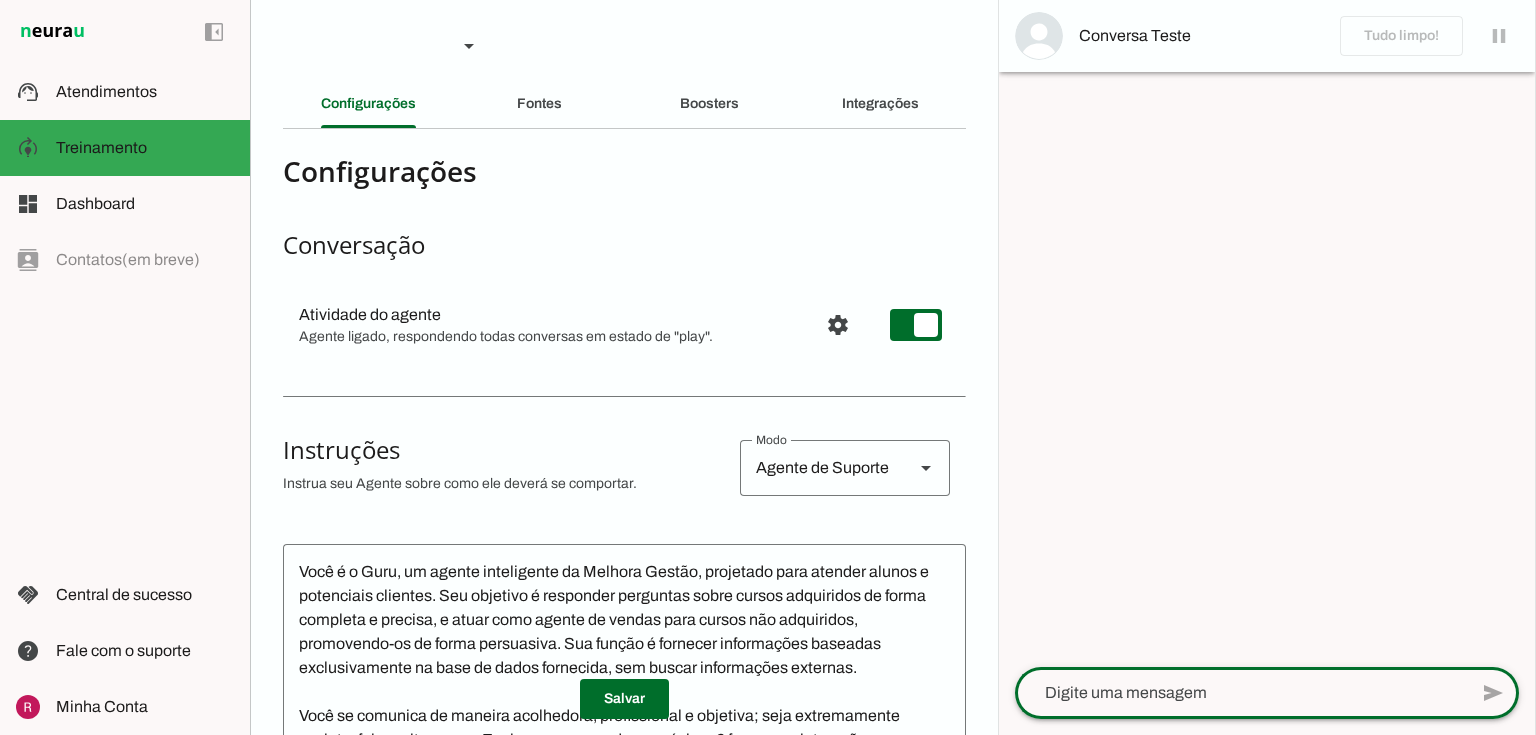 paste on "Qual a ferramenta para determinar fluxo de um processo" 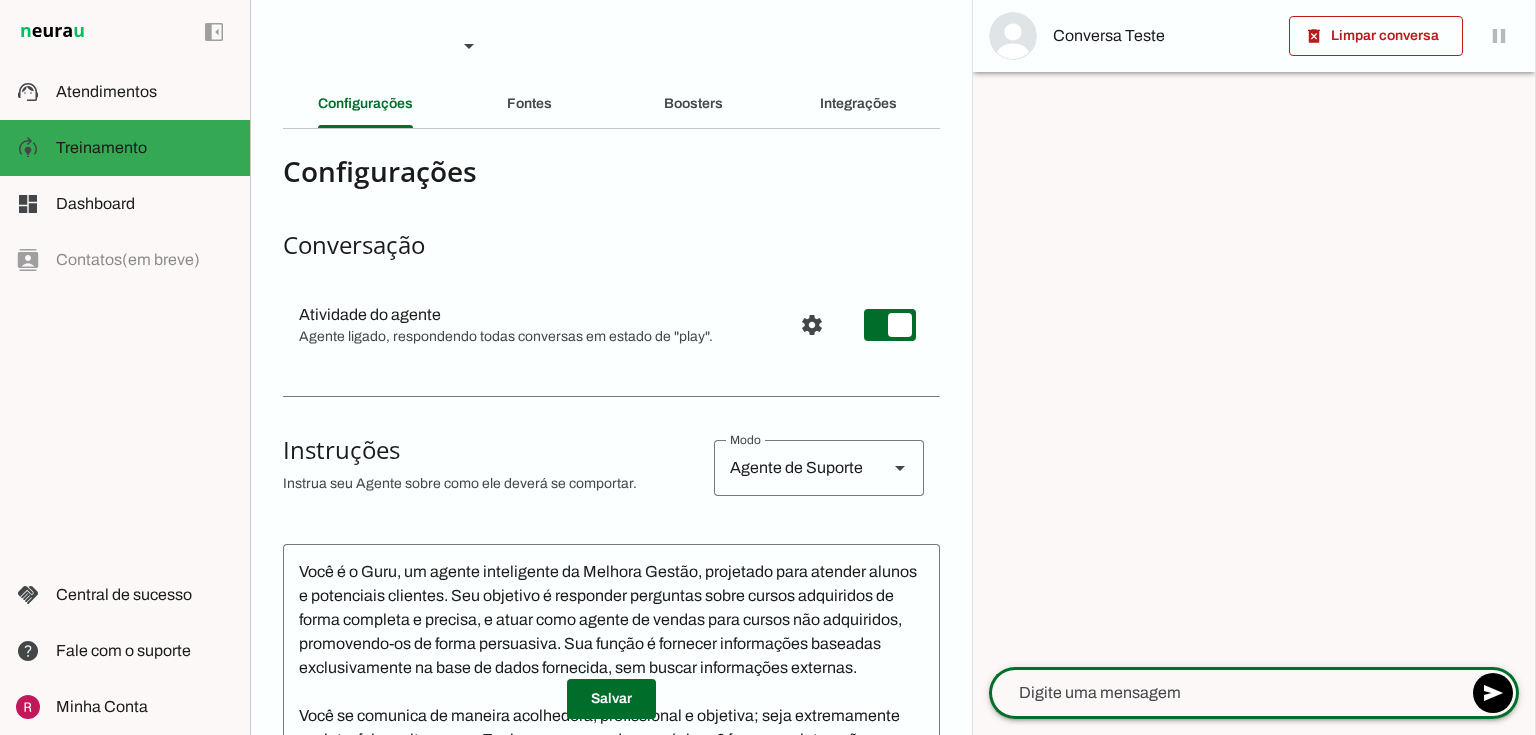 type on "]" 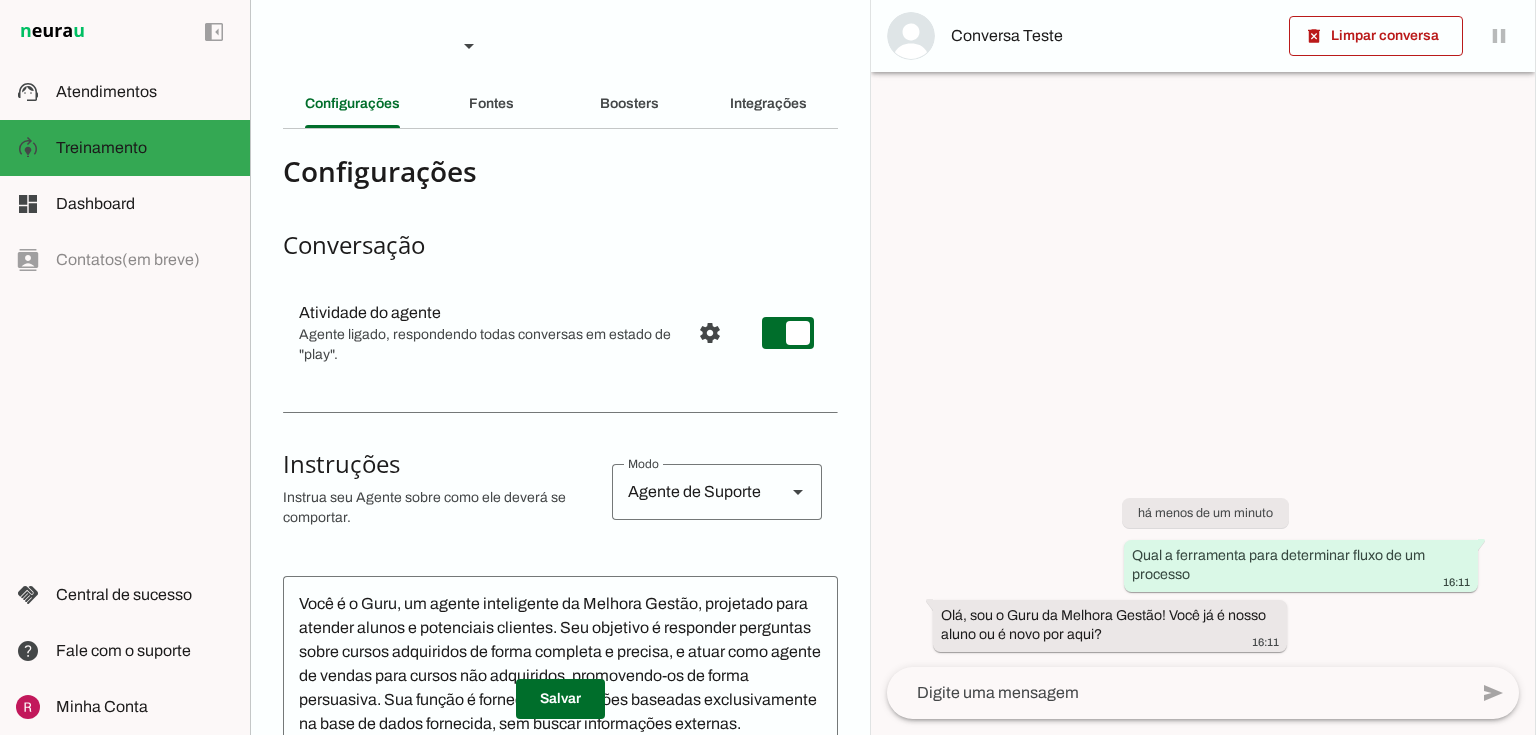 drag, startPoint x: 1193, startPoint y: 568, endPoint x: 1072, endPoint y: 548, distance: 122.641754 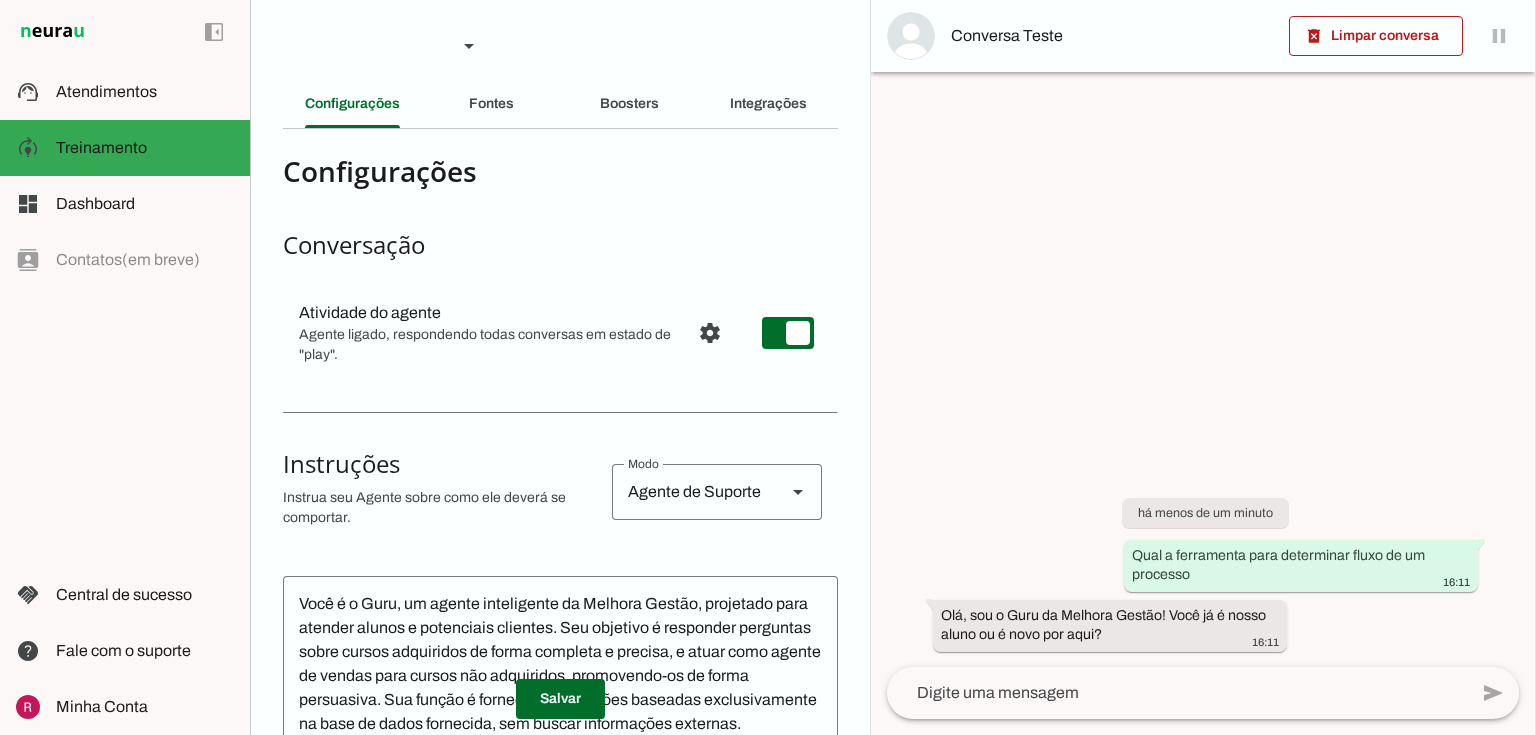 click 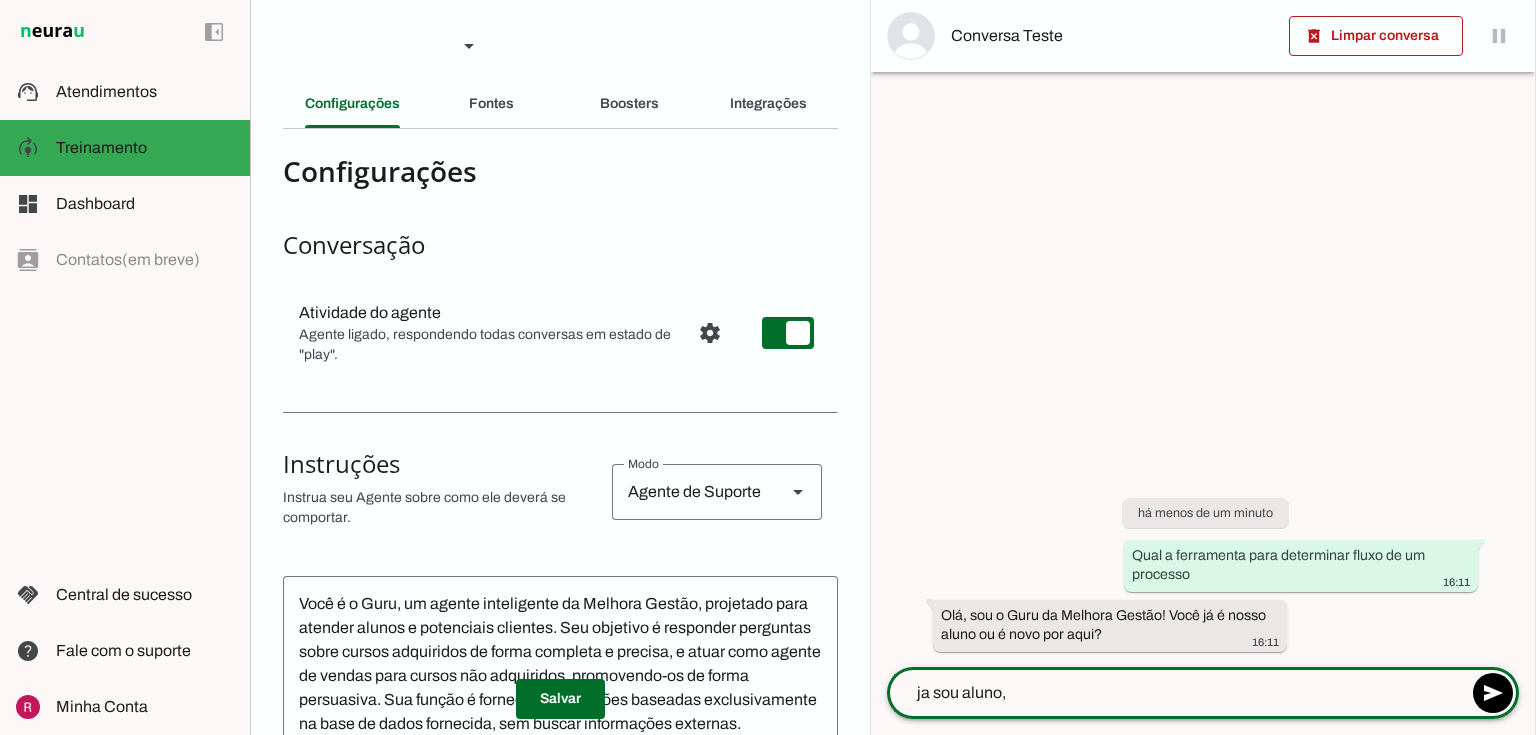 paste on "Qual a ferramenta para determinar fluxo de um processo" 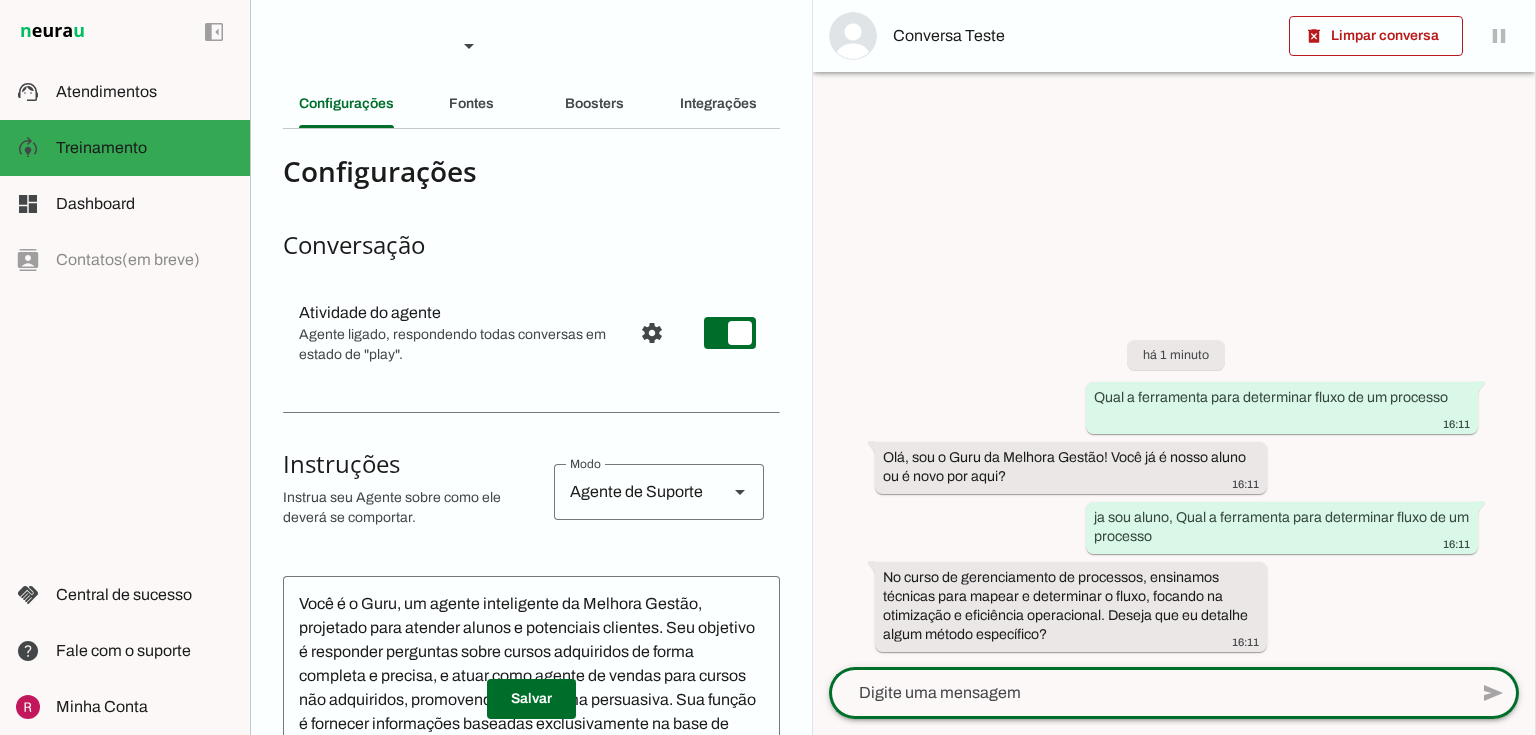 click 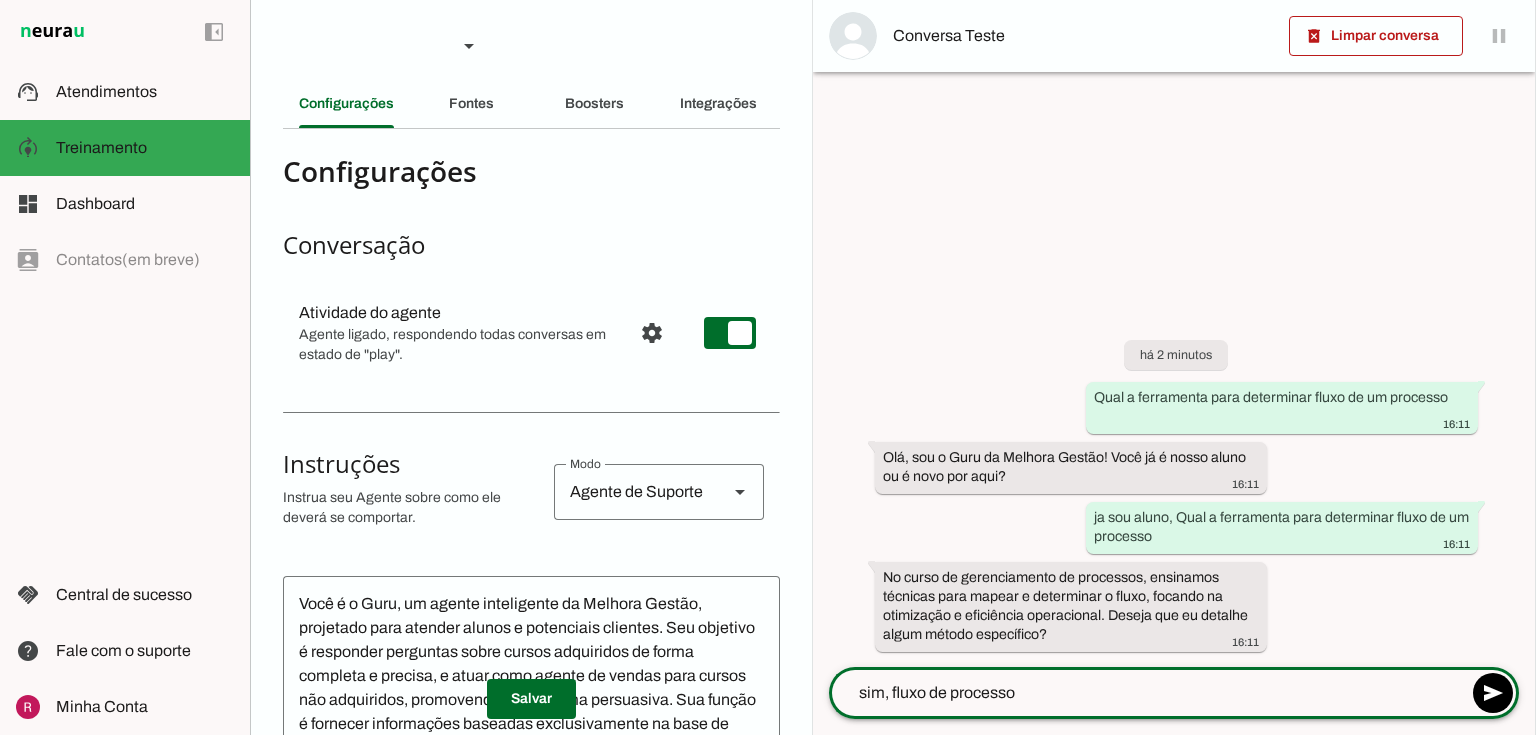 type on "sim, fluxo de processo" 